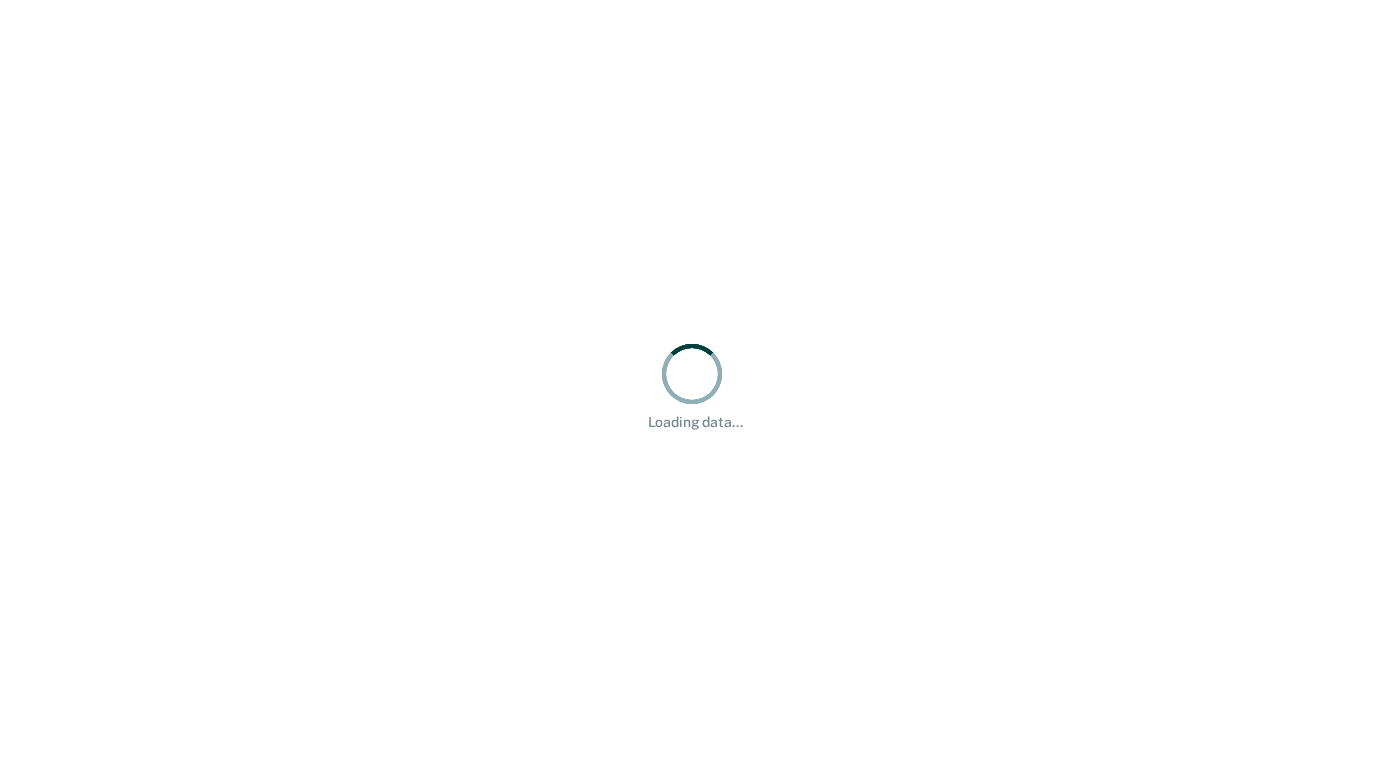 scroll, scrollTop: 0, scrollLeft: 0, axis: both 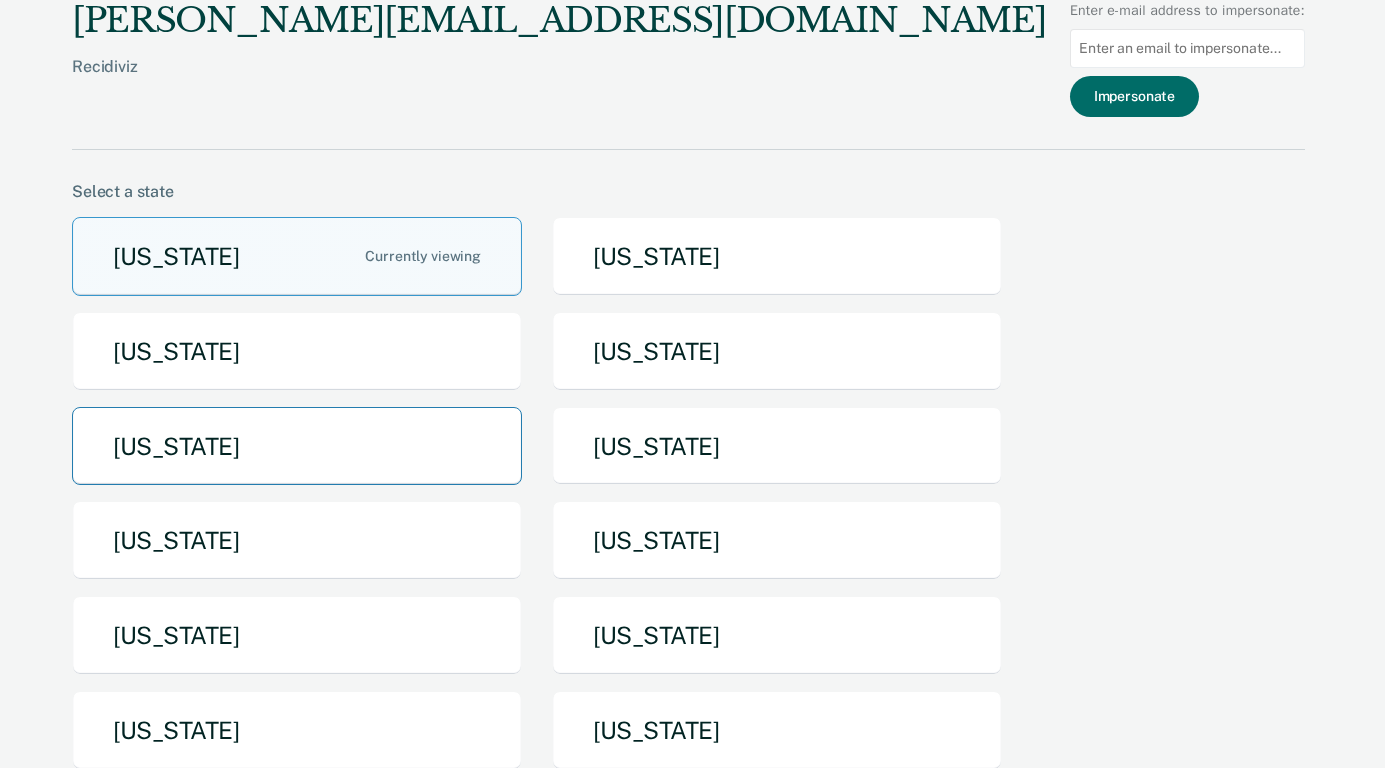 click on "[US_STATE]" at bounding box center (297, 446) 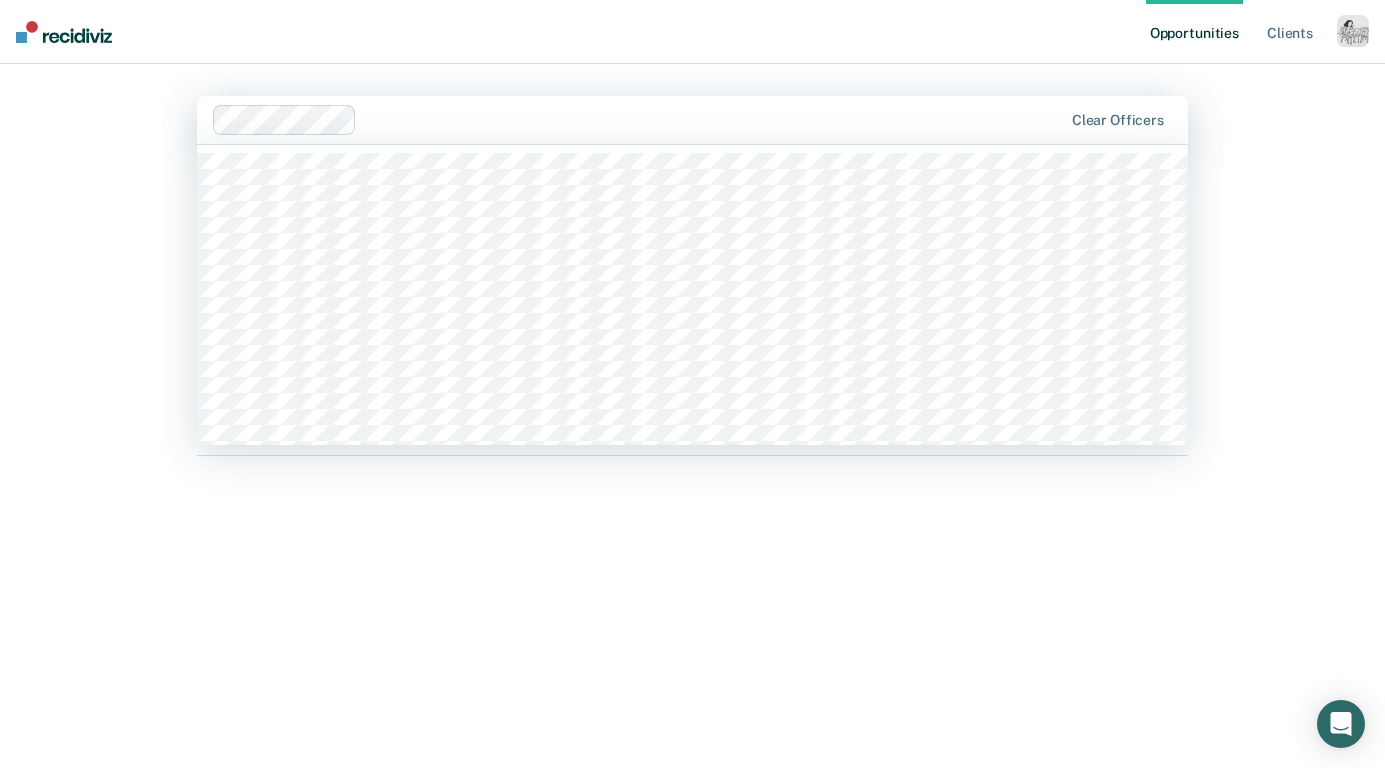 click at bounding box center [713, 119] 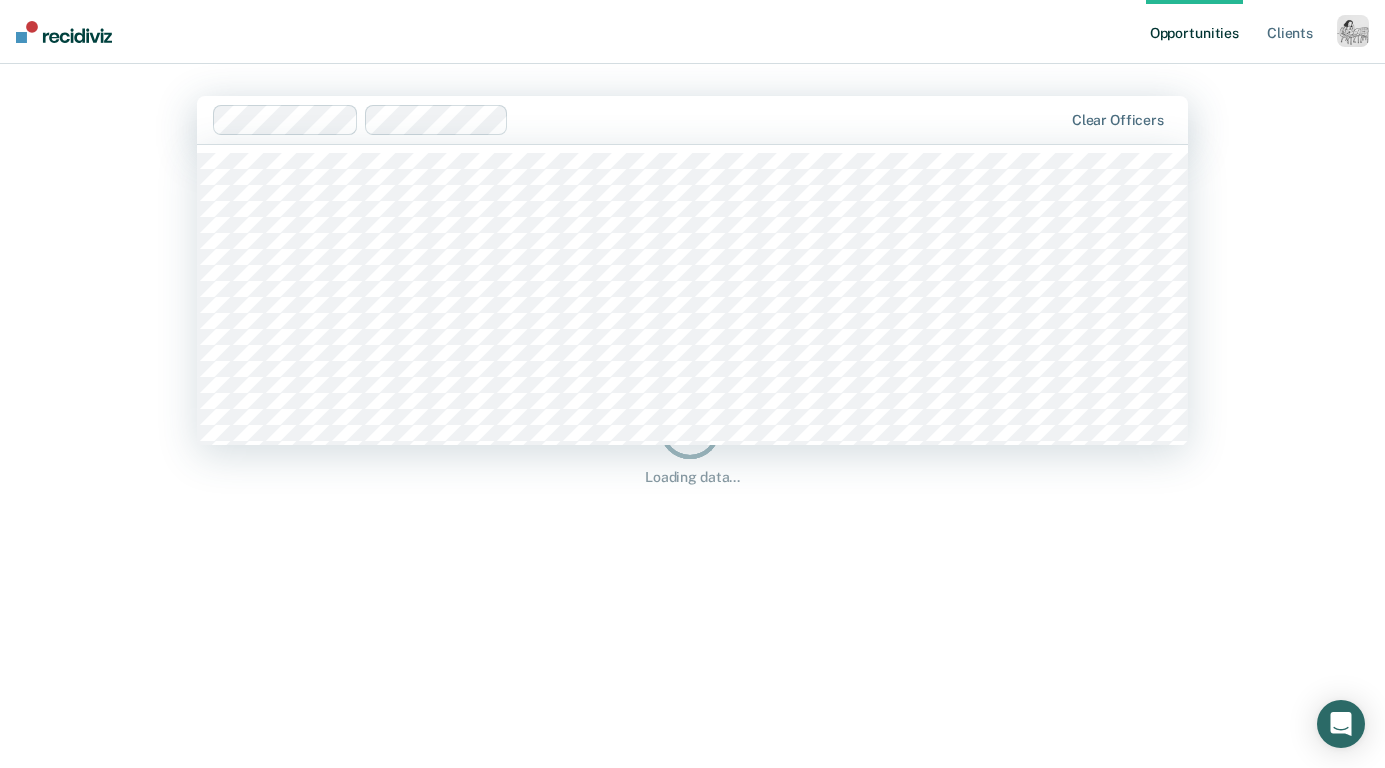click at bounding box center (789, 119) 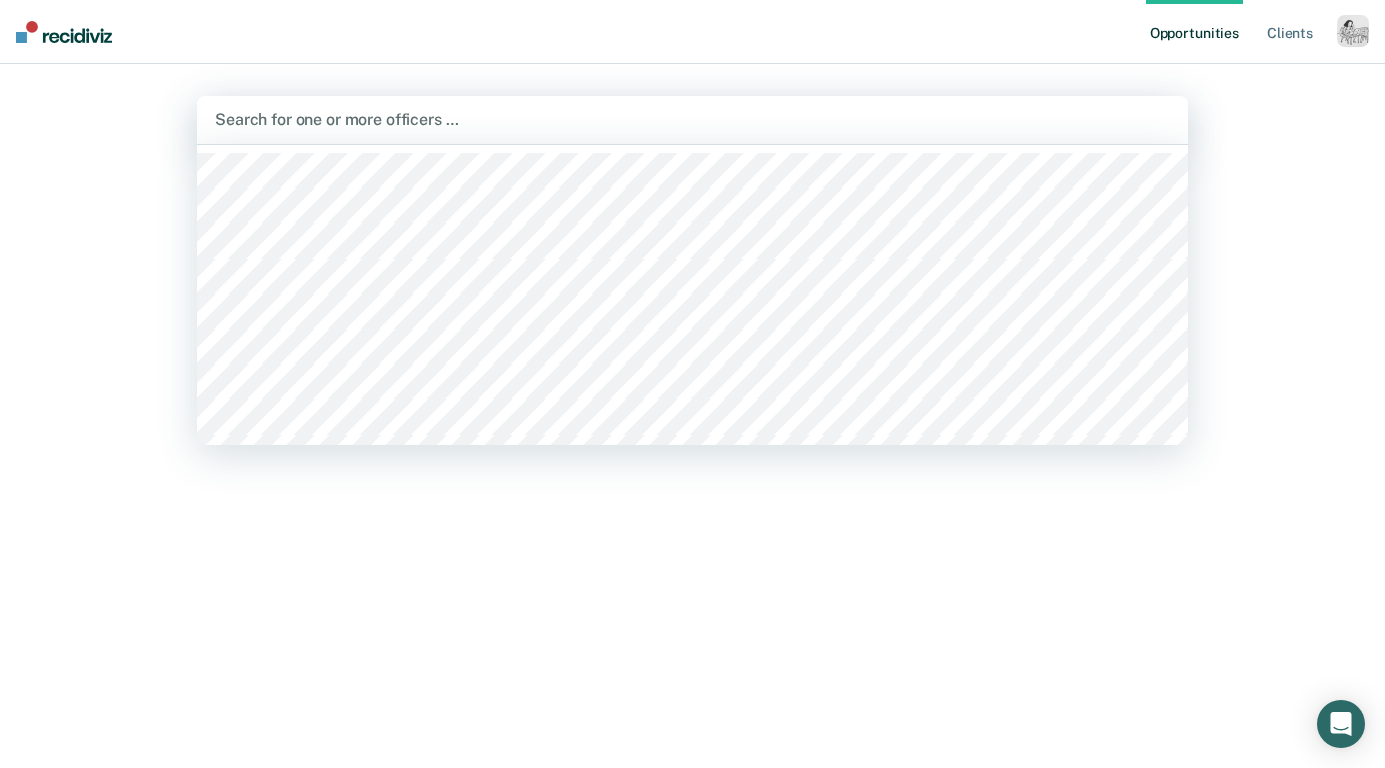 click at bounding box center (692, 119) 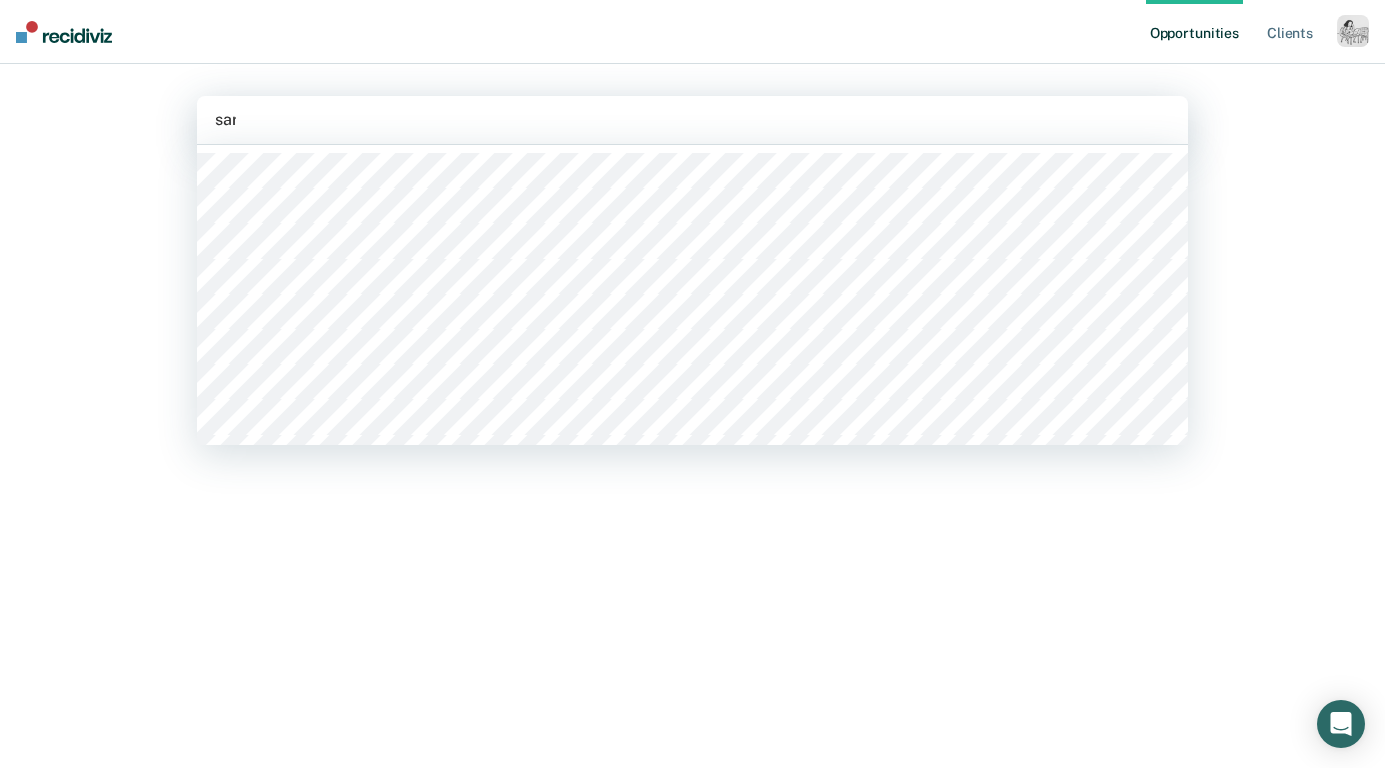type on "[PERSON_NAME]" 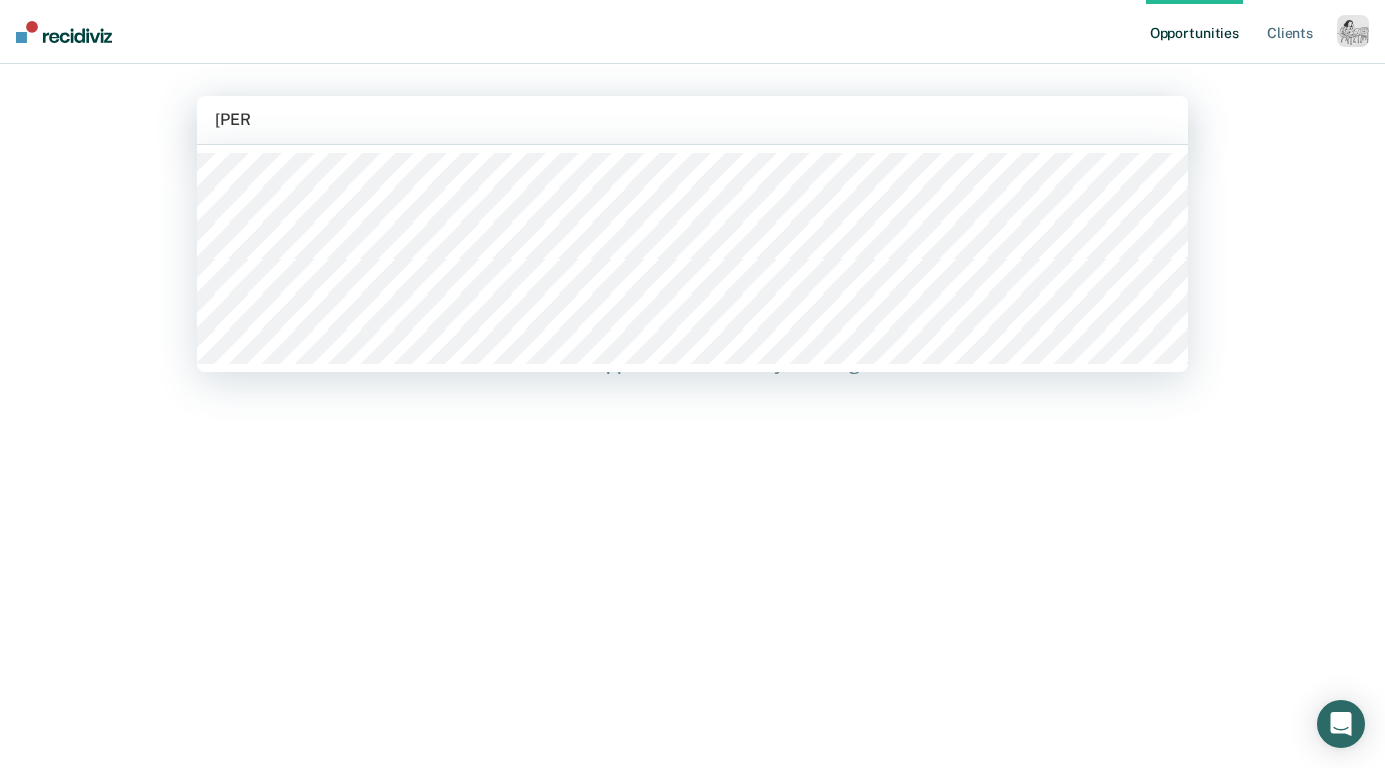type 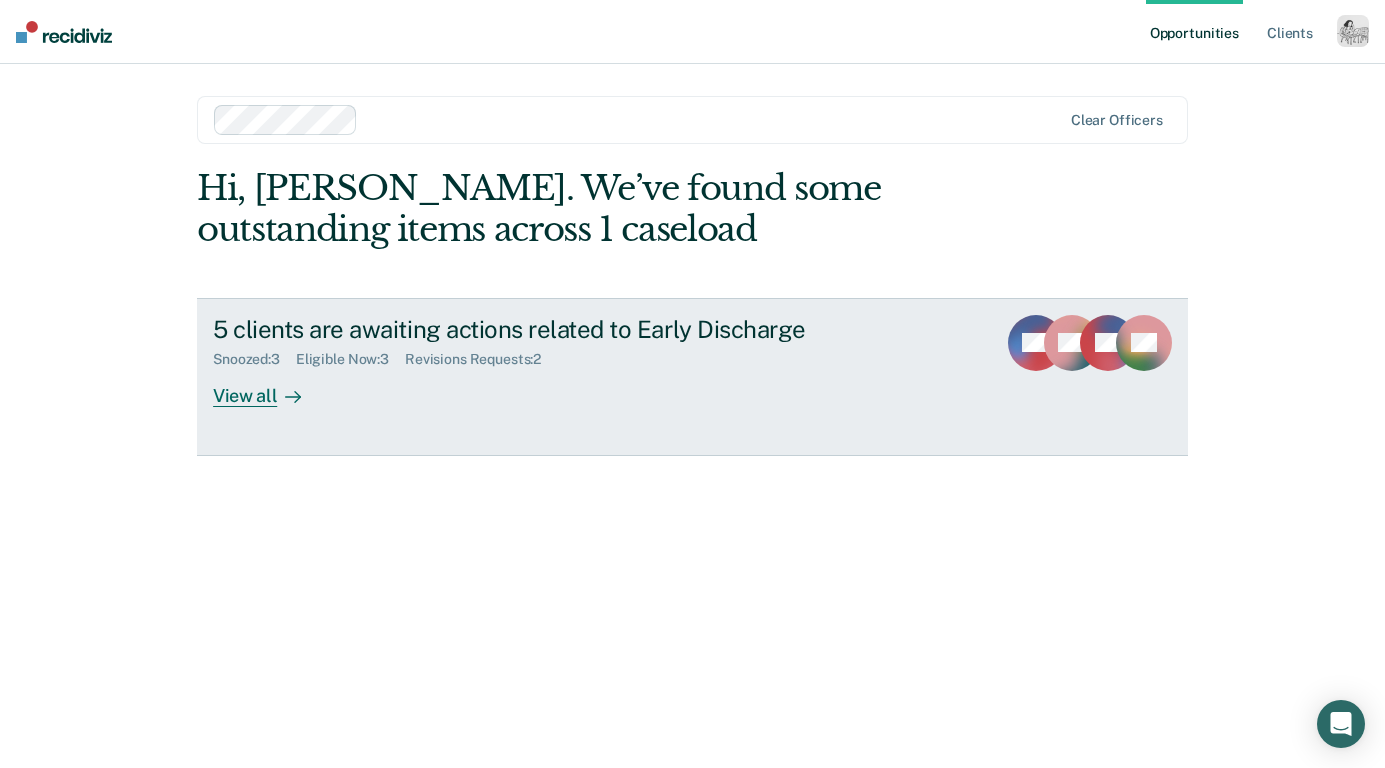 click on "View all" at bounding box center [269, 387] 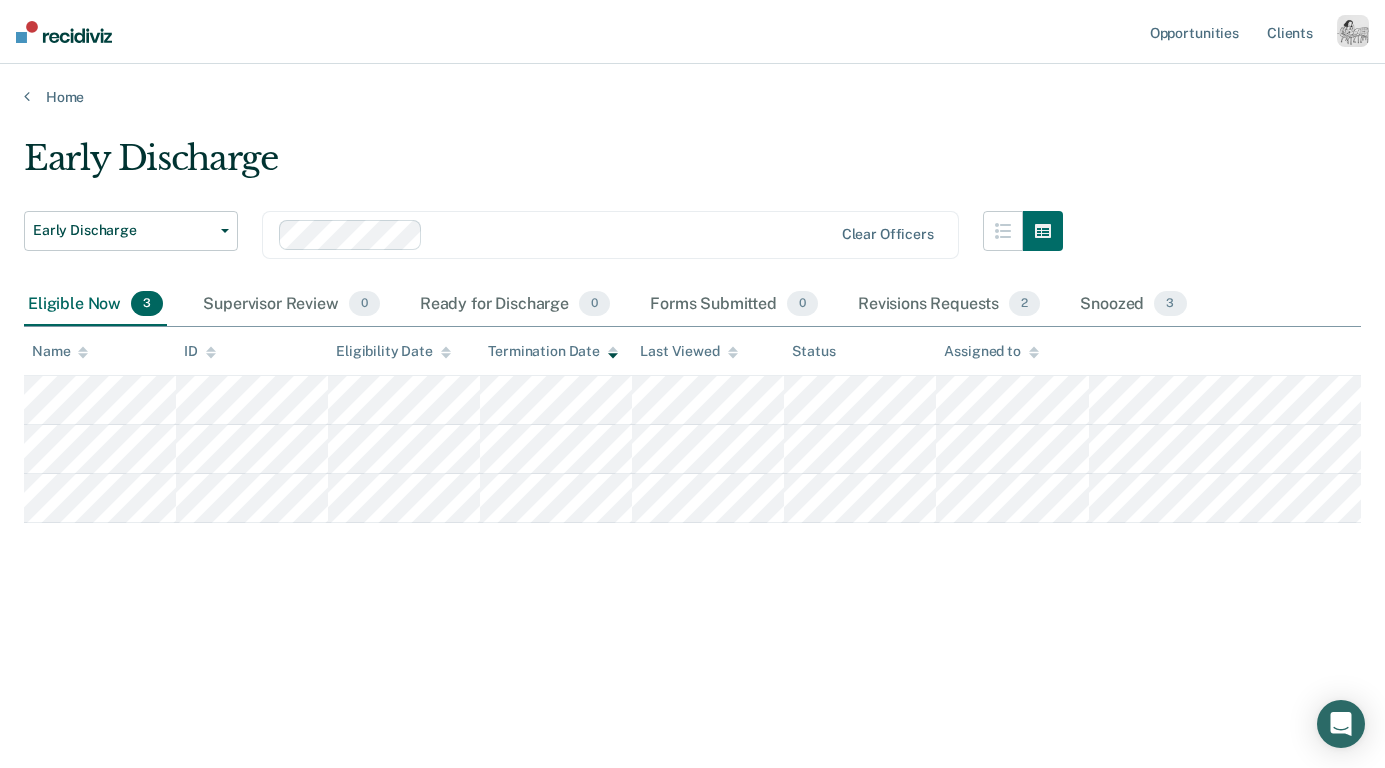 click 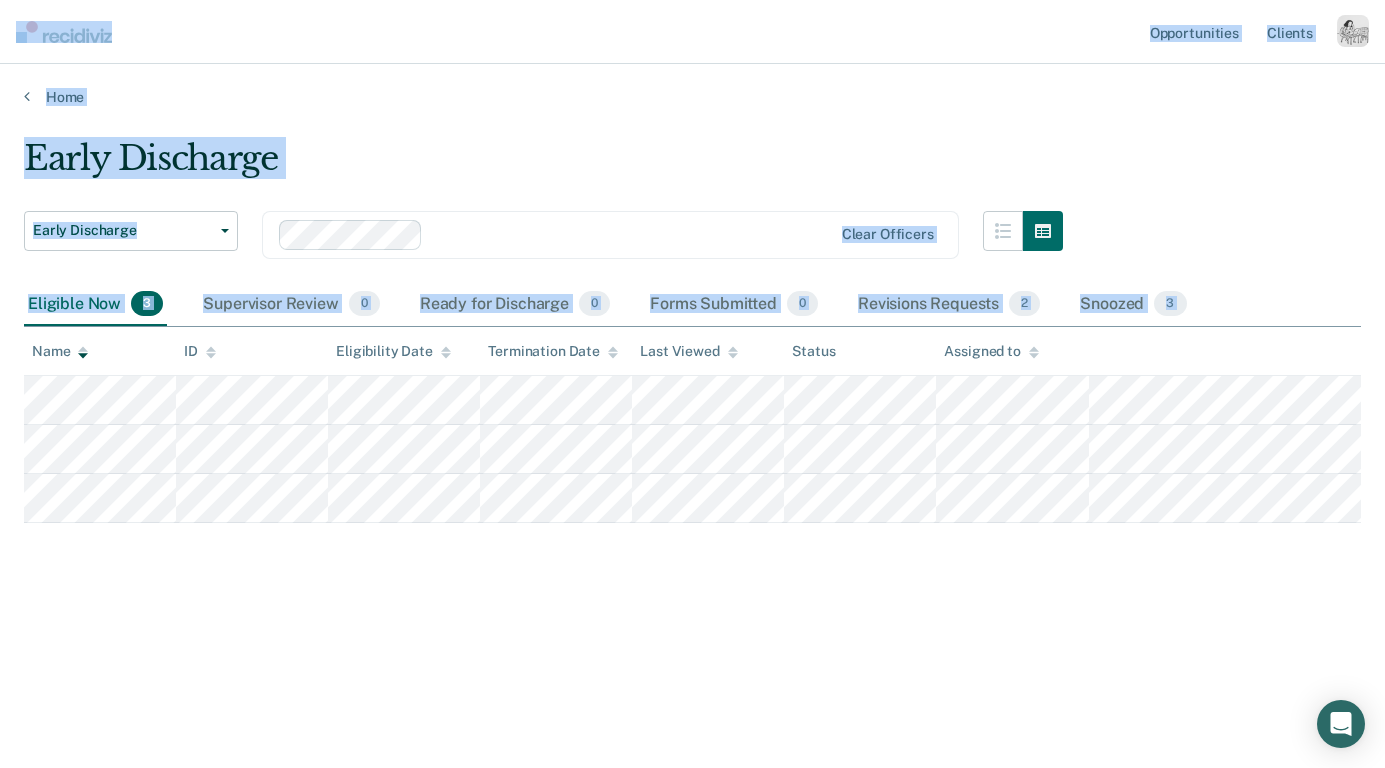 click on "Early Discharge   Early Discharge Early Discharge Clear   officers Eligible Now 3 Supervisor Review 0 Ready for Discharge 0 Forms Submitted 0 Revisions Requests 2 Snoozed 3
To pick up a draggable item, press the space bar.
While dragging, use the arrow keys to move the item.
Press space again to drop the item in its new position, or press escape to cancel.
Name ID Eligibility Date Termination Date Last Viewed Status Assigned to" at bounding box center [692, 434] 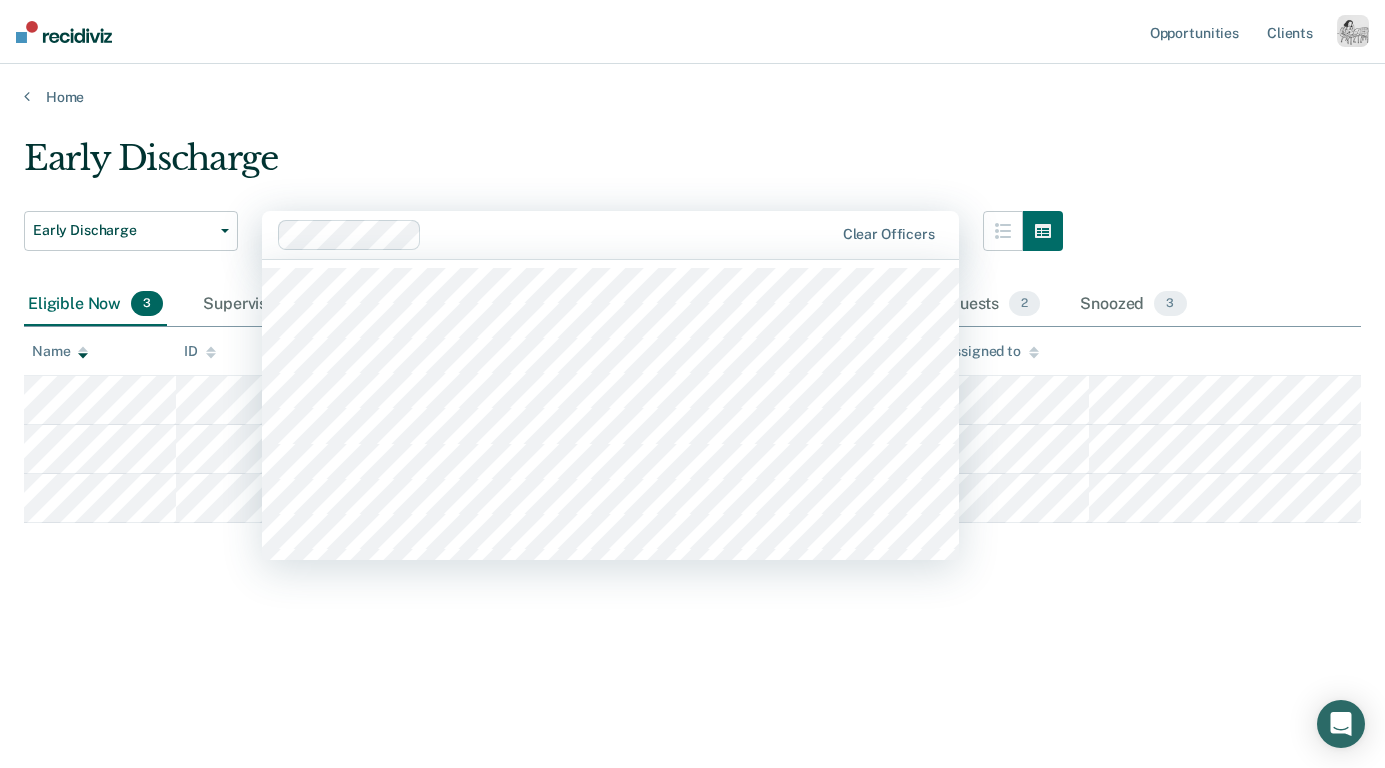 click at bounding box center (631, 234) 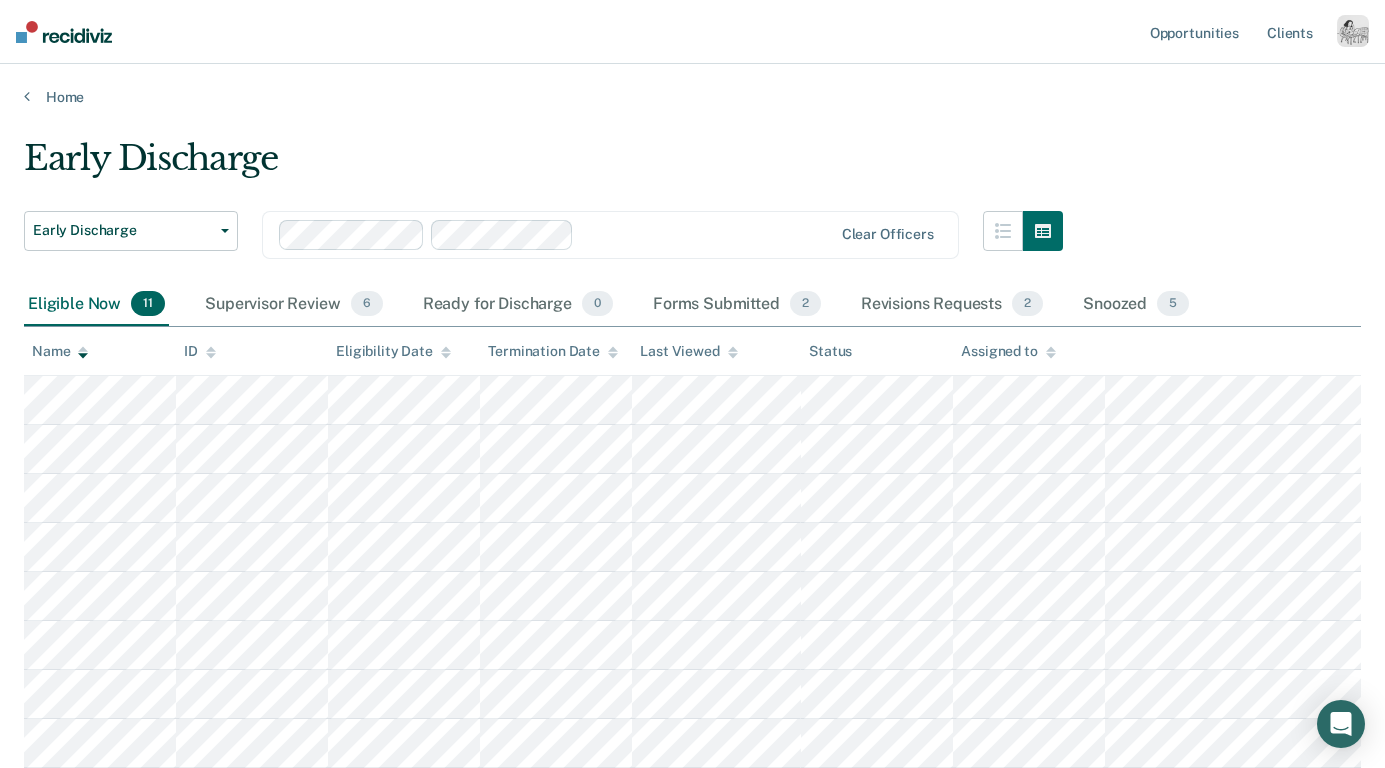click at bounding box center (706, 234) 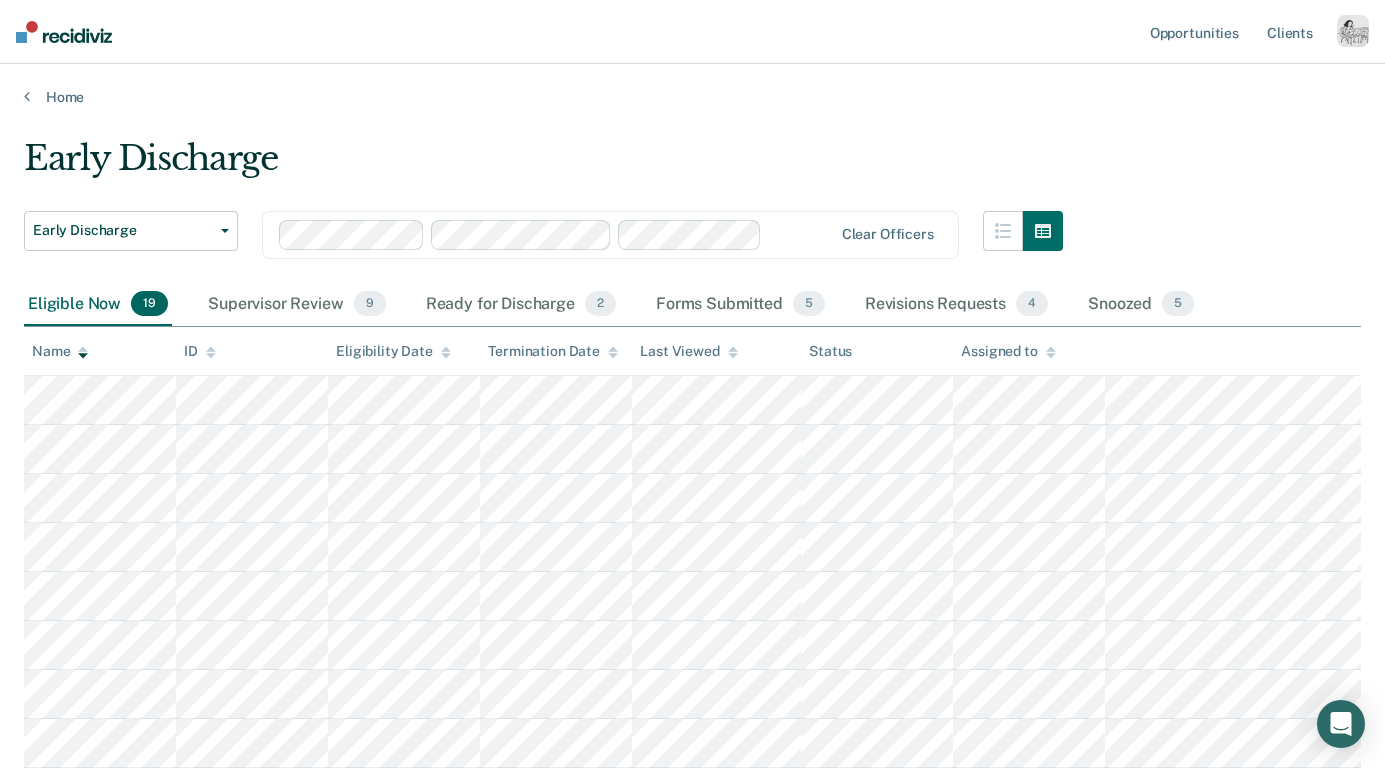 click 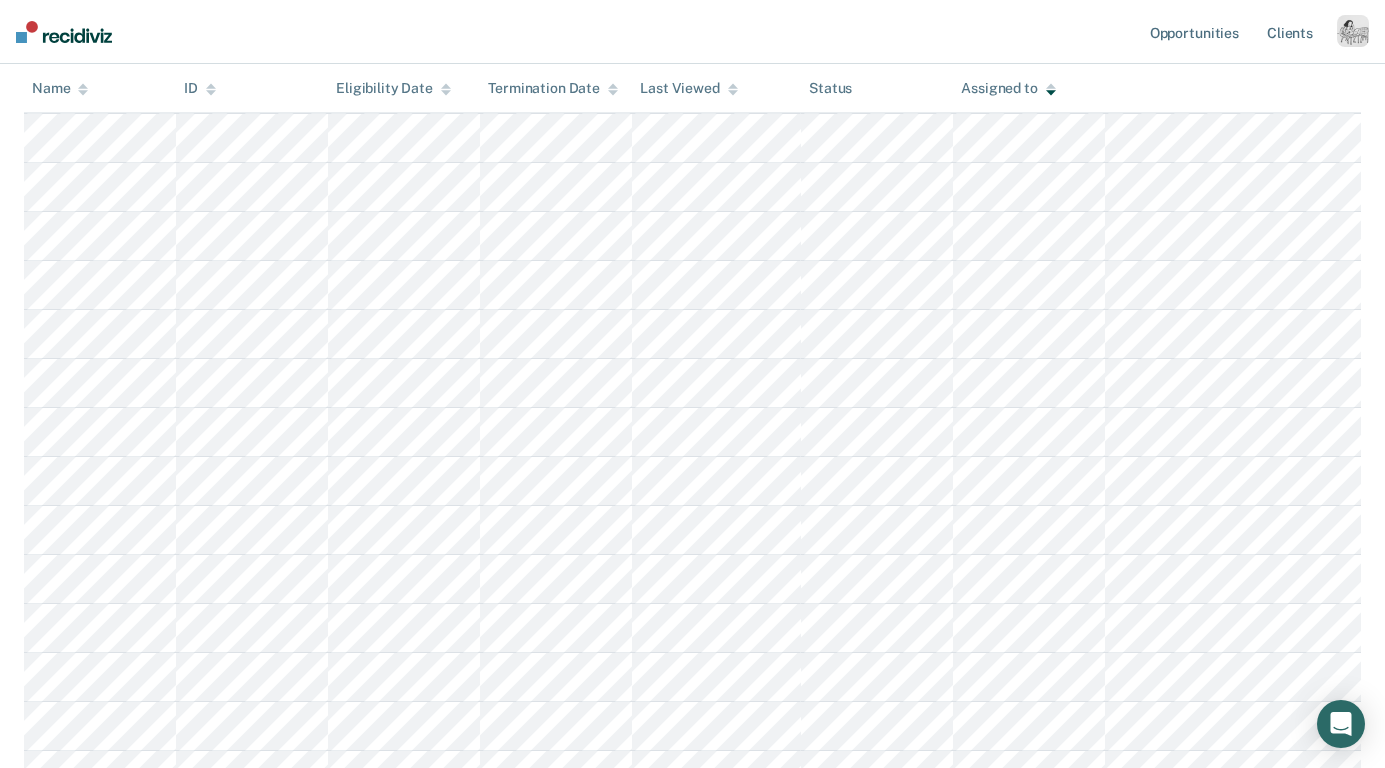 scroll, scrollTop: 0, scrollLeft: 0, axis: both 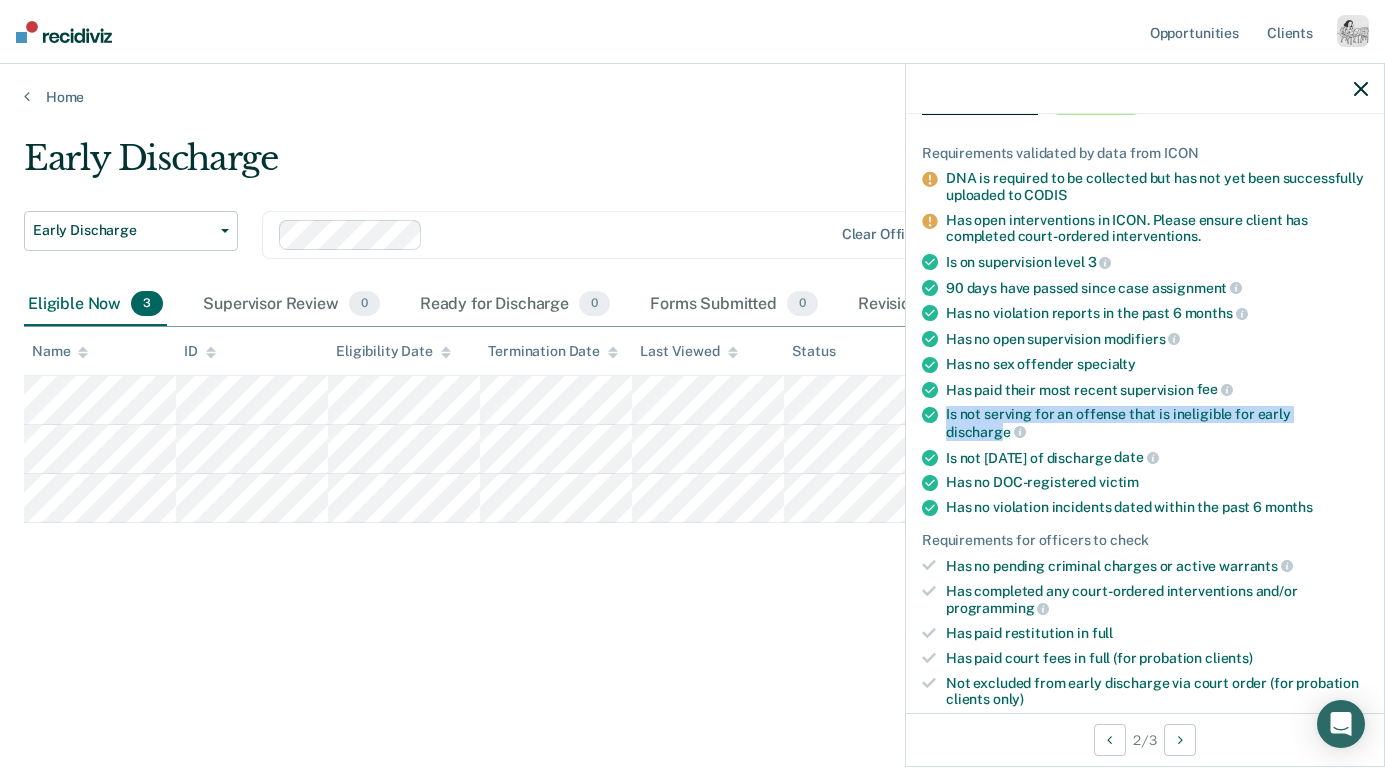 drag, startPoint x: 944, startPoint y: 409, endPoint x: 1343, endPoint y: 409, distance: 399 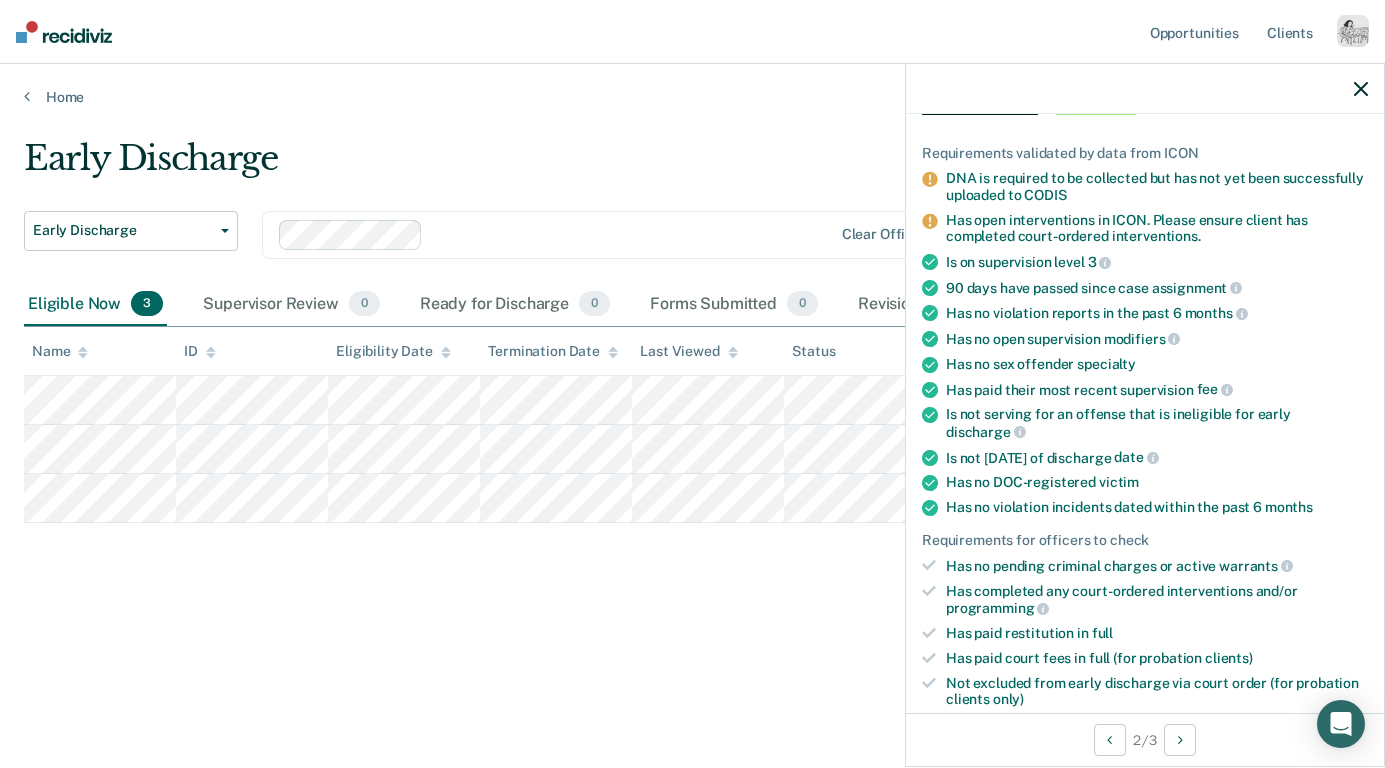 click on "Is not [DATE] of discharge   date" at bounding box center (1157, 458) 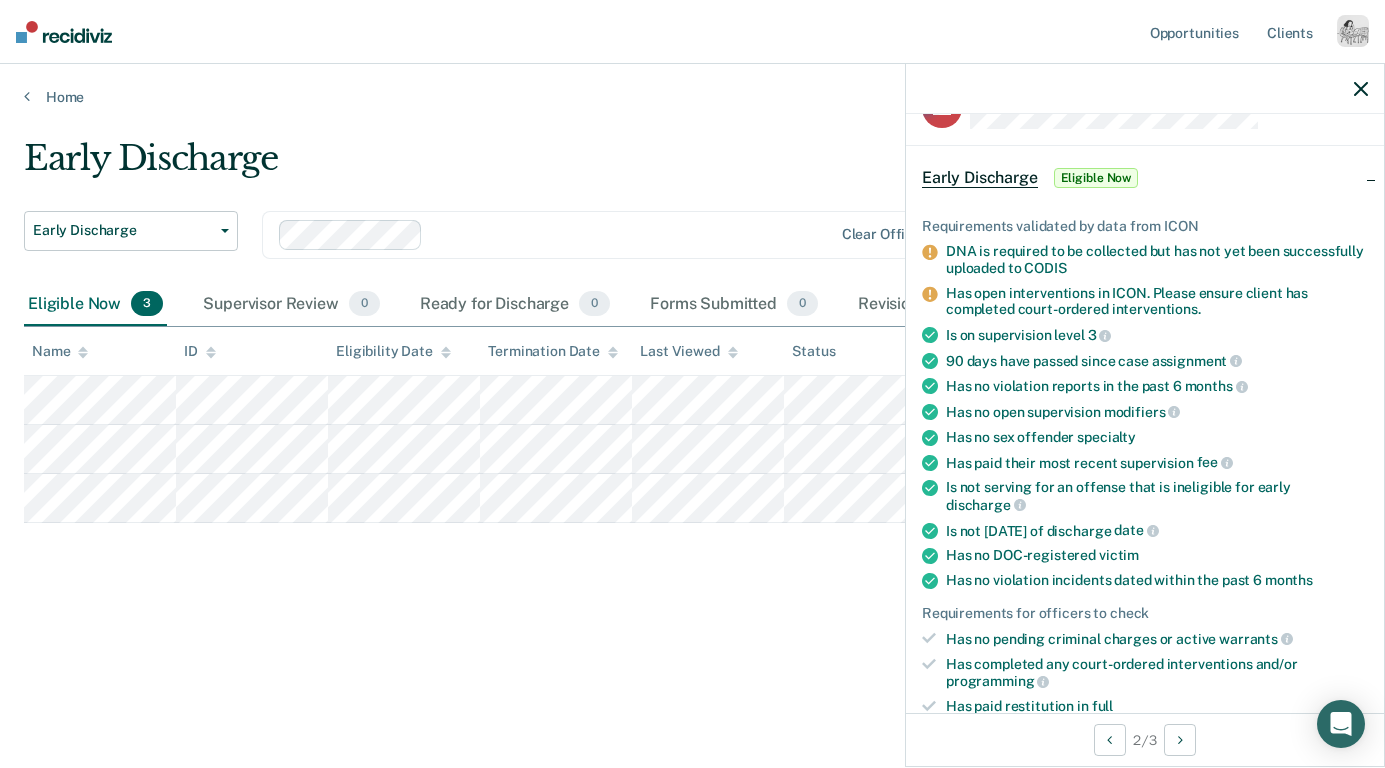 scroll, scrollTop: 0, scrollLeft: 0, axis: both 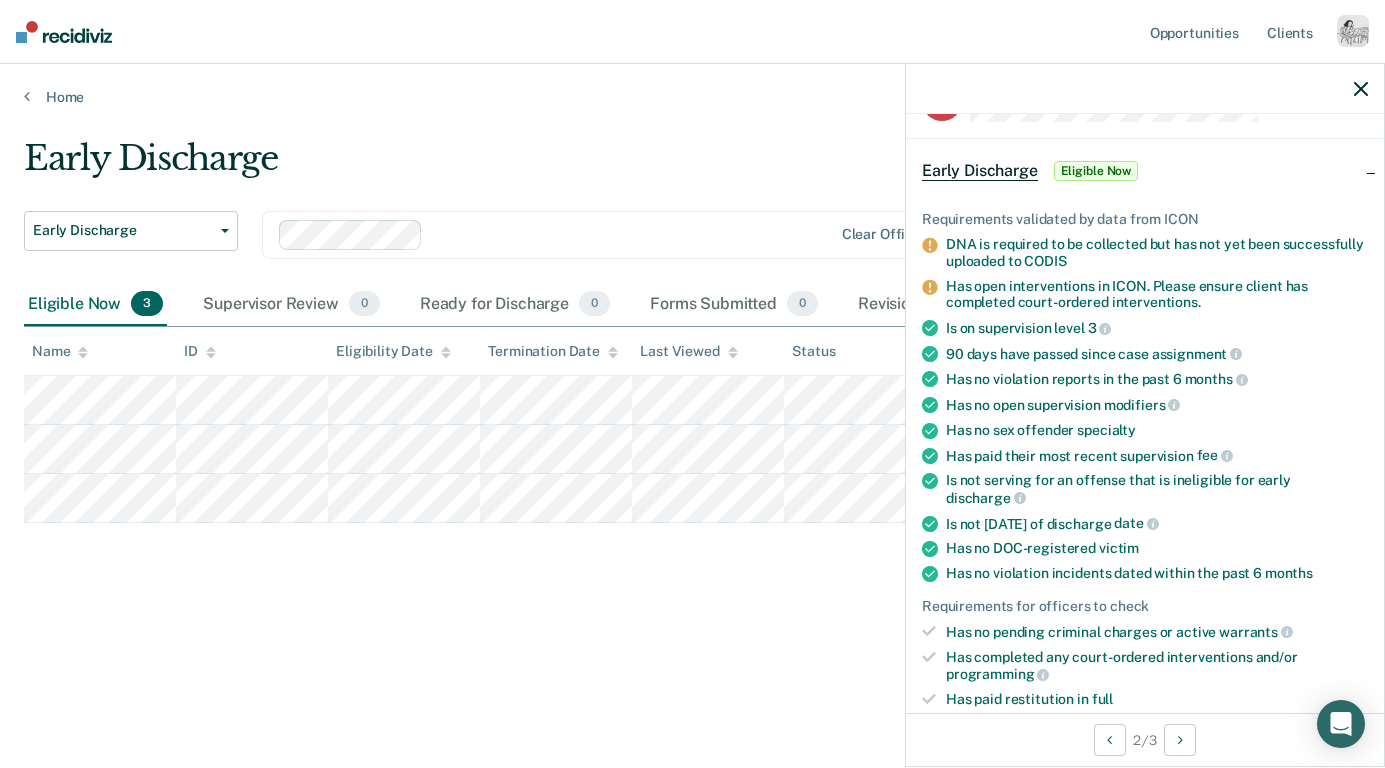 click 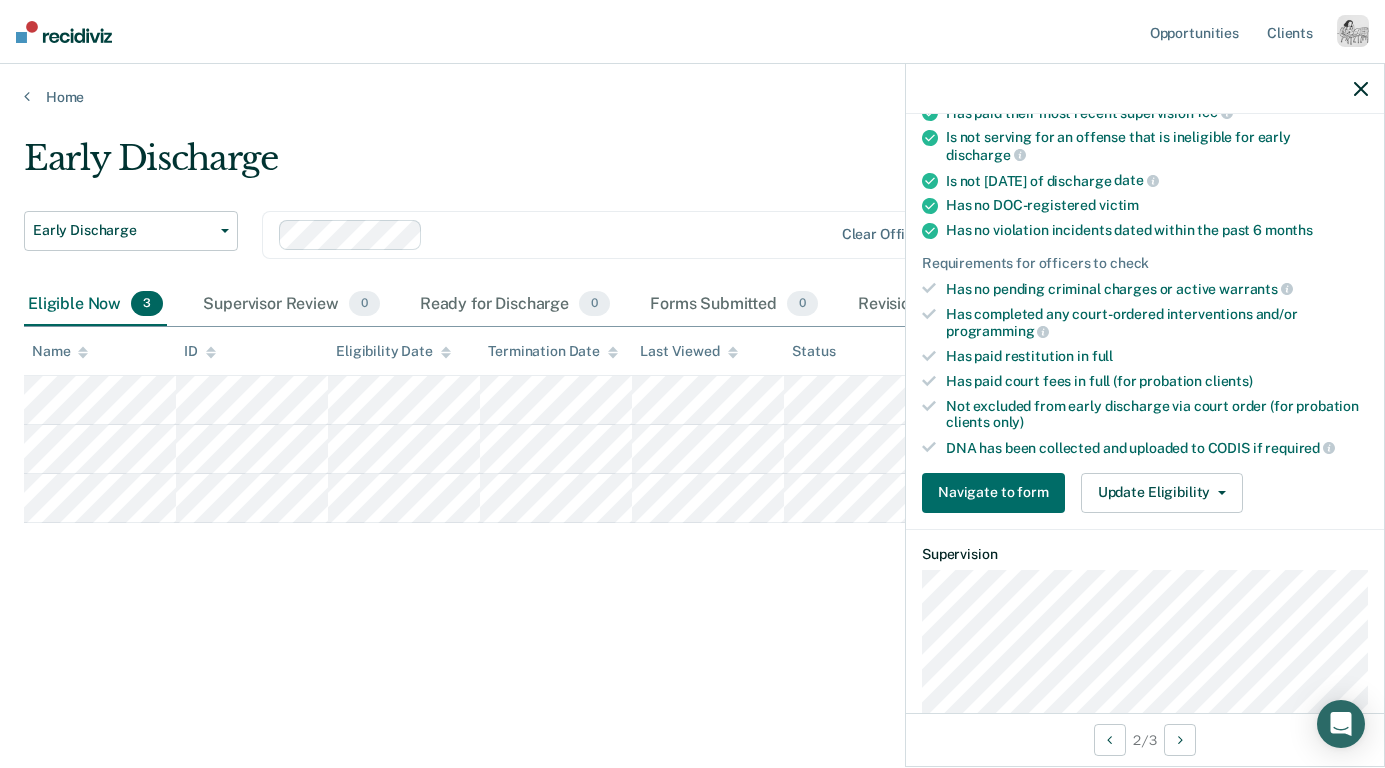 scroll, scrollTop: 402, scrollLeft: 0, axis: vertical 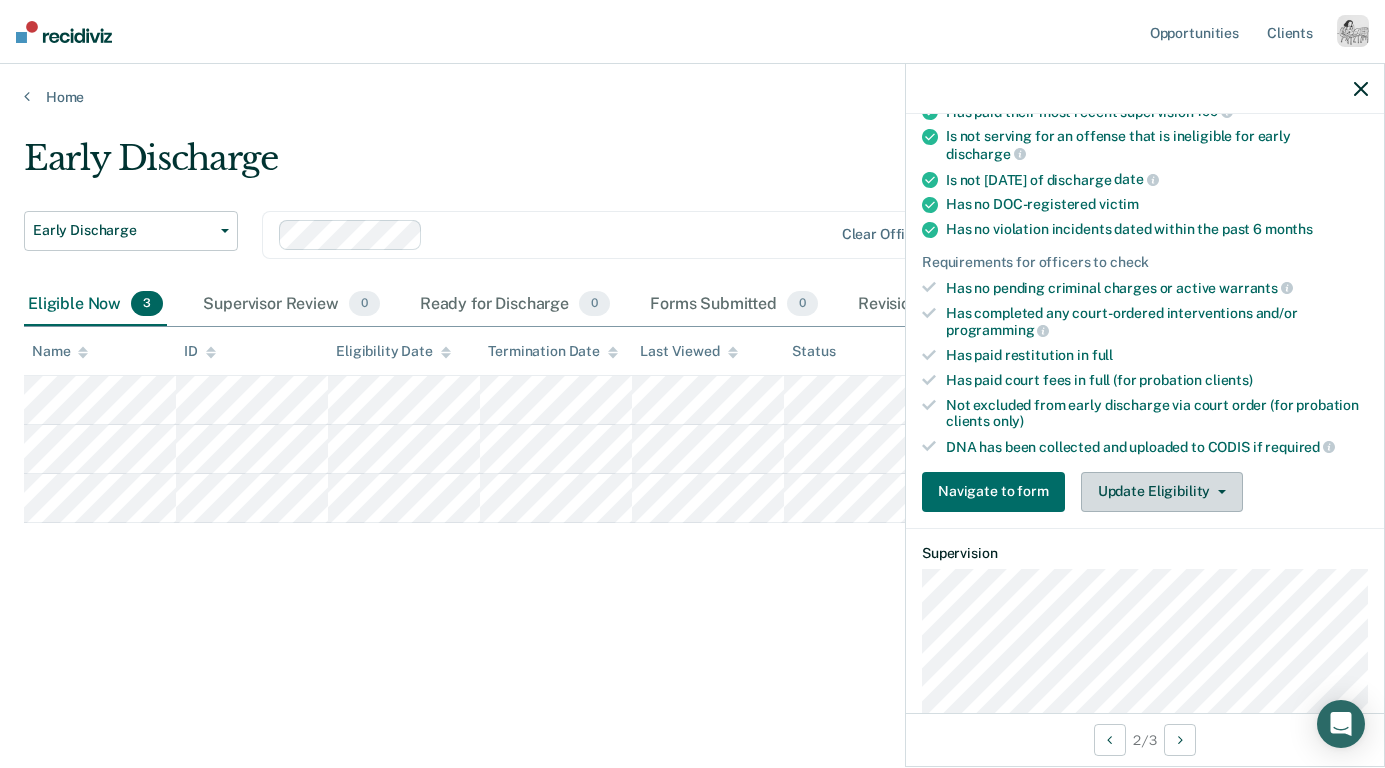 click on "Update Eligibility" at bounding box center (1162, 492) 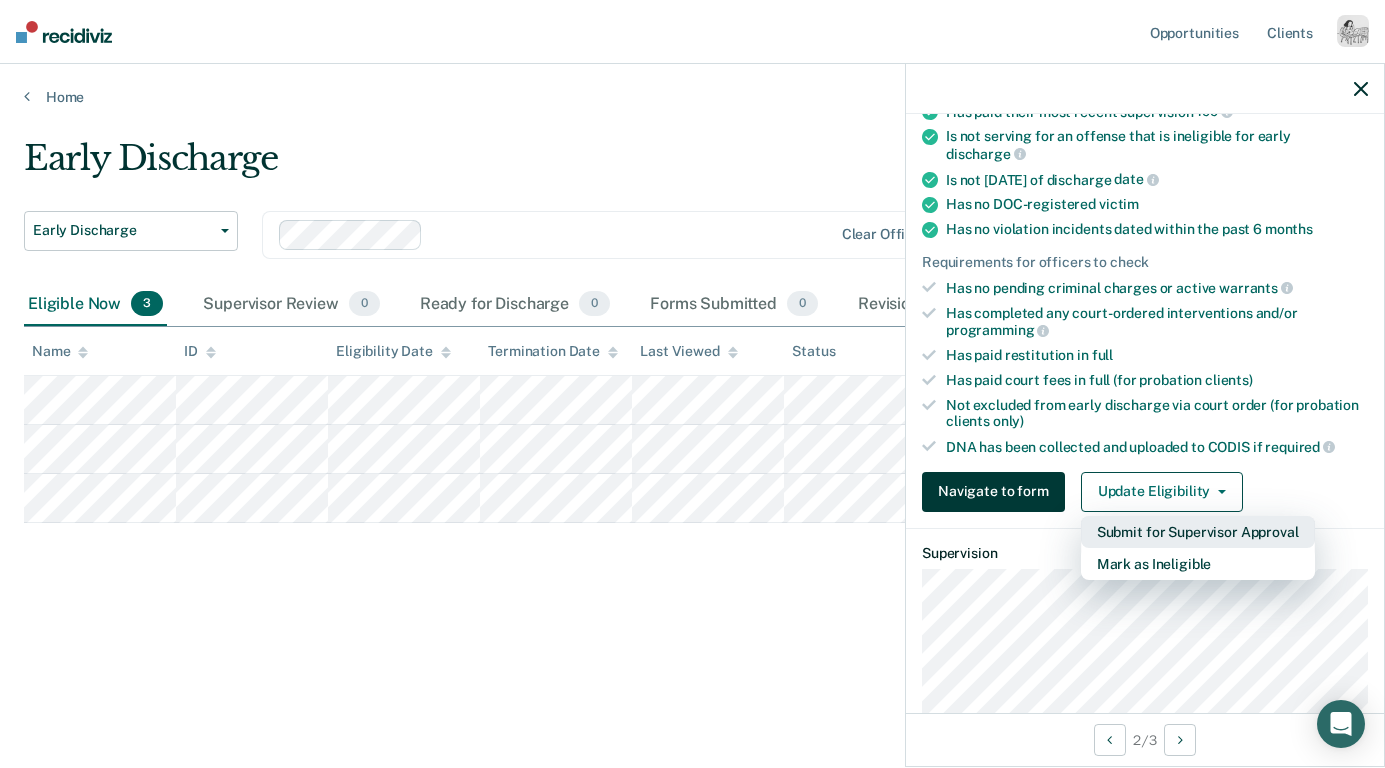 scroll, scrollTop: 401, scrollLeft: 0, axis: vertical 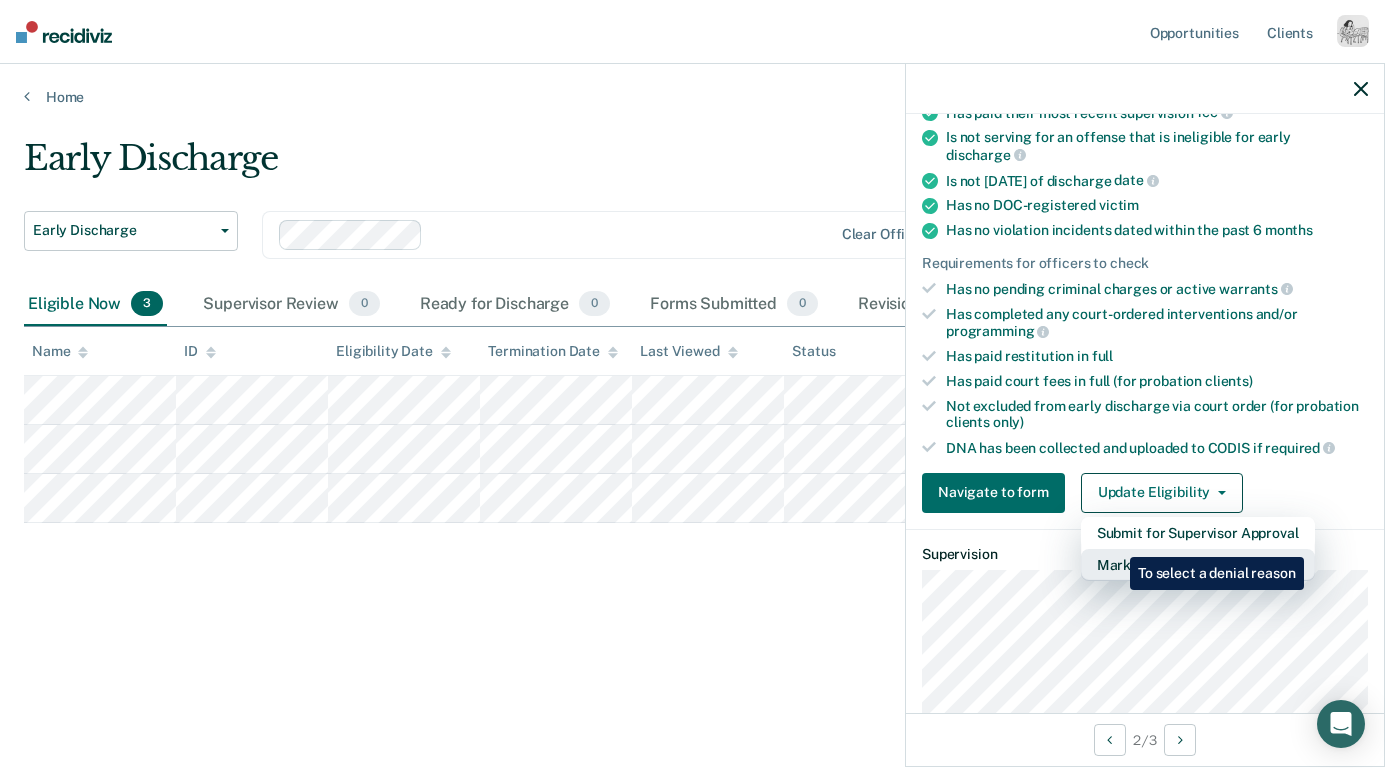 click on "Mark as Ineligible" at bounding box center (1198, 565) 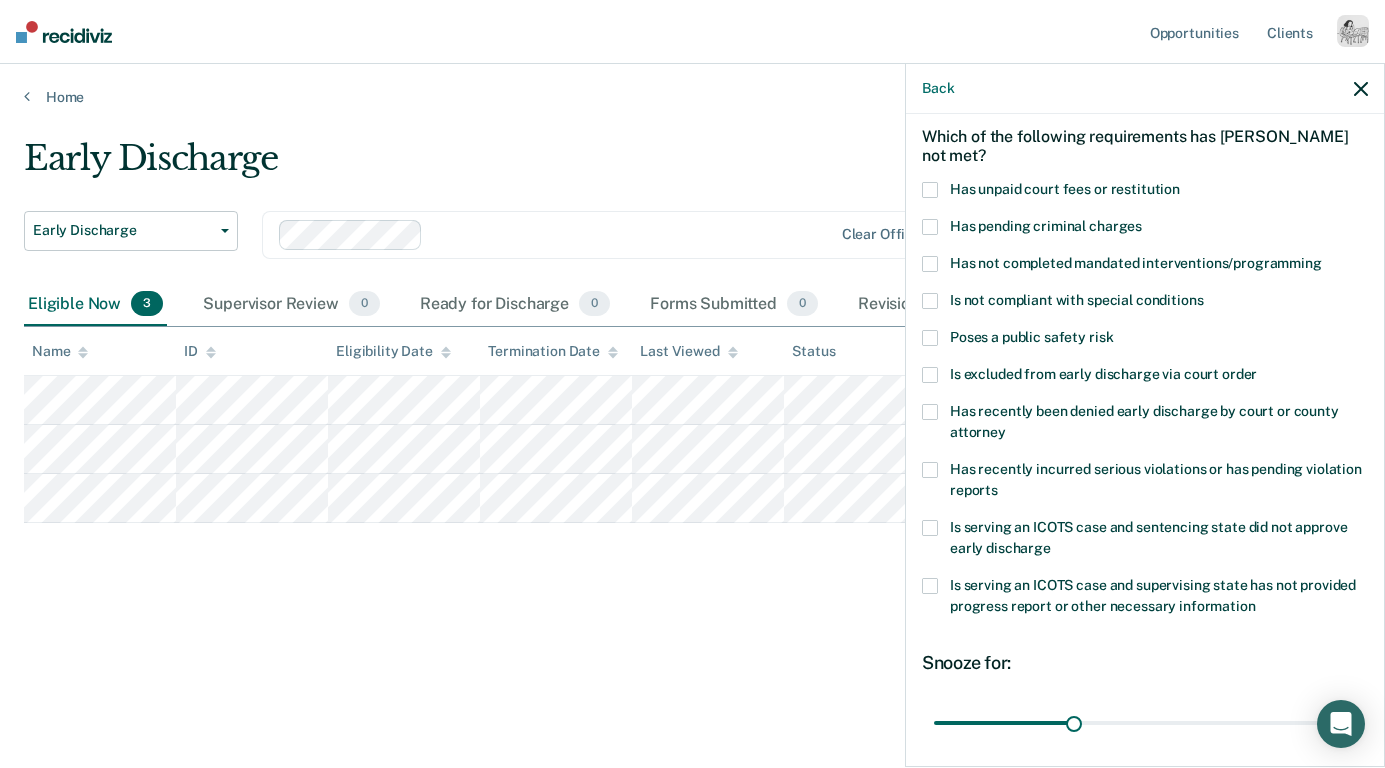 scroll, scrollTop: 89, scrollLeft: 0, axis: vertical 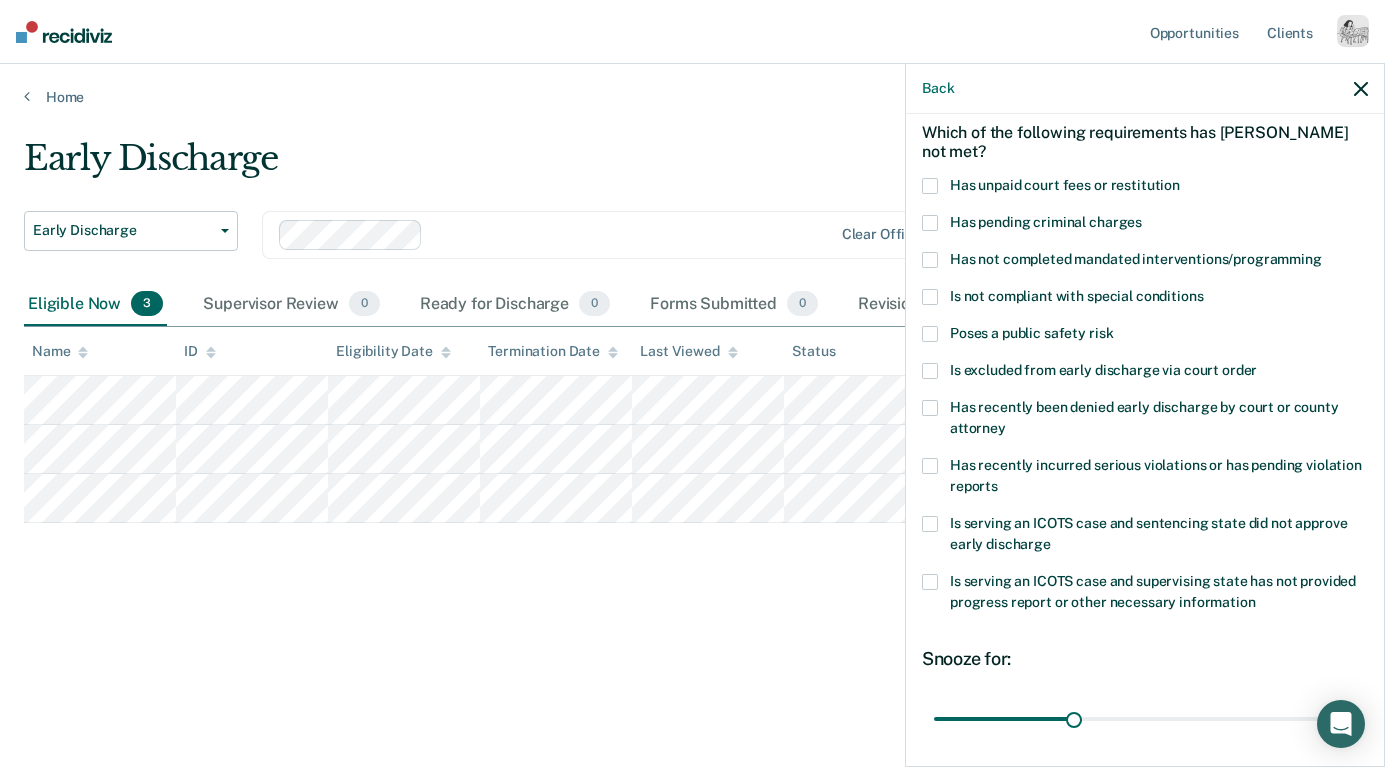 click 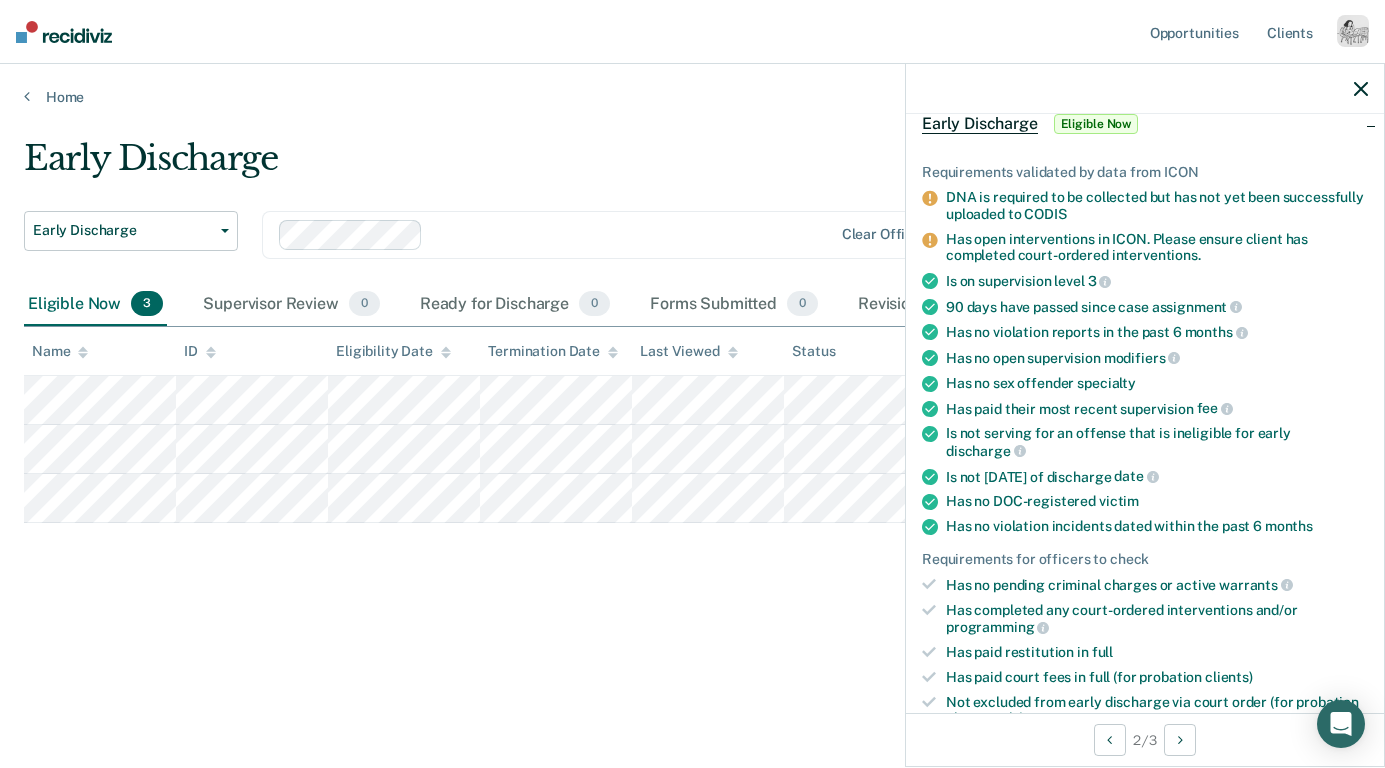 scroll, scrollTop: 282, scrollLeft: 0, axis: vertical 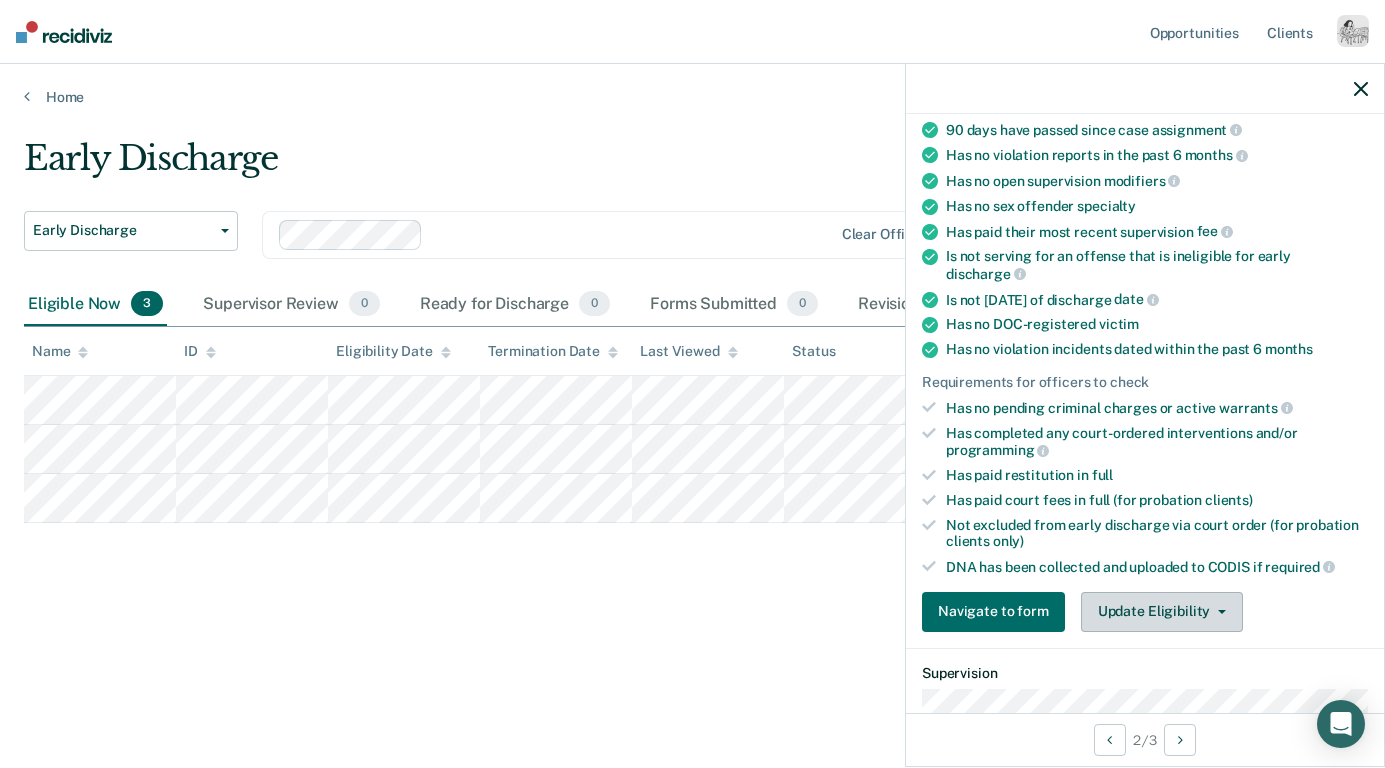 click on "Update Eligibility" at bounding box center [1162, 612] 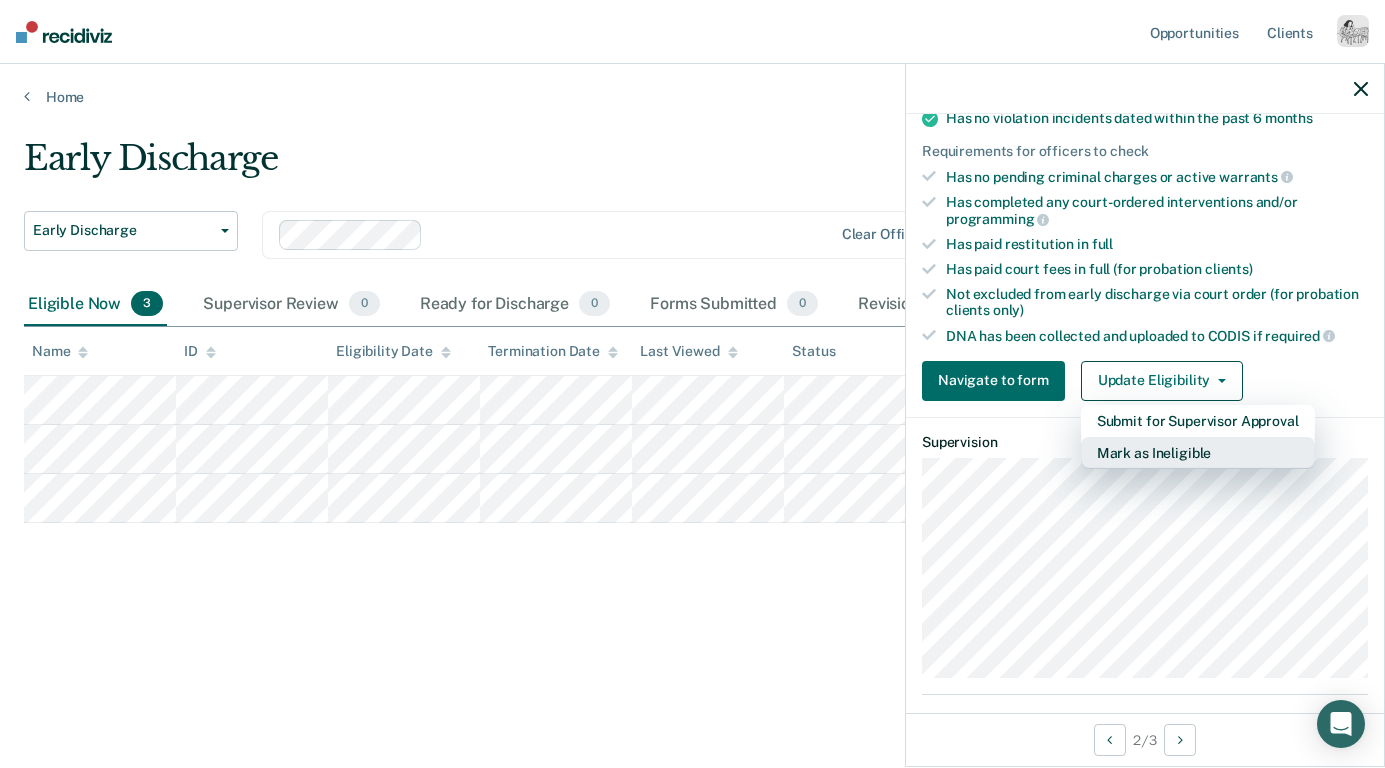 scroll, scrollTop: 519, scrollLeft: 0, axis: vertical 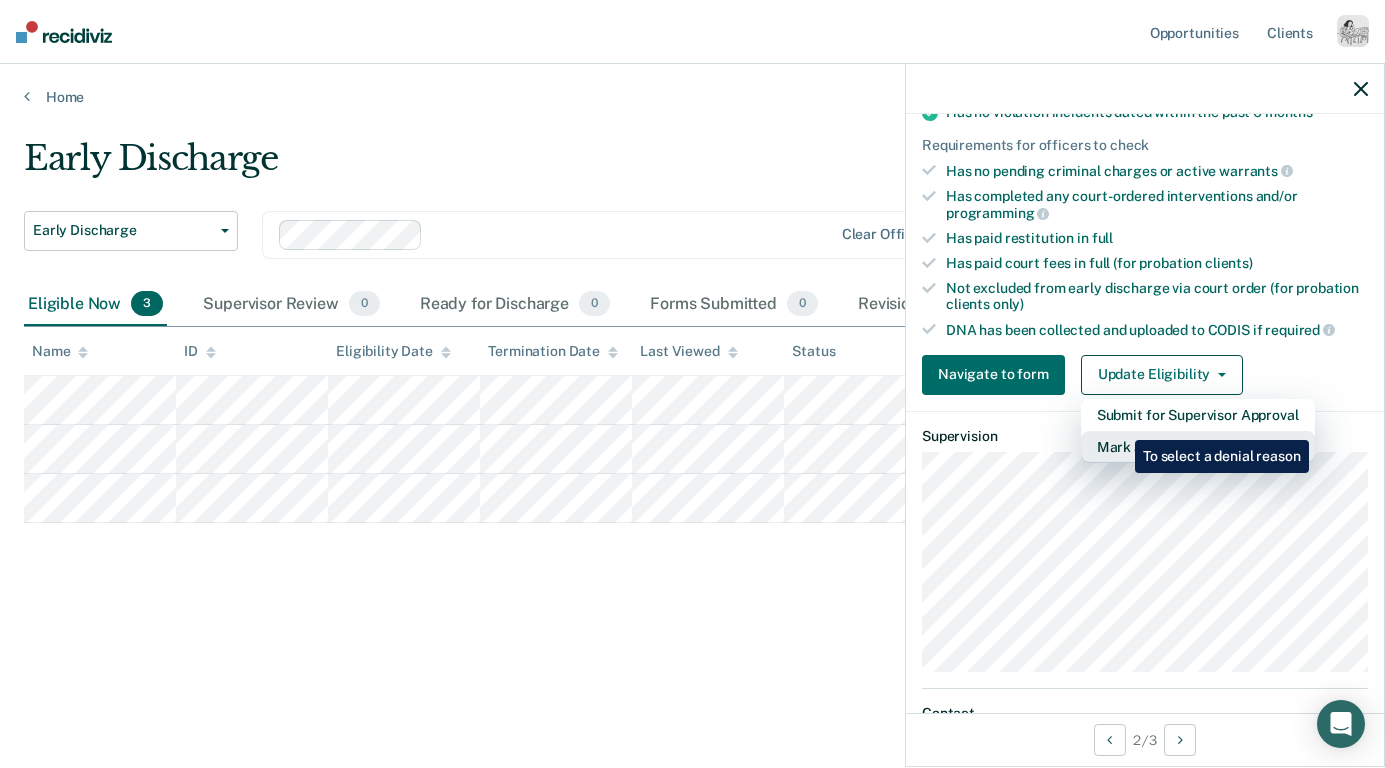 click on "Mark as Ineligible" at bounding box center (1198, 447) 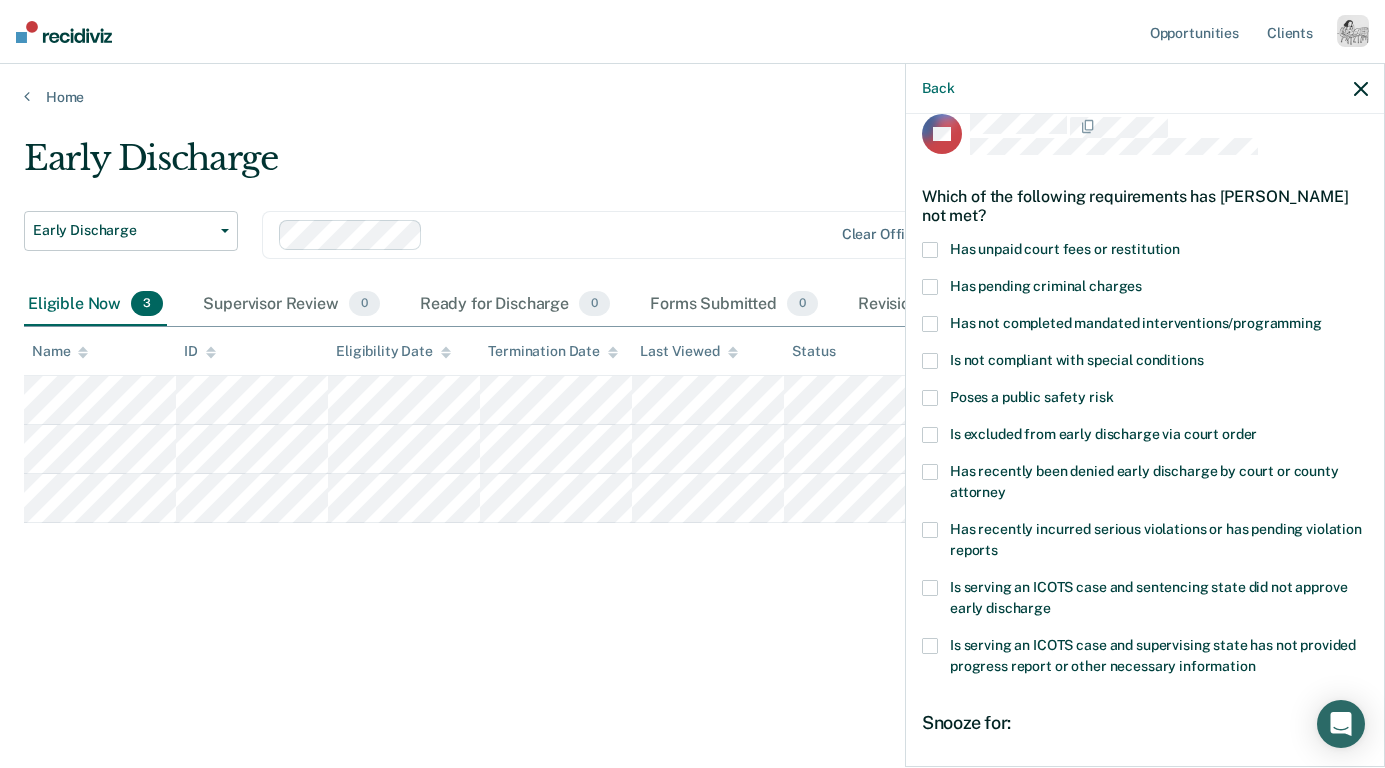 scroll, scrollTop: 0, scrollLeft: 0, axis: both 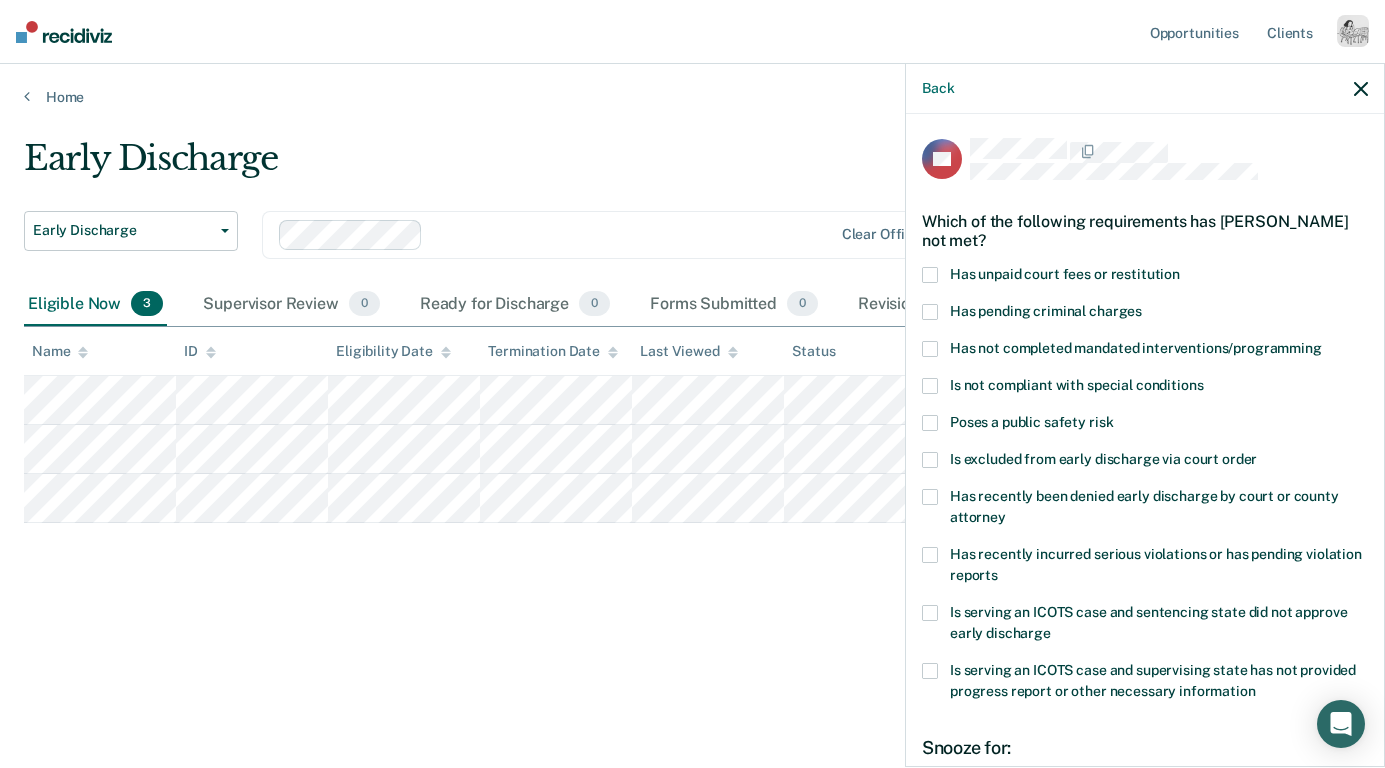 click on "Has not completed mandated interventions/programming" at bounding box center [1136, 348] 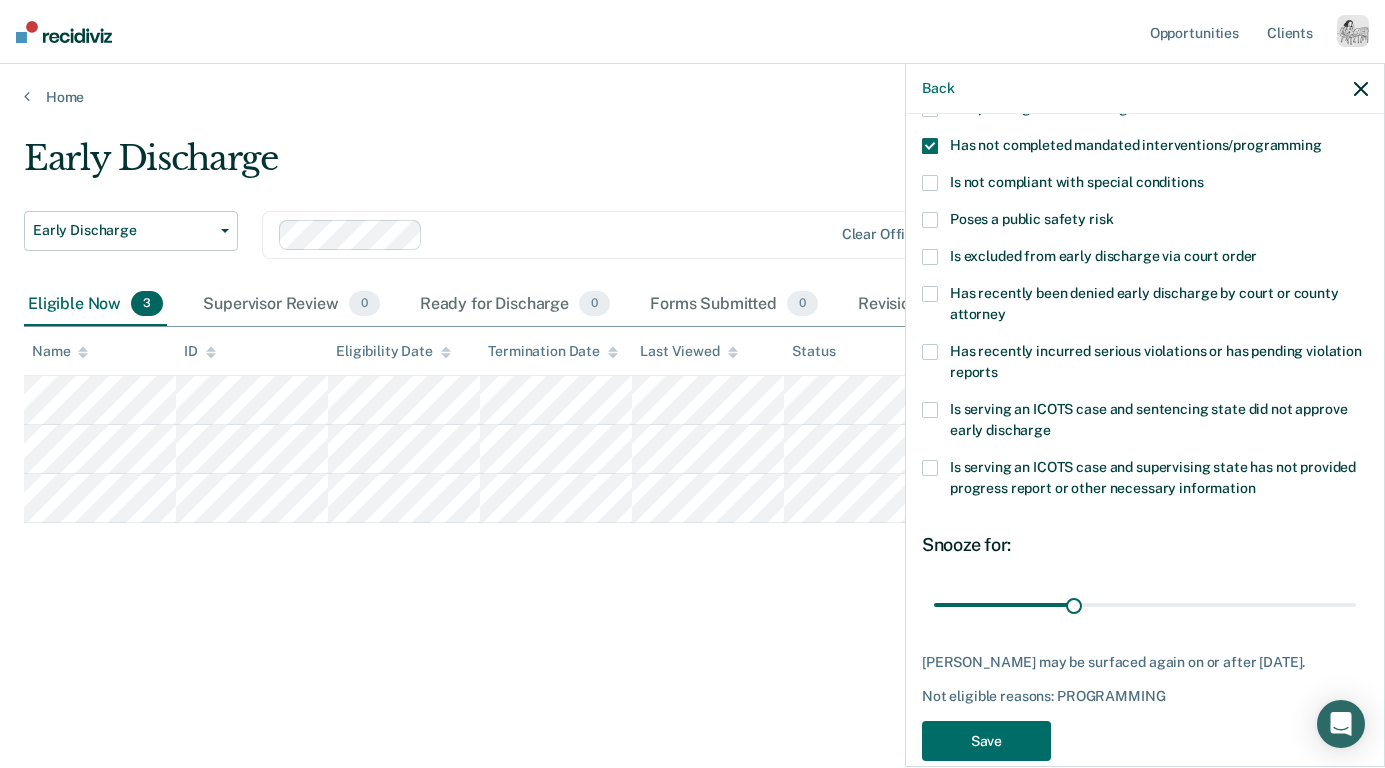scroll, scrollTop: 235, scrollLeft: 0, axis: vertical 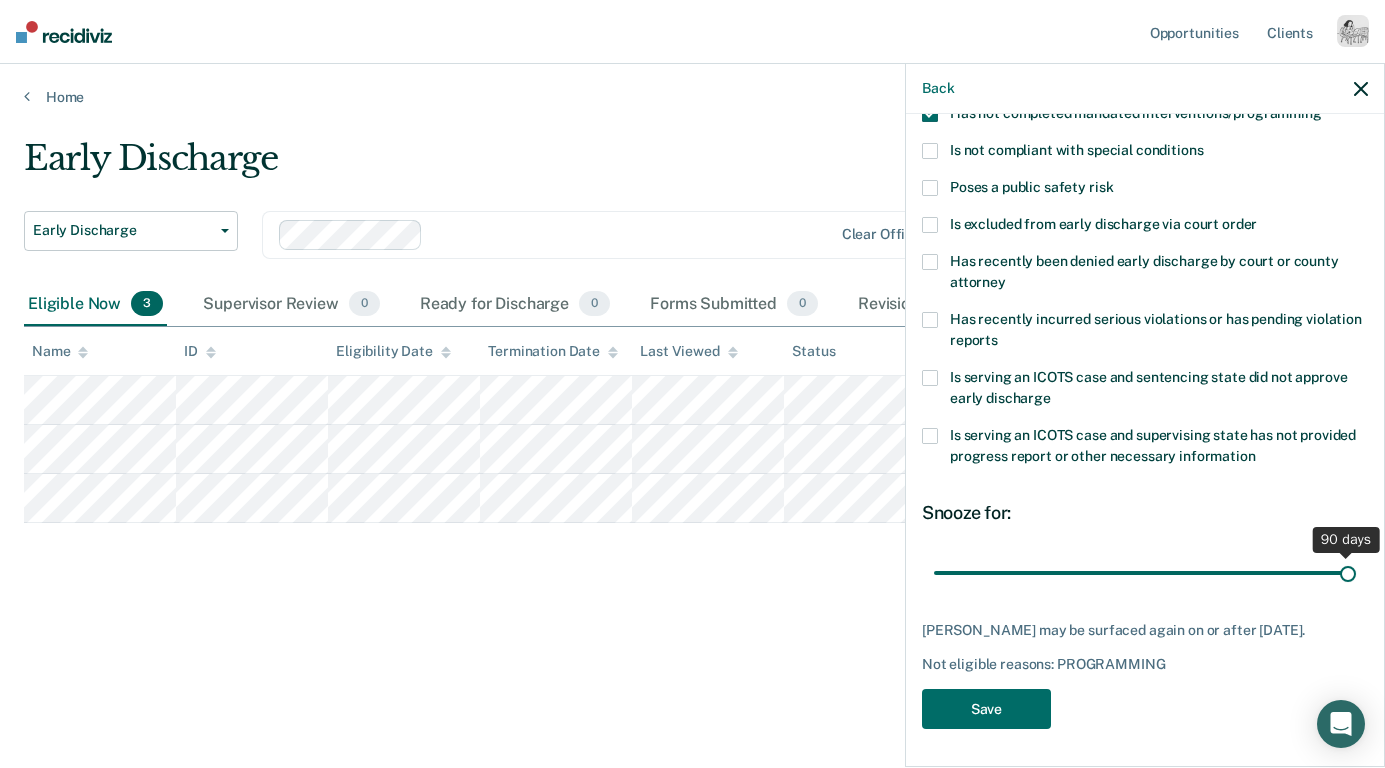 drag, startPoint x: 1079, startPoint y: 576, endPoint x: 1461, endPoint y: 577, distance: 382.0013 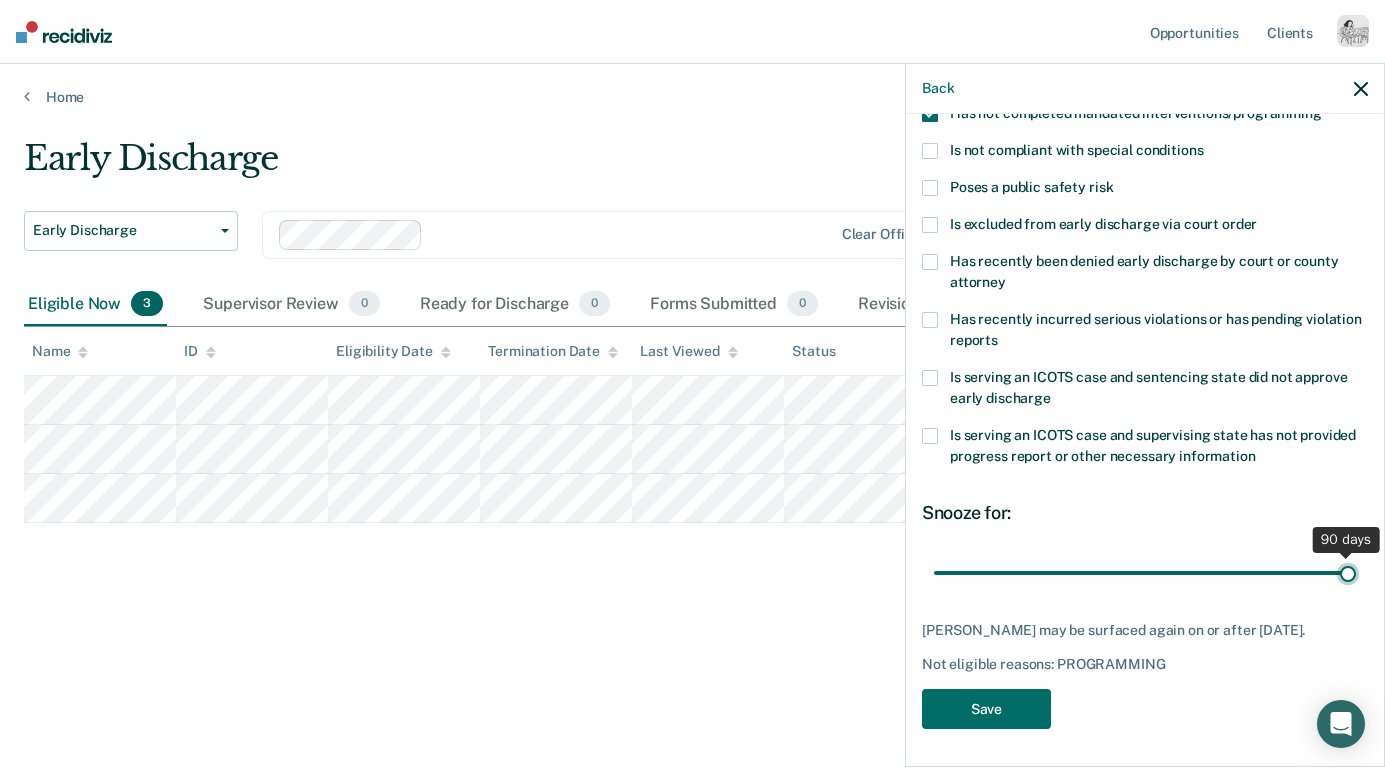 type on "90" 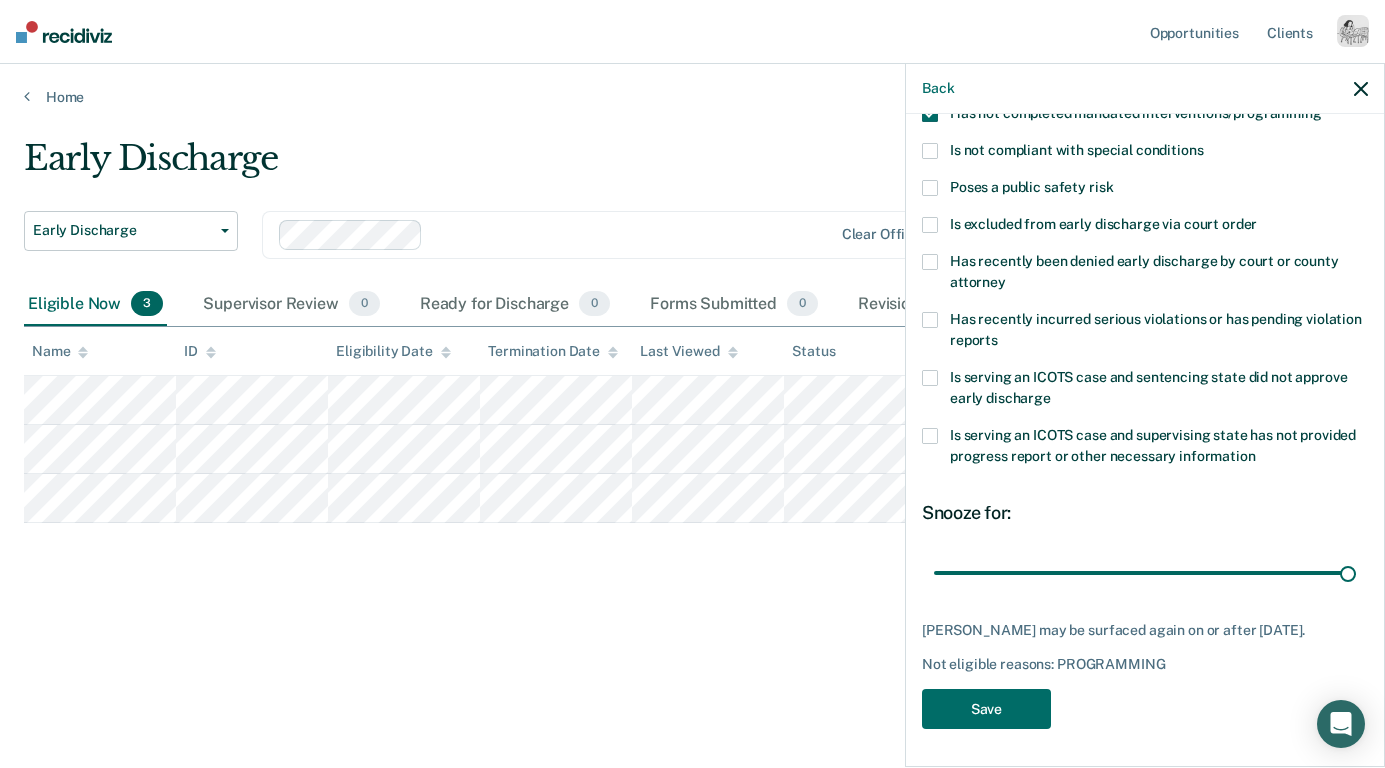 click on "[PERSON_NAME] may be surfaced again on or after [DATE]." at bounding box center (1145, 630) 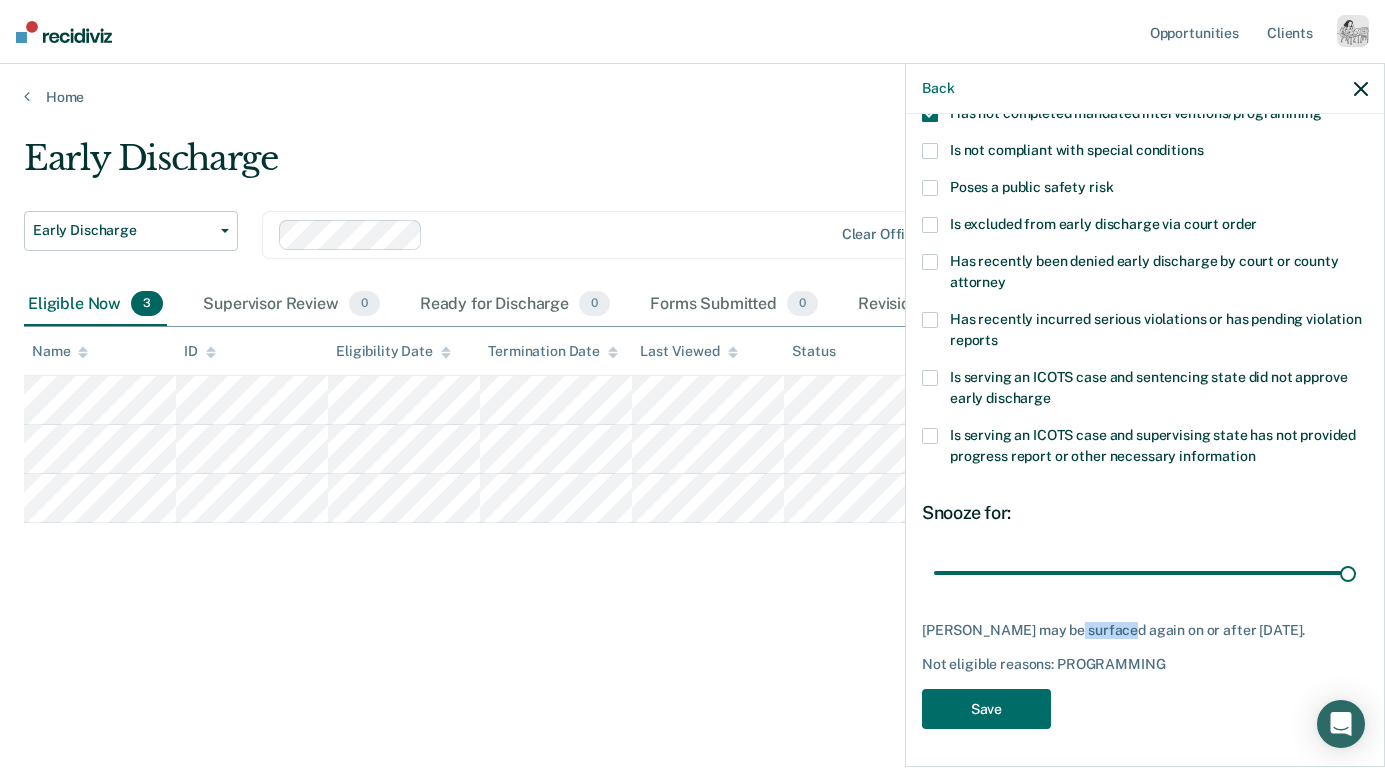 click on "[PERSON_NAME] may be surfaced again on or after [DATE]." at bounding box center [1145, 630] 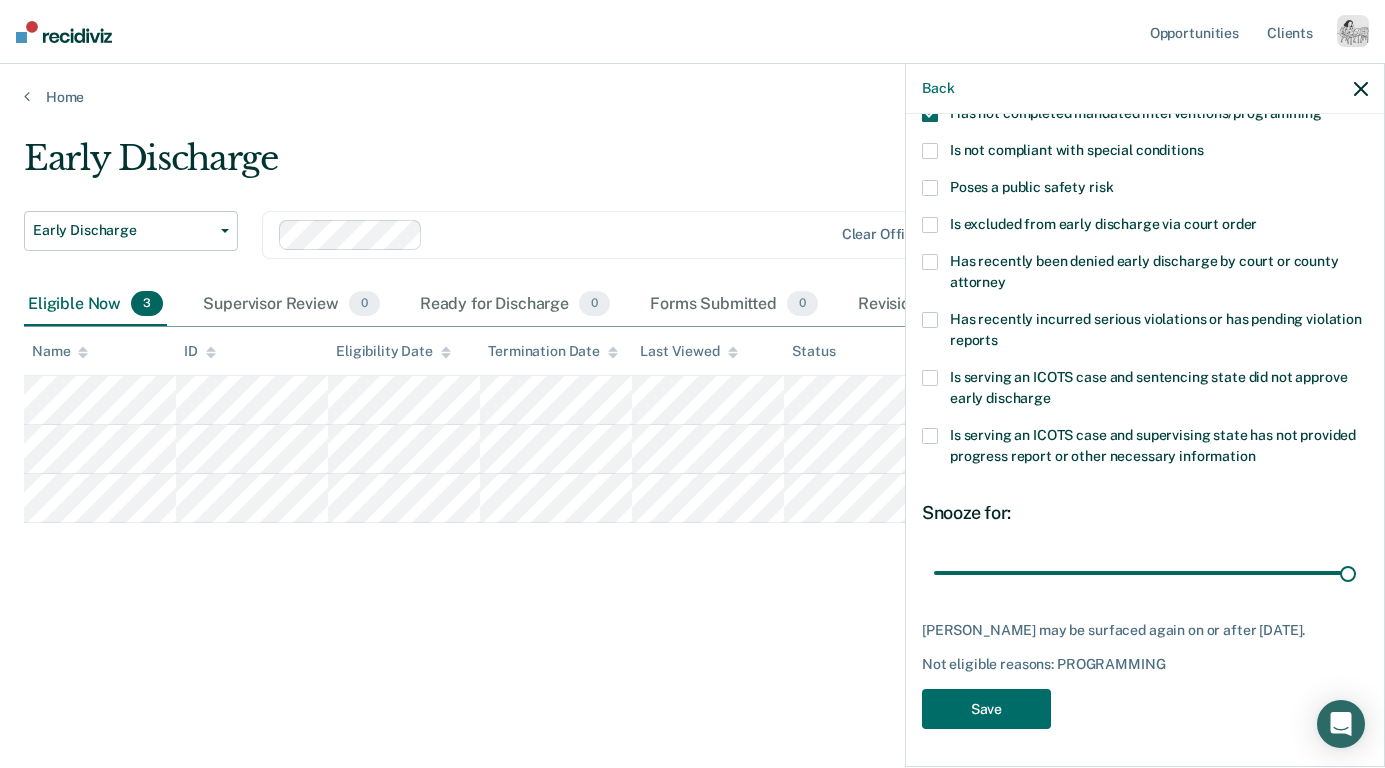 click on "[PERSON_NAME] may be surfaced again on or after [DATE]." at bounding box center [1145, 630] 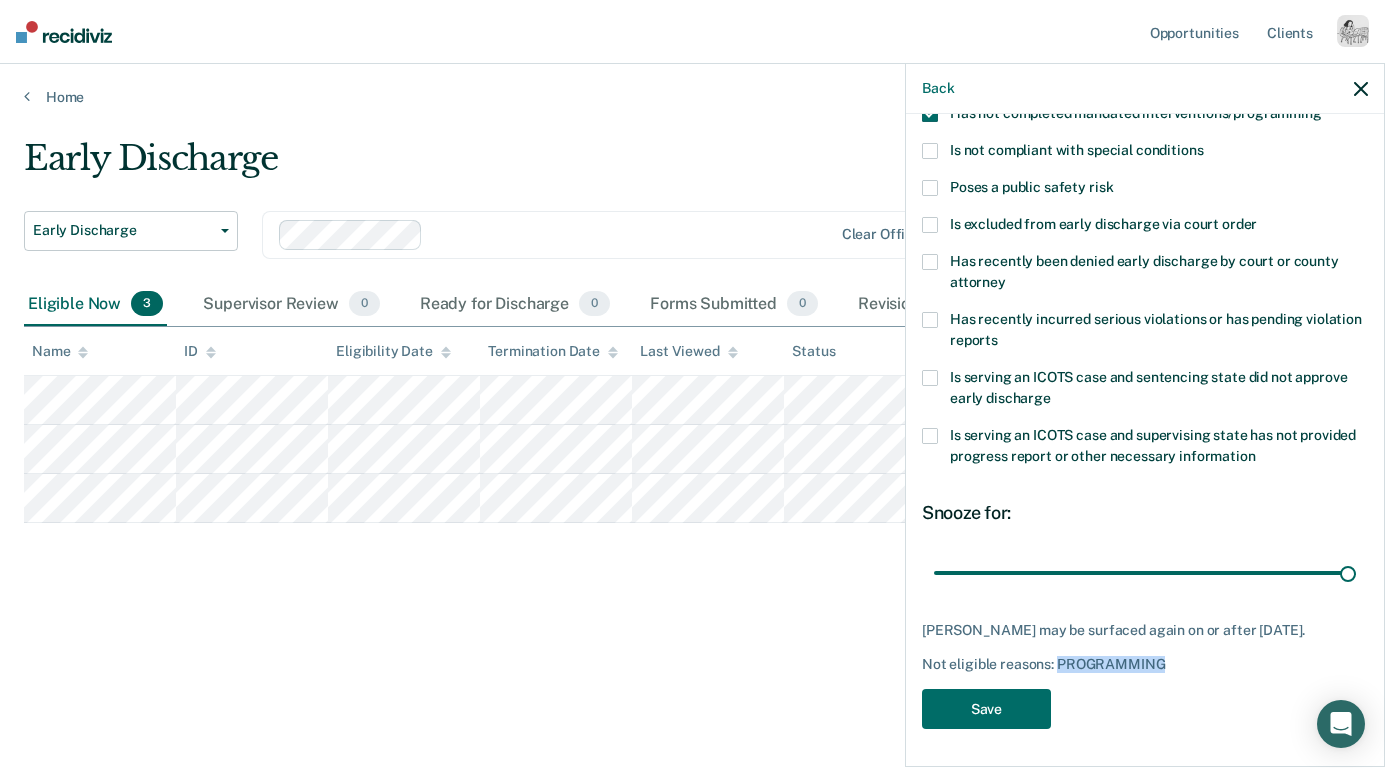 click on "Not eligible reasons: PROGRAMMING" at bounding box center [1145, 664] 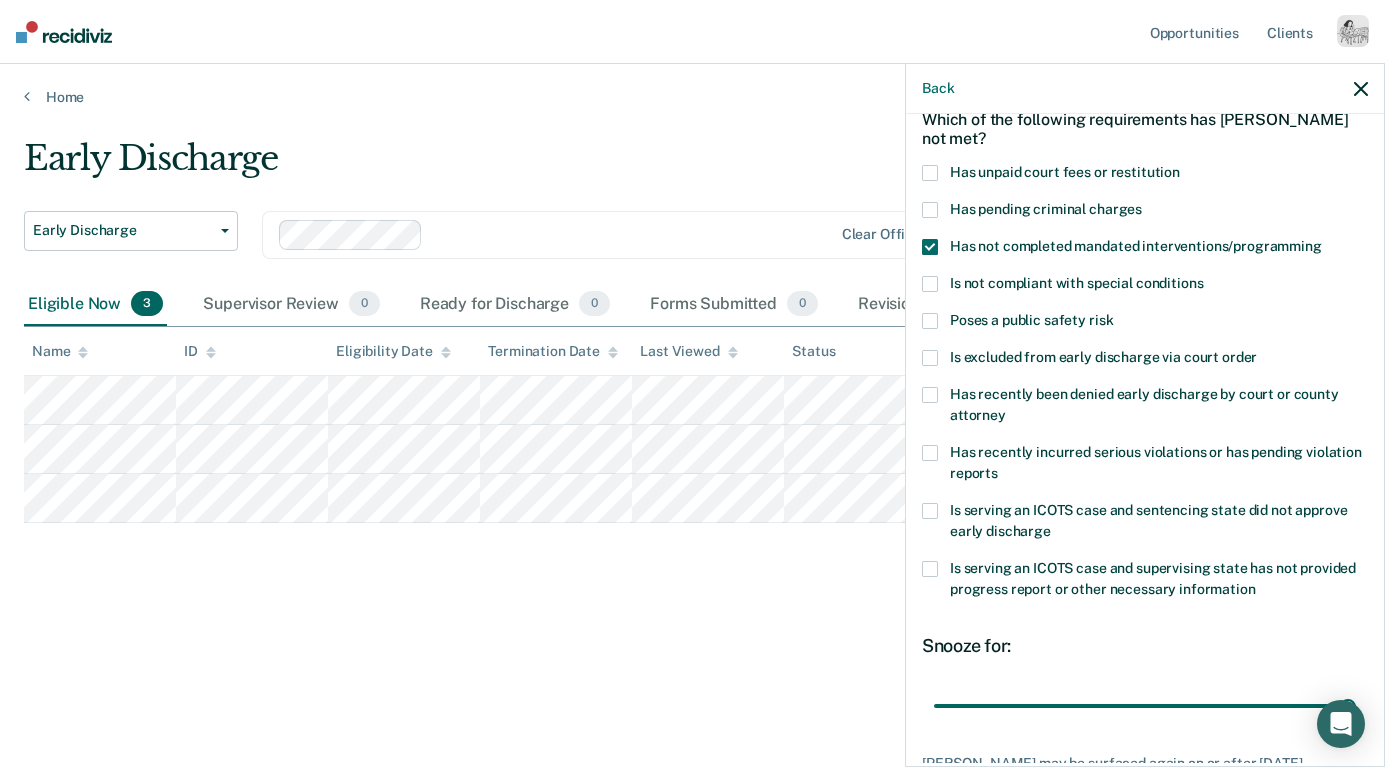 scroll, scrollTop: 0, scrollLeft: 0, axis: both 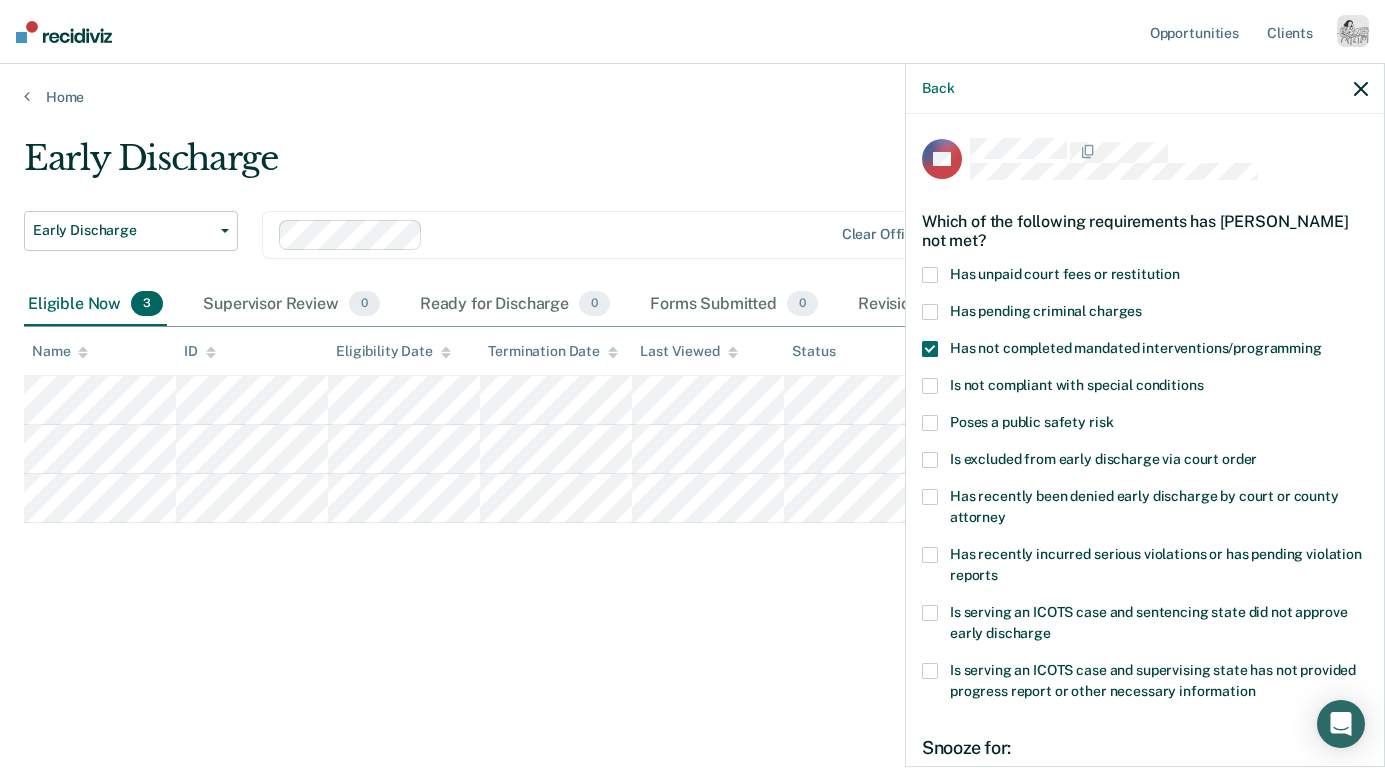 click on "Has unpaid court fees or restitution" at bounding box center [1065, 274] 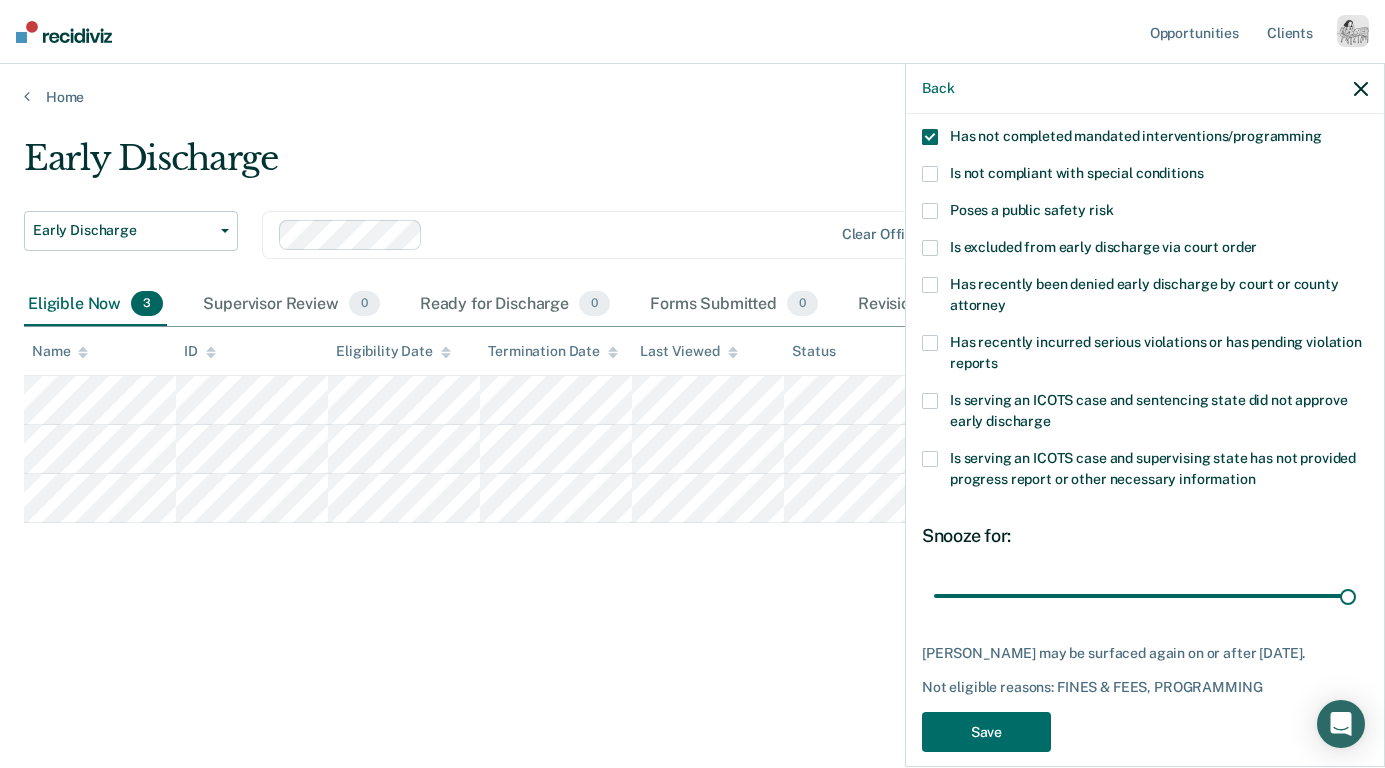 scroll, scrollTop: 229, scrollLeft: 0, axis: vertical 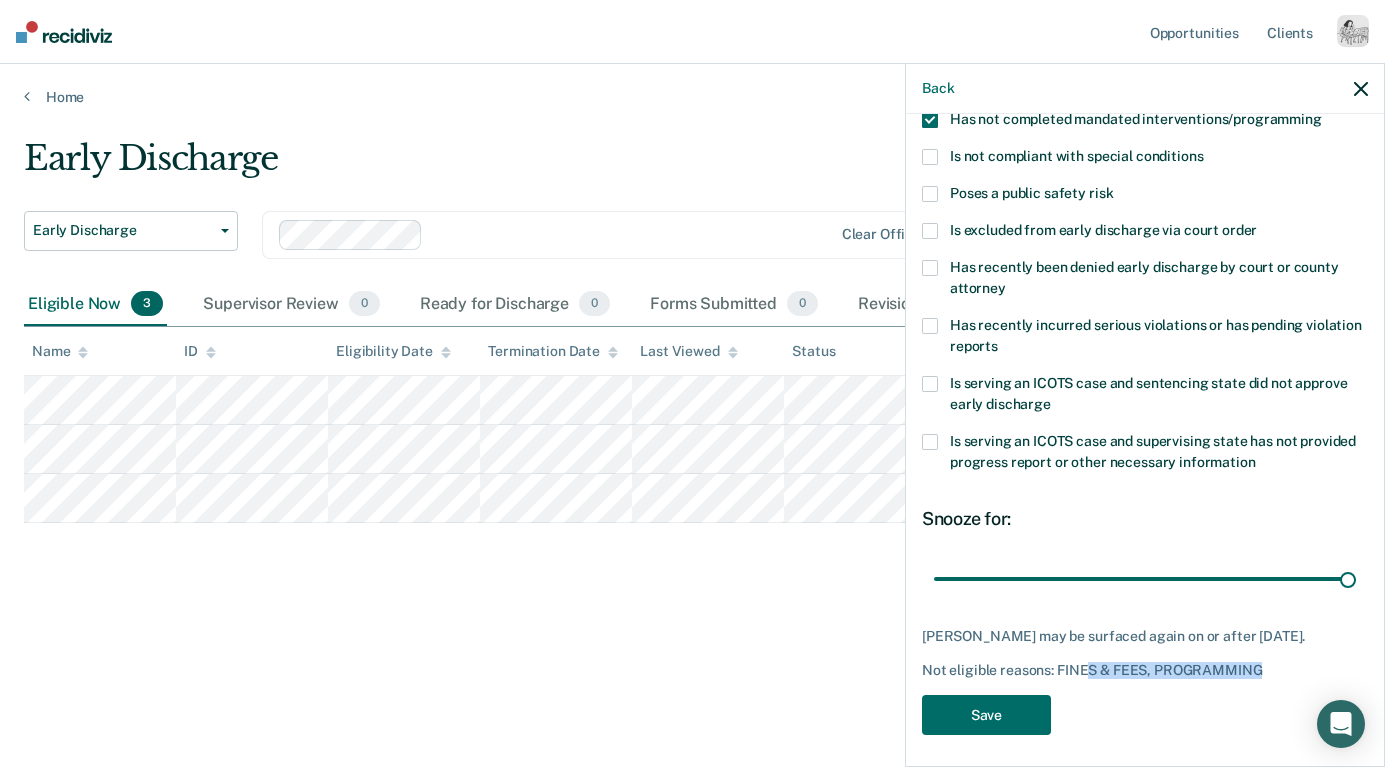 drag, startPoint x: 1088, startPoint y: 666, endPoint x: 1262, endPoint y: 665, distance: 174.00287 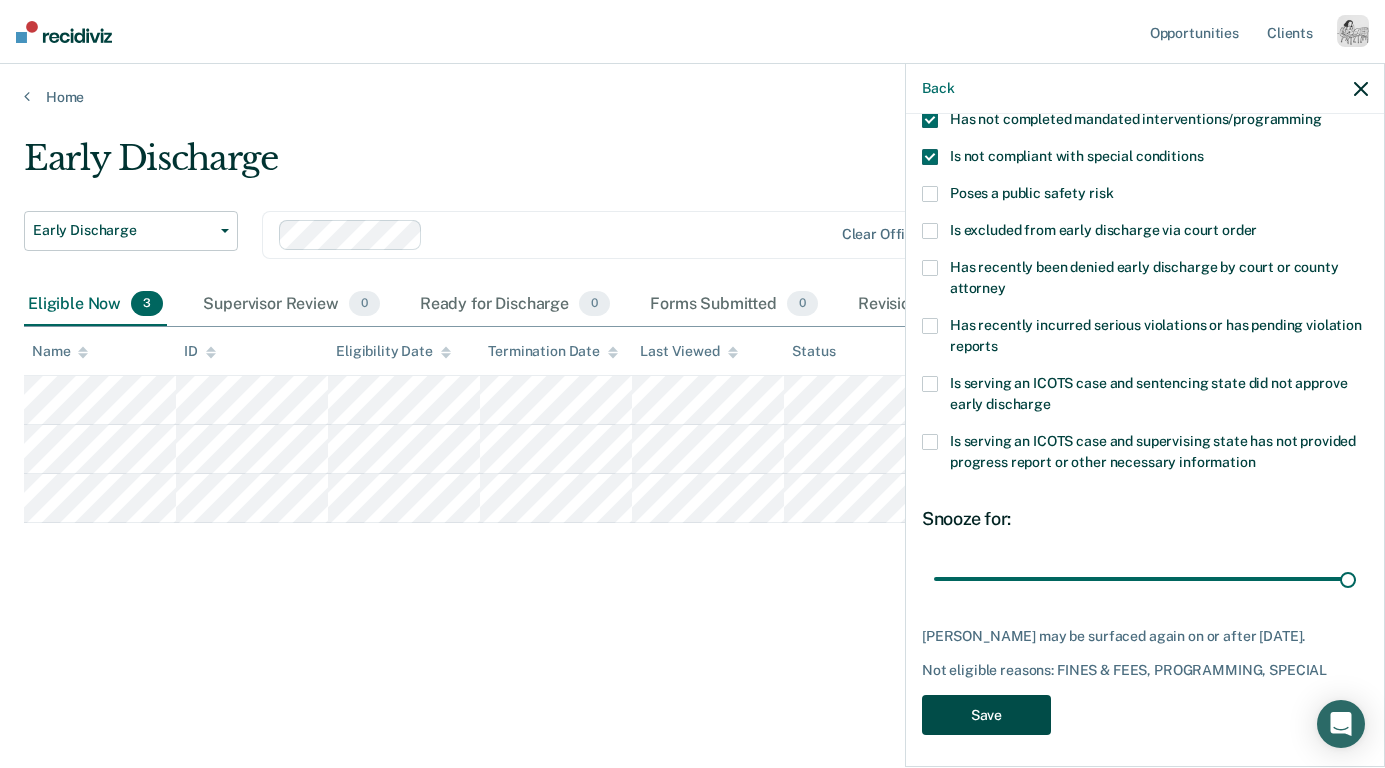 click on "Save" at bounding box center [986, 715] 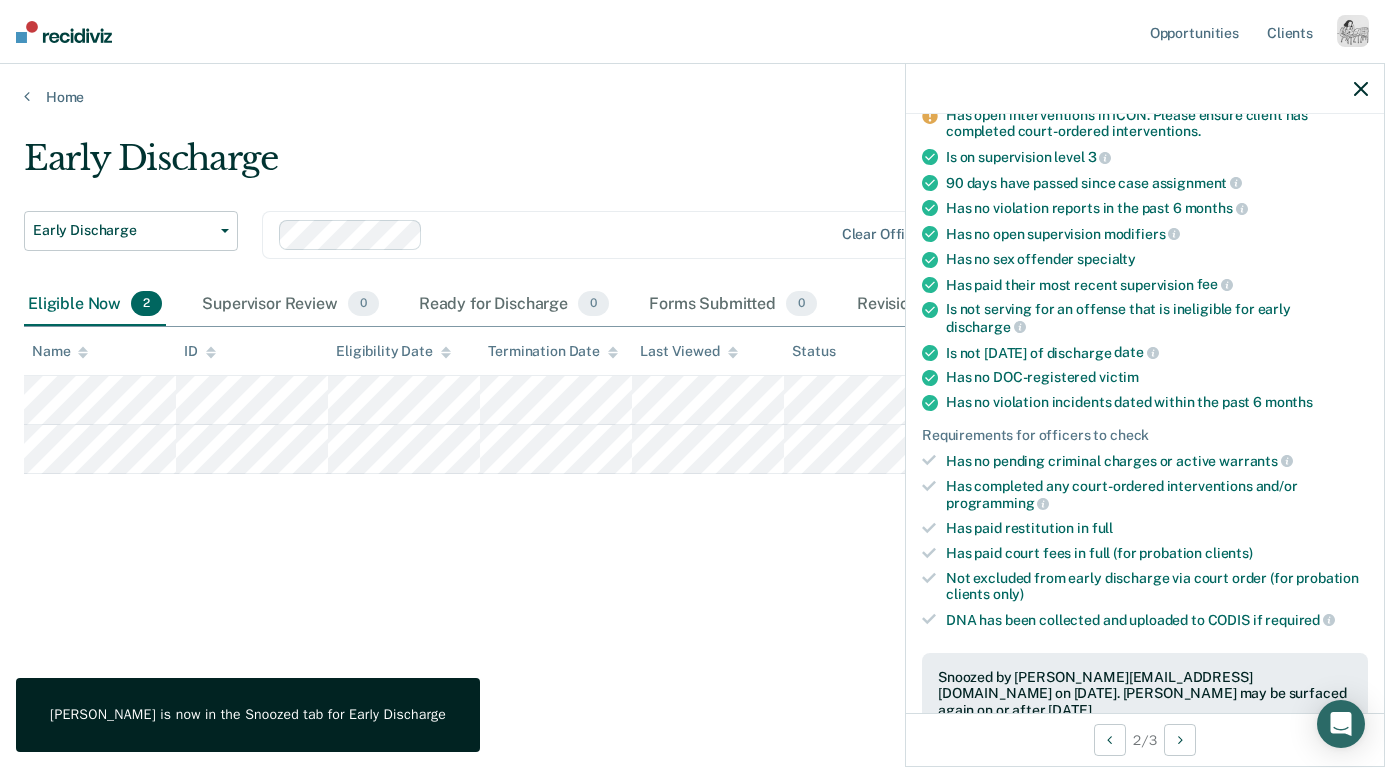 click at bounding box center [1145, 89] 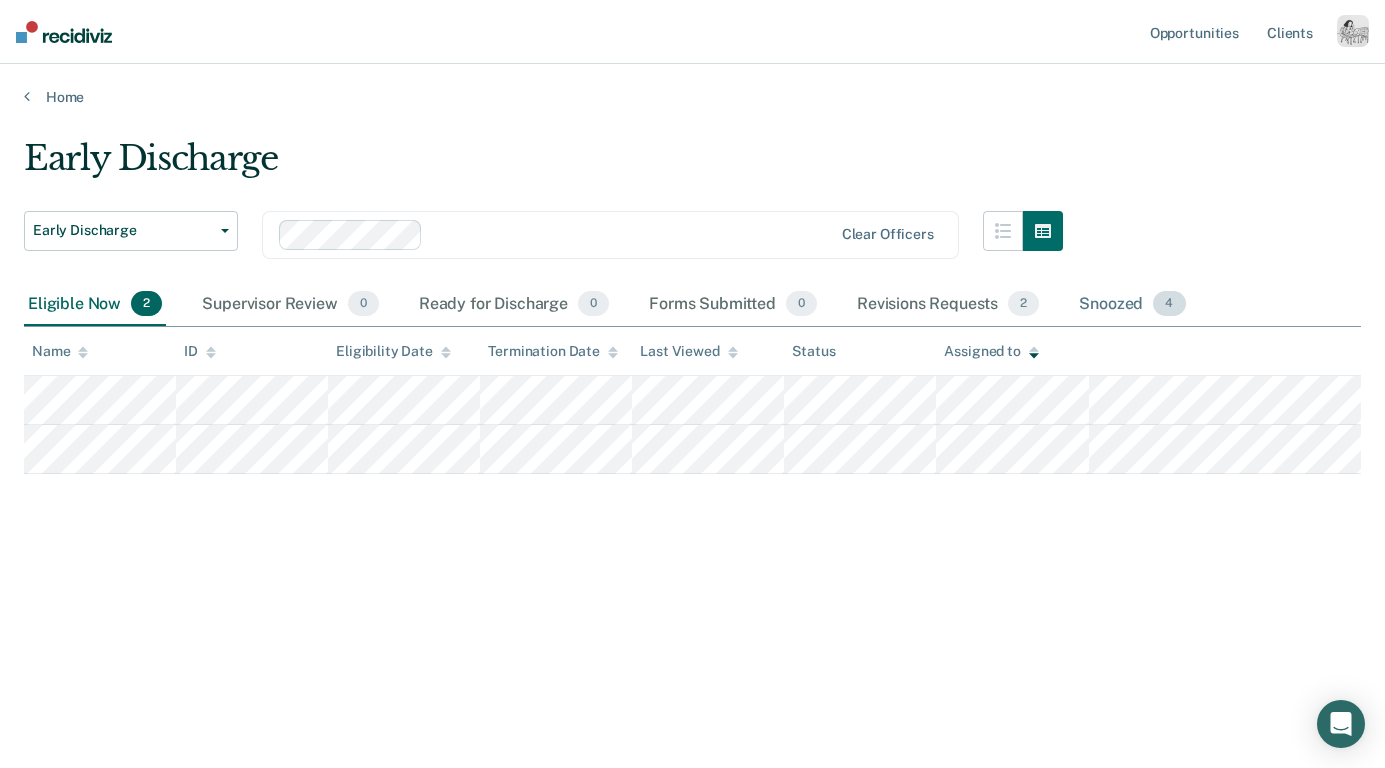 click on "Snoozed 4" at bounding box center (1132, 305) 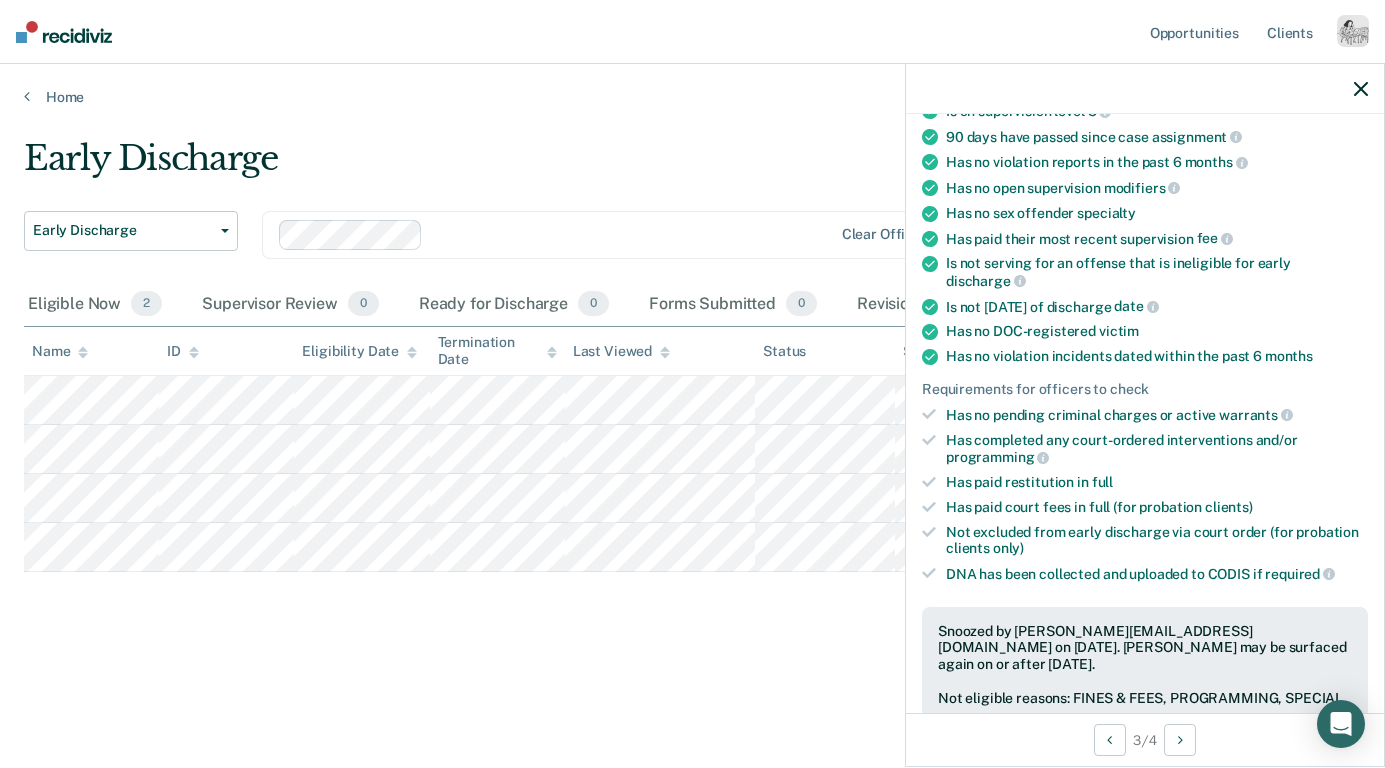 scroll, scrollTop: 405, scrollLeft: 0, axis: vertical 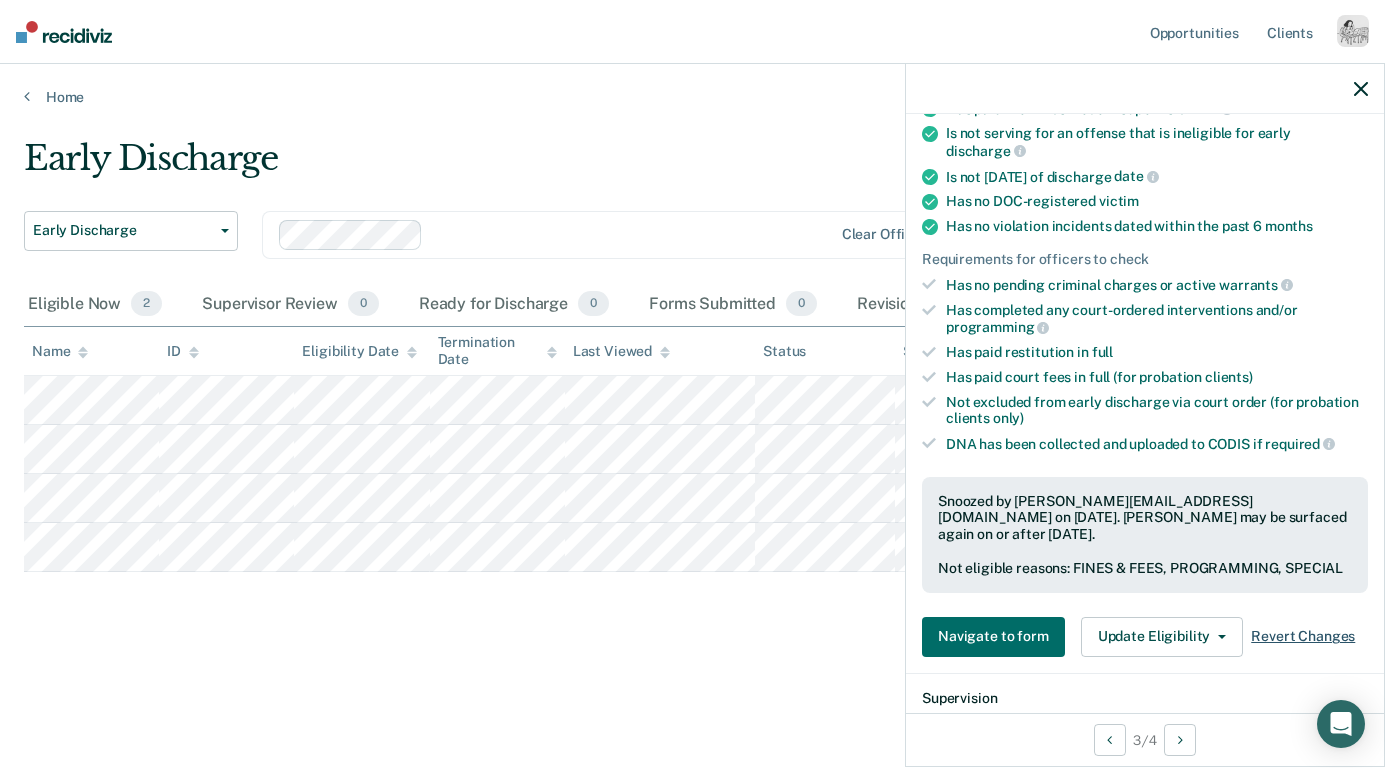 click on "Revert Changes" at bounding box center [1303, 636] 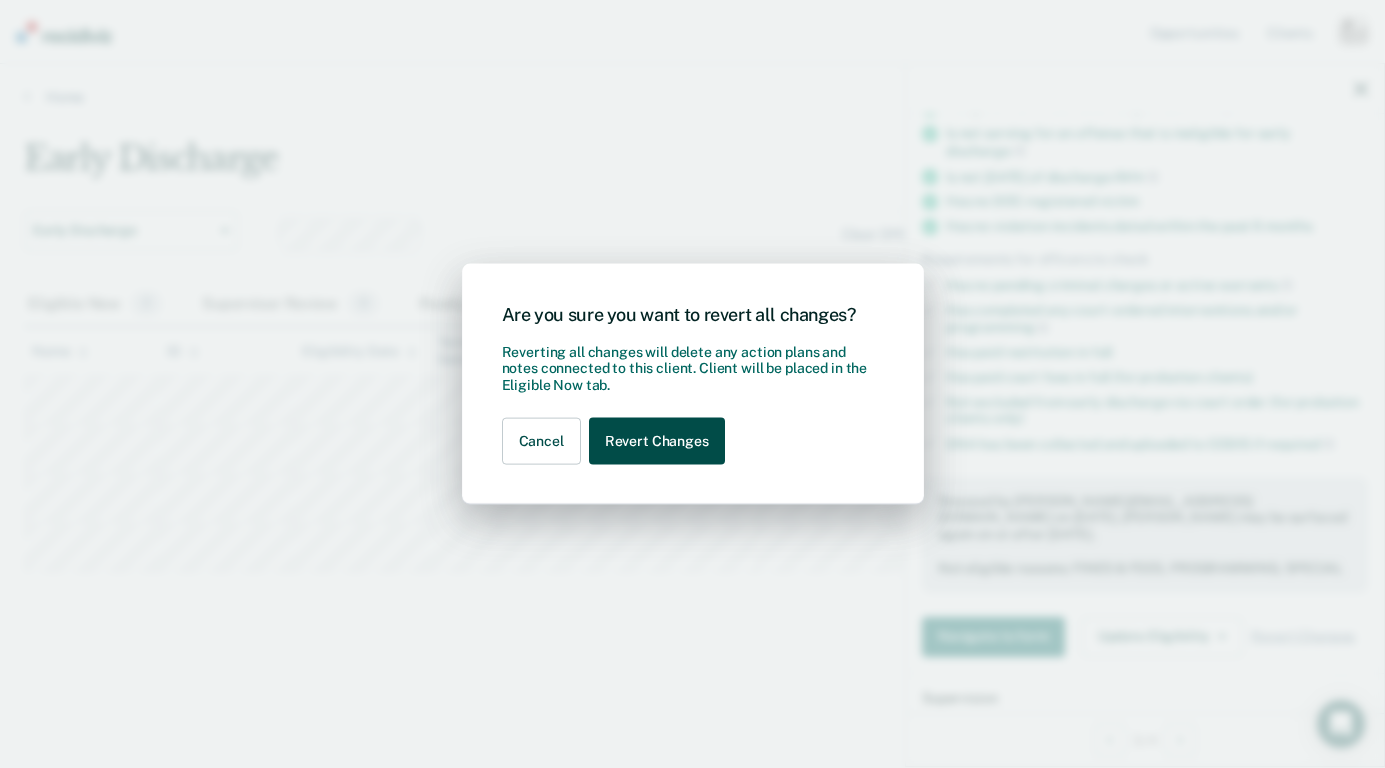 click on "Revert Changes" at bounding box center (657, 441) 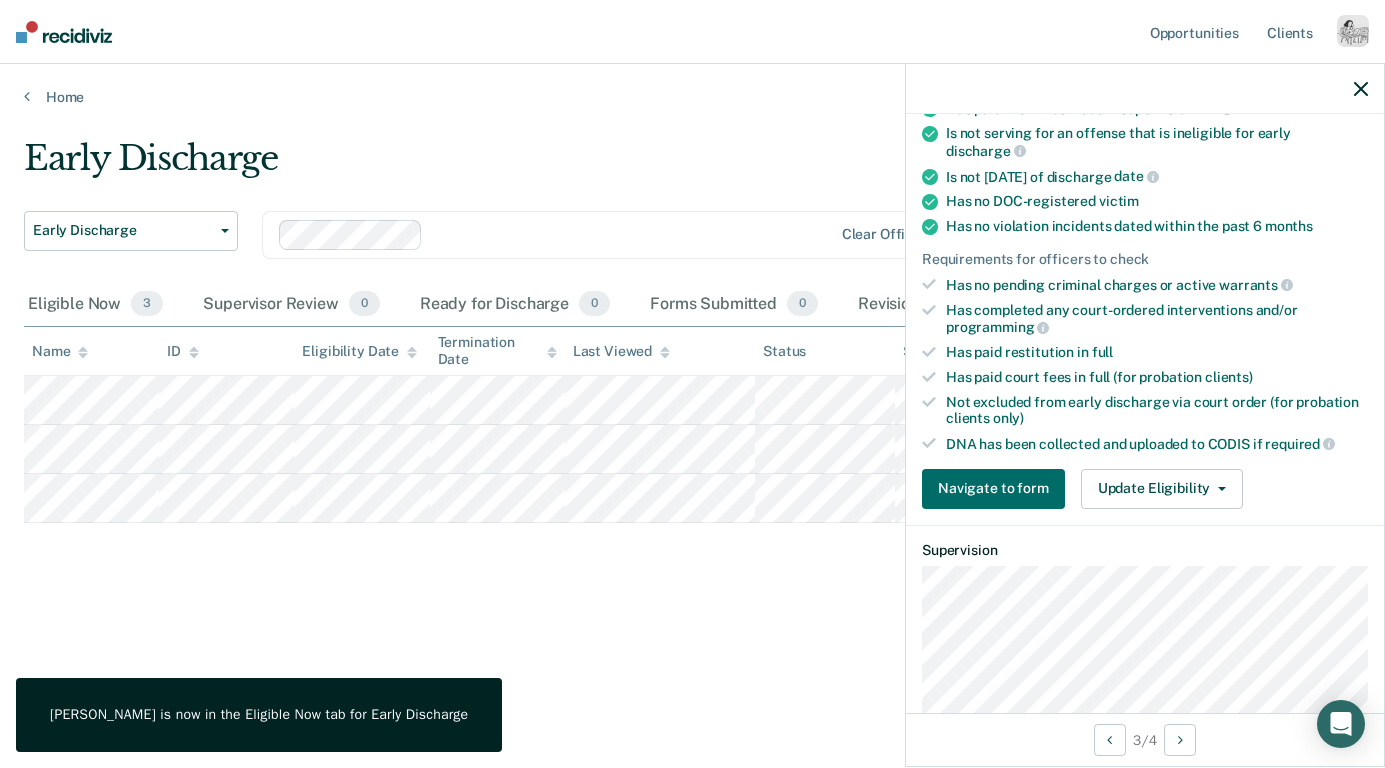 click 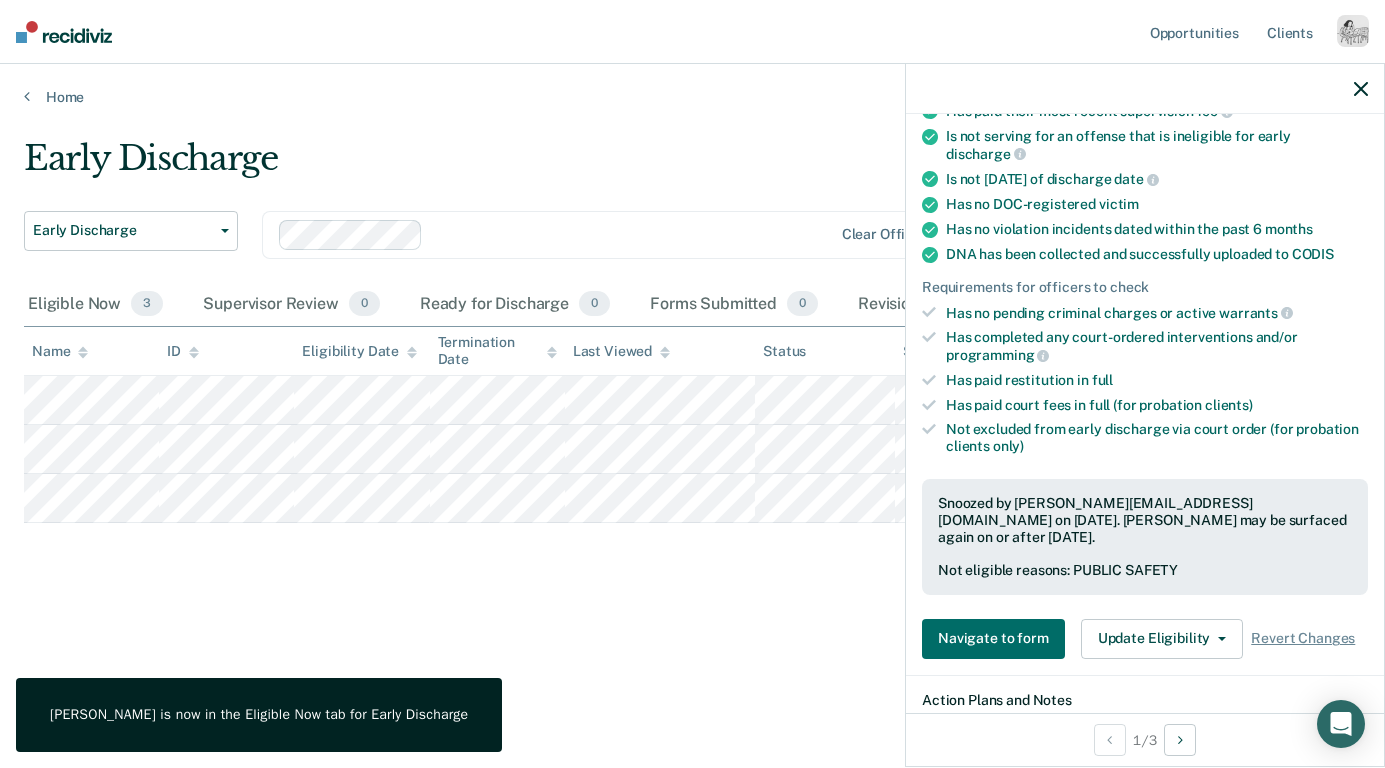 scroll, scrollTop: 458, scrollLeft: 0, axis: vertical 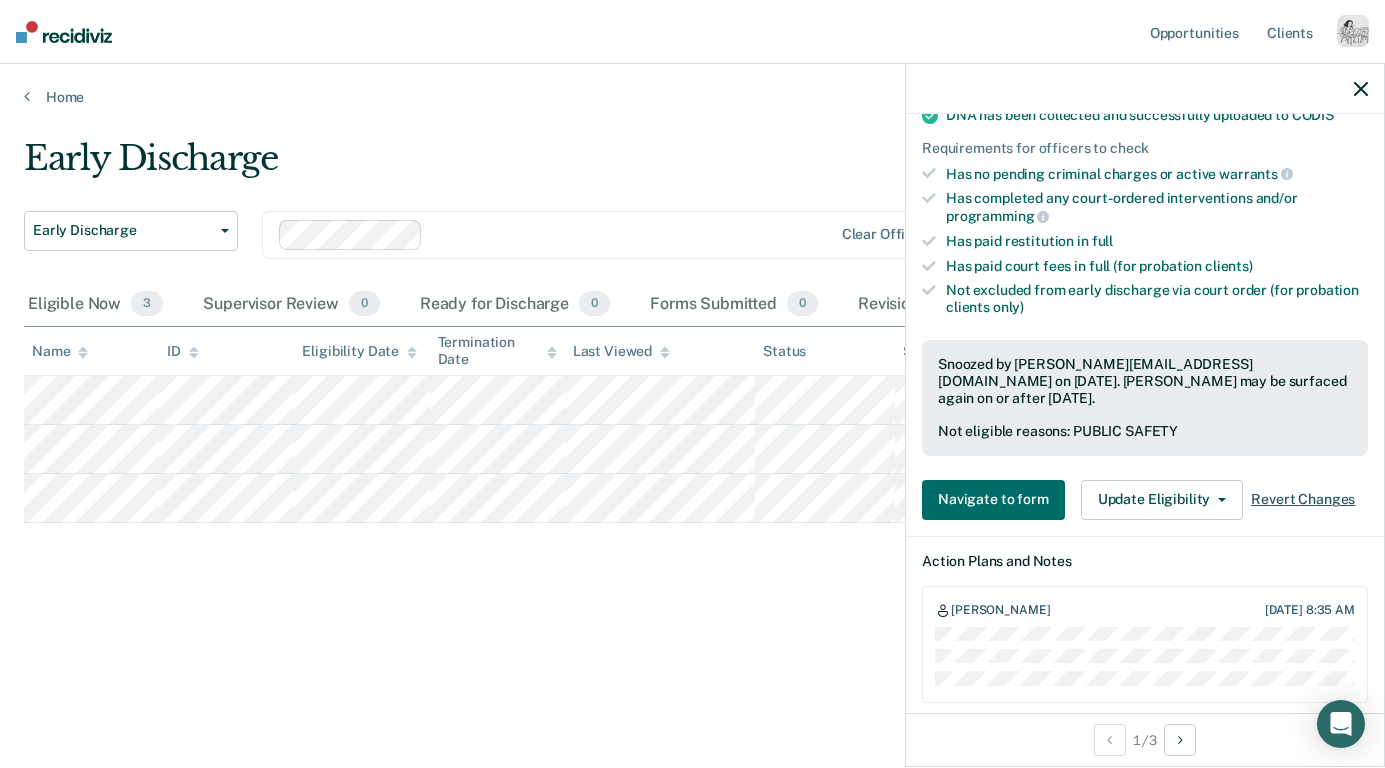 click on "Revert Changes" at bounding box center [1303, 499] 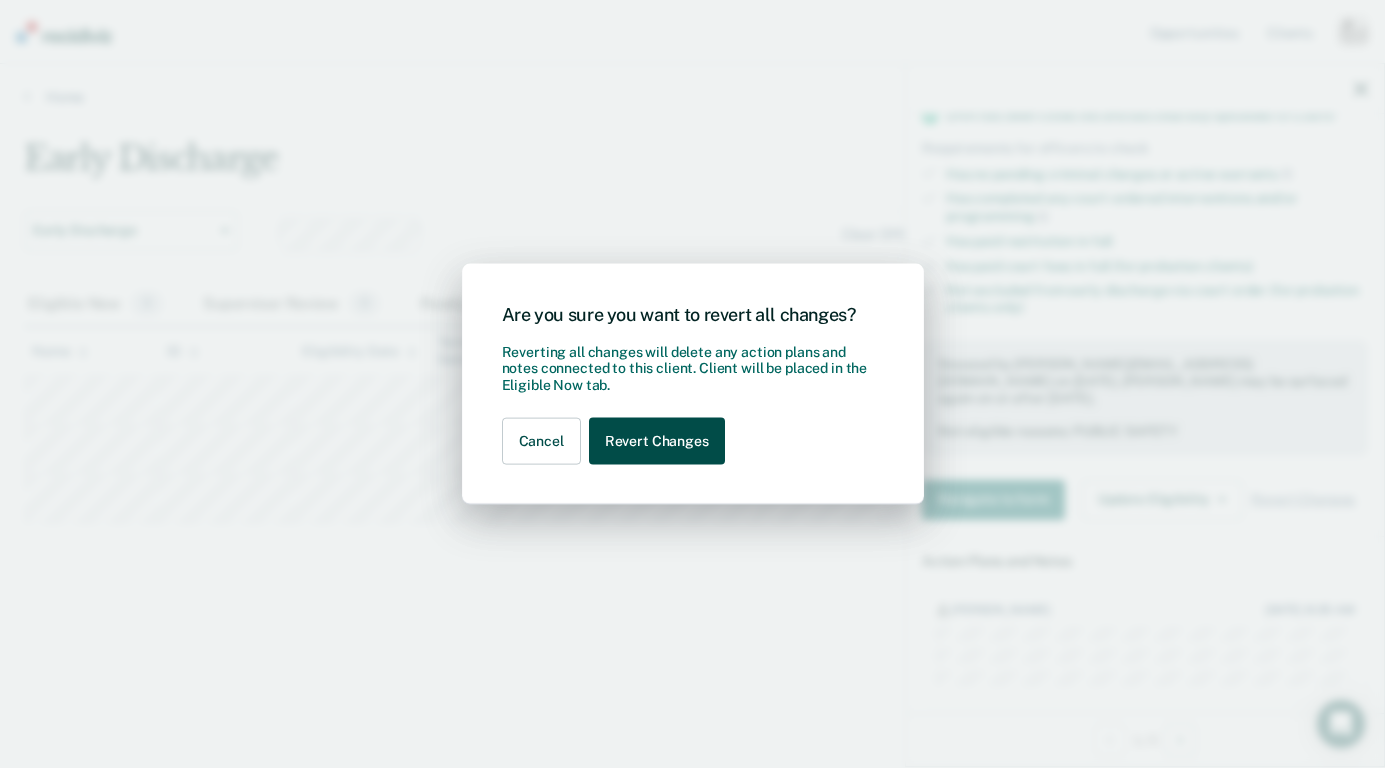 click on "Revert Changes" at bounding box center [657, 441] 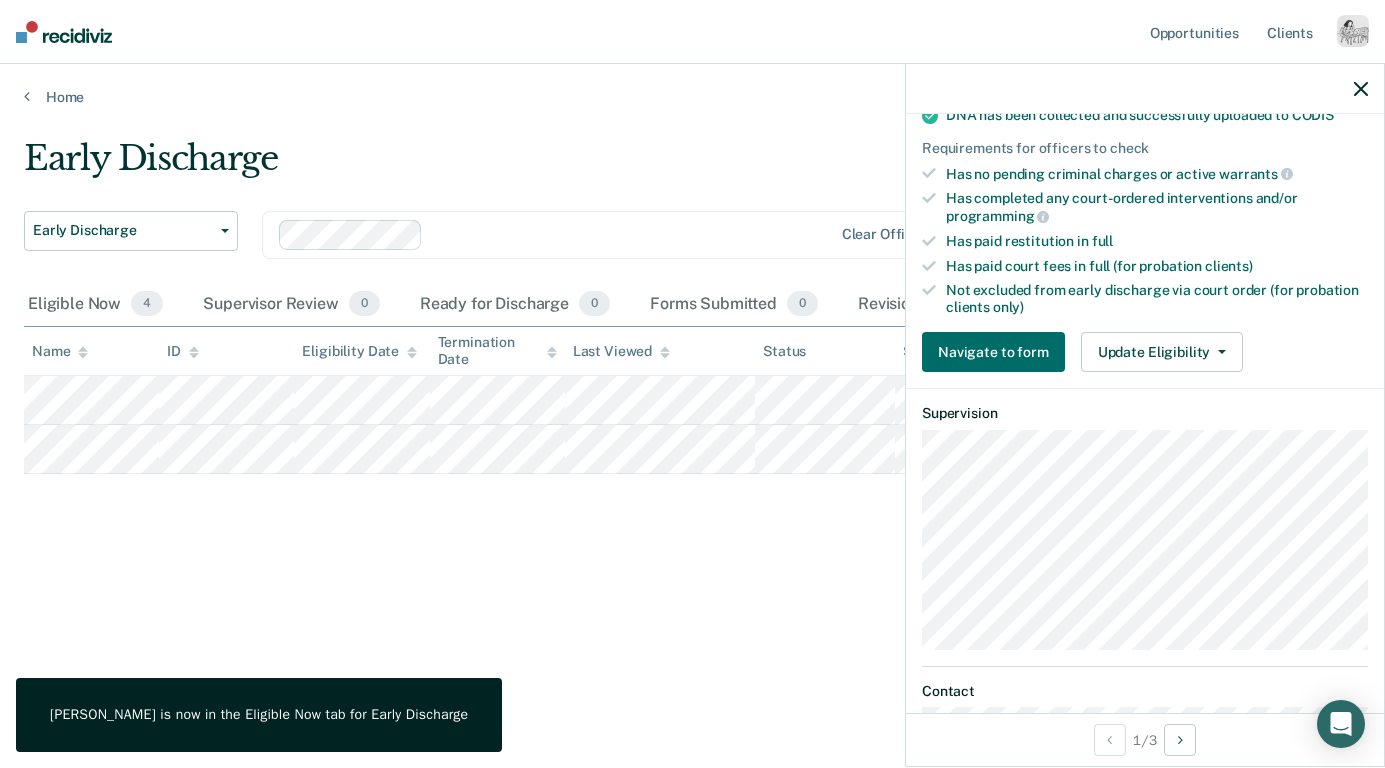click 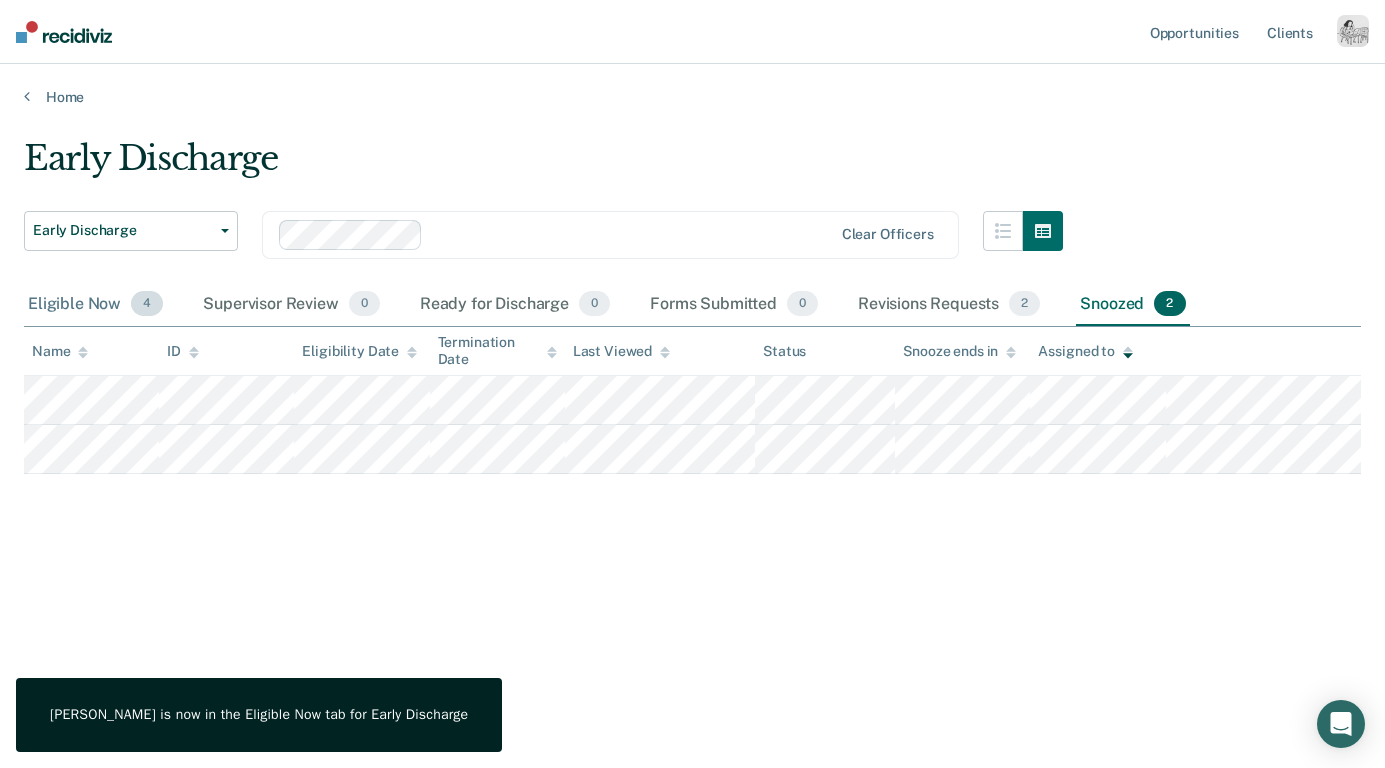 click on "Eligible Now 4" at bounding box center [95, 305] 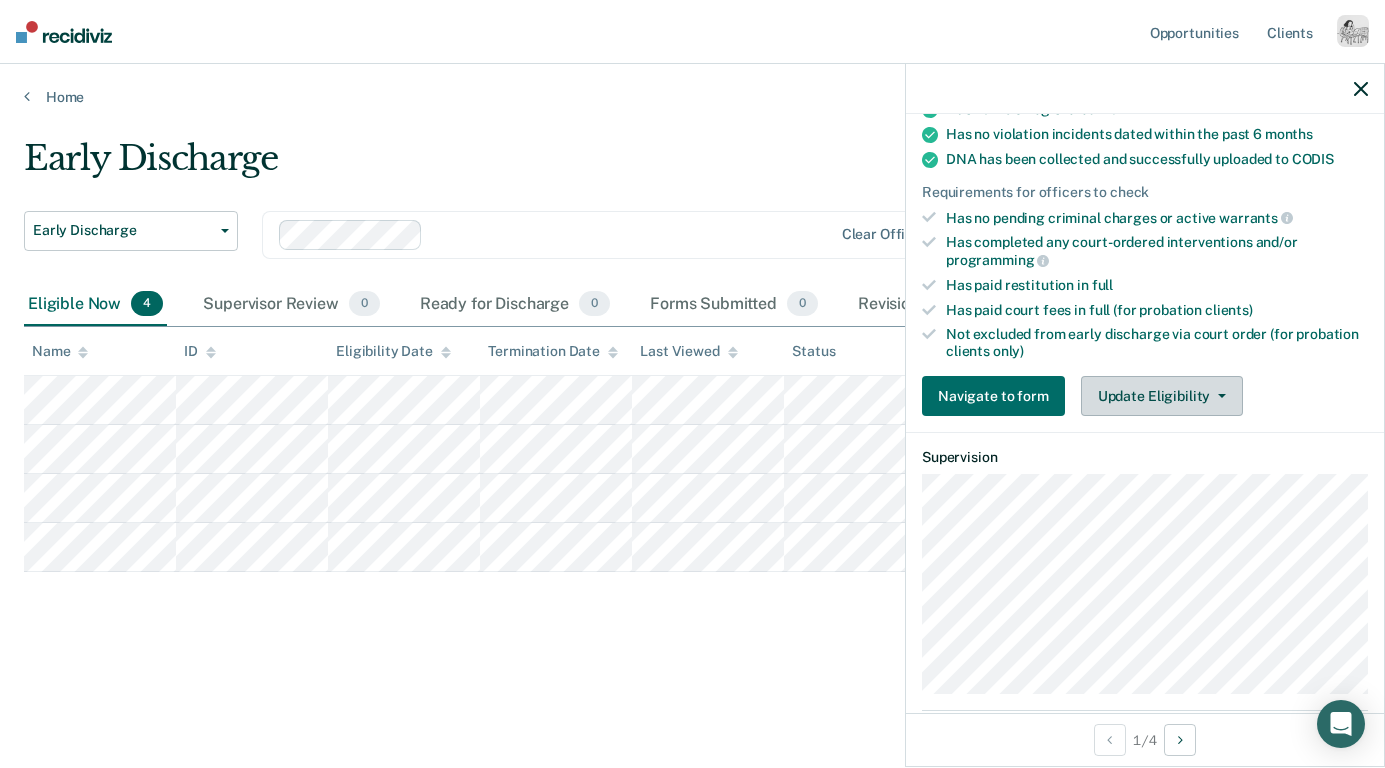 scroll, scrollTop: 418, scrollLeft: 0, axis: vertical 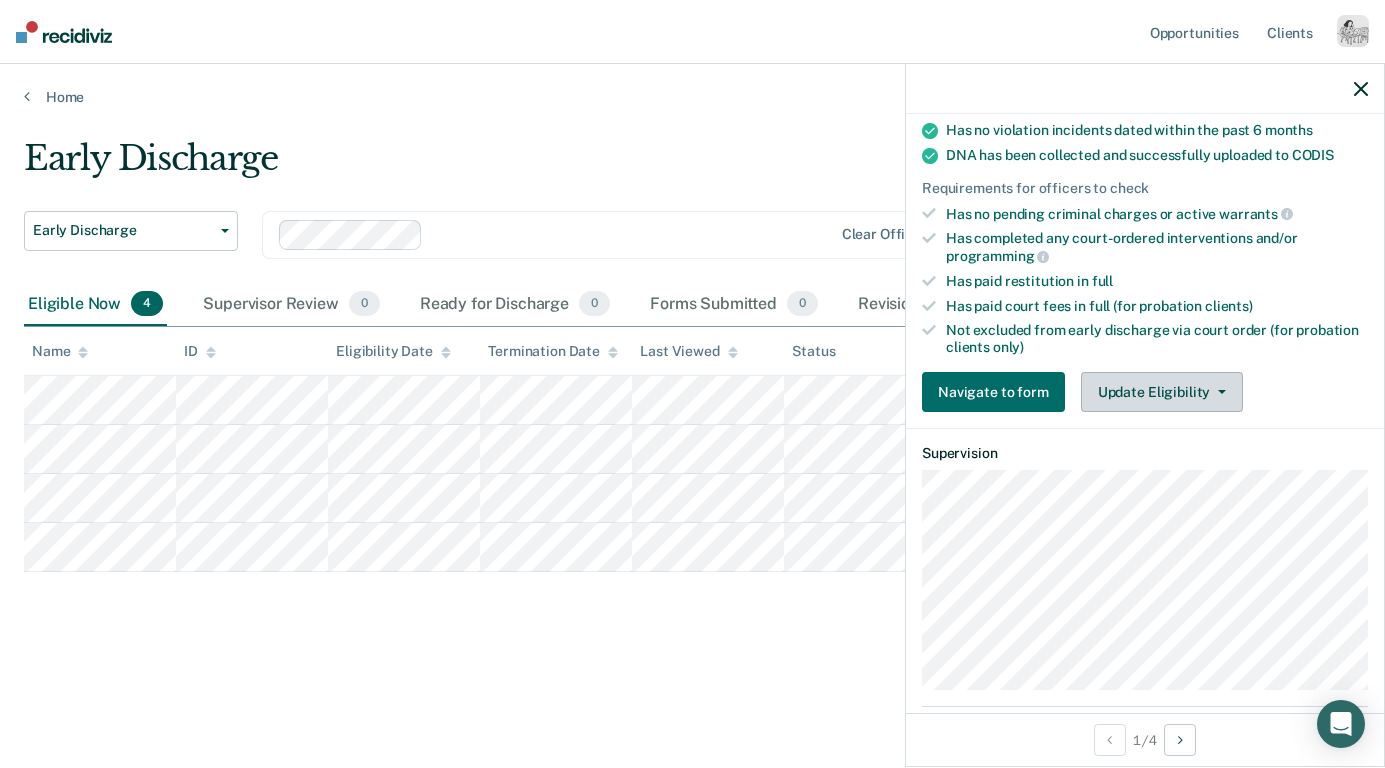 click on "Update Eligibility" at bounding box center (1162, 392) 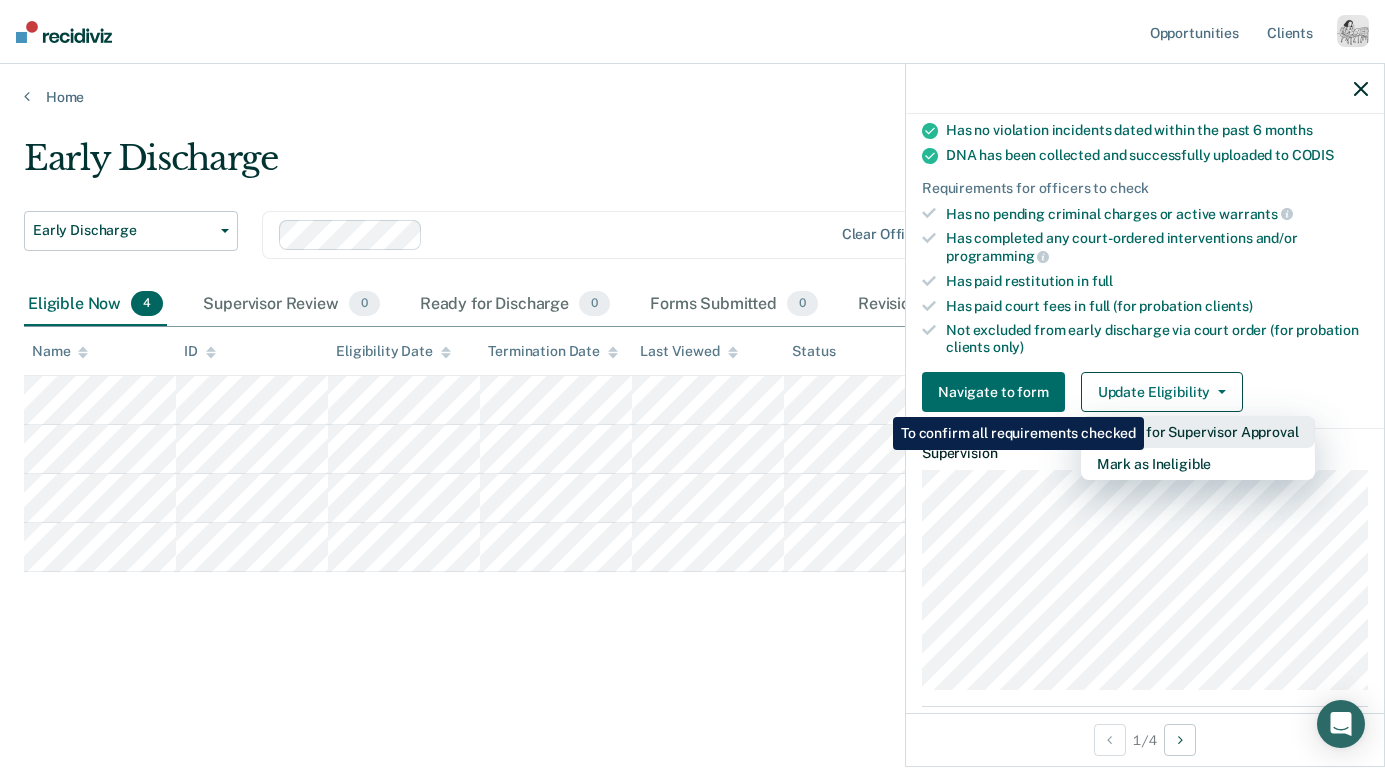 click on "Submit for Supervisor Approval" at bounding box center [1198, 432] 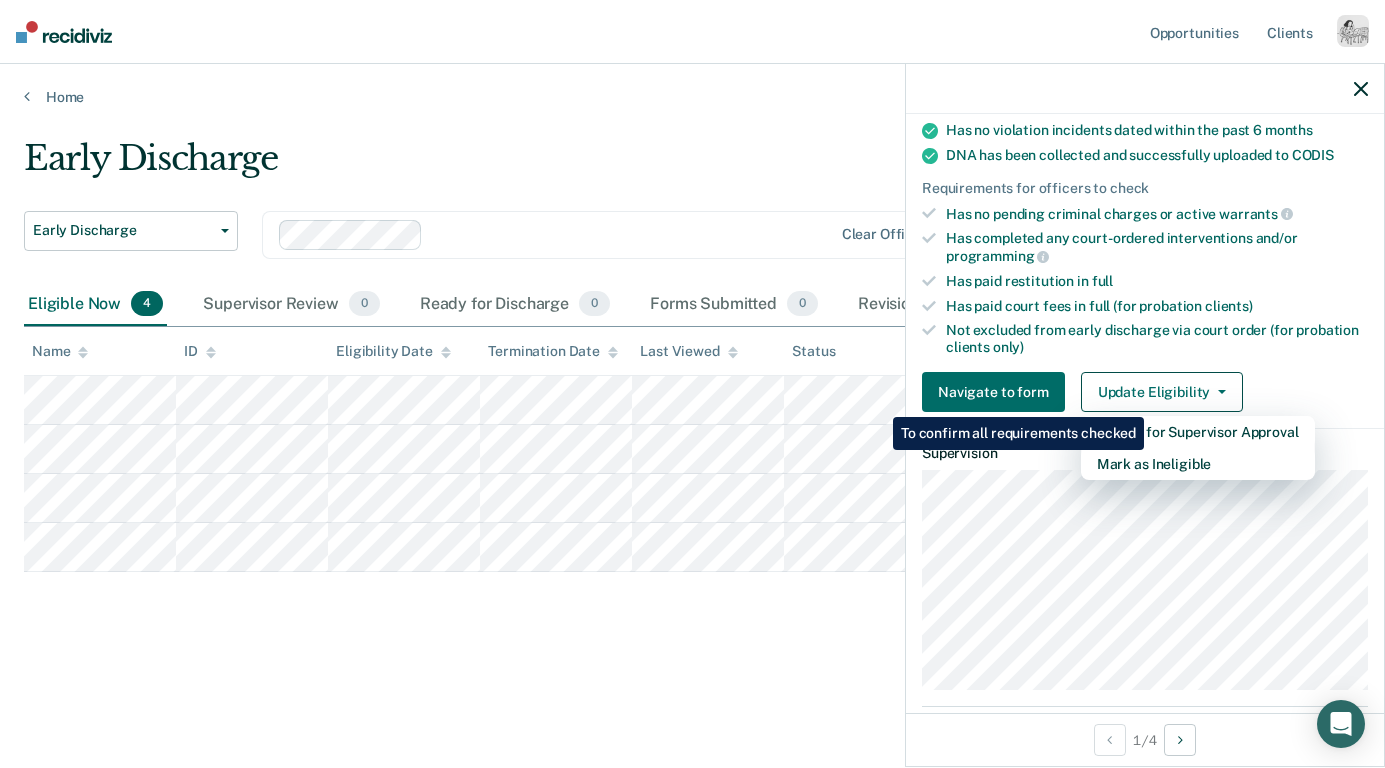 scroll, scrollTop: 342, scrollLeft: 0, axis: vertical 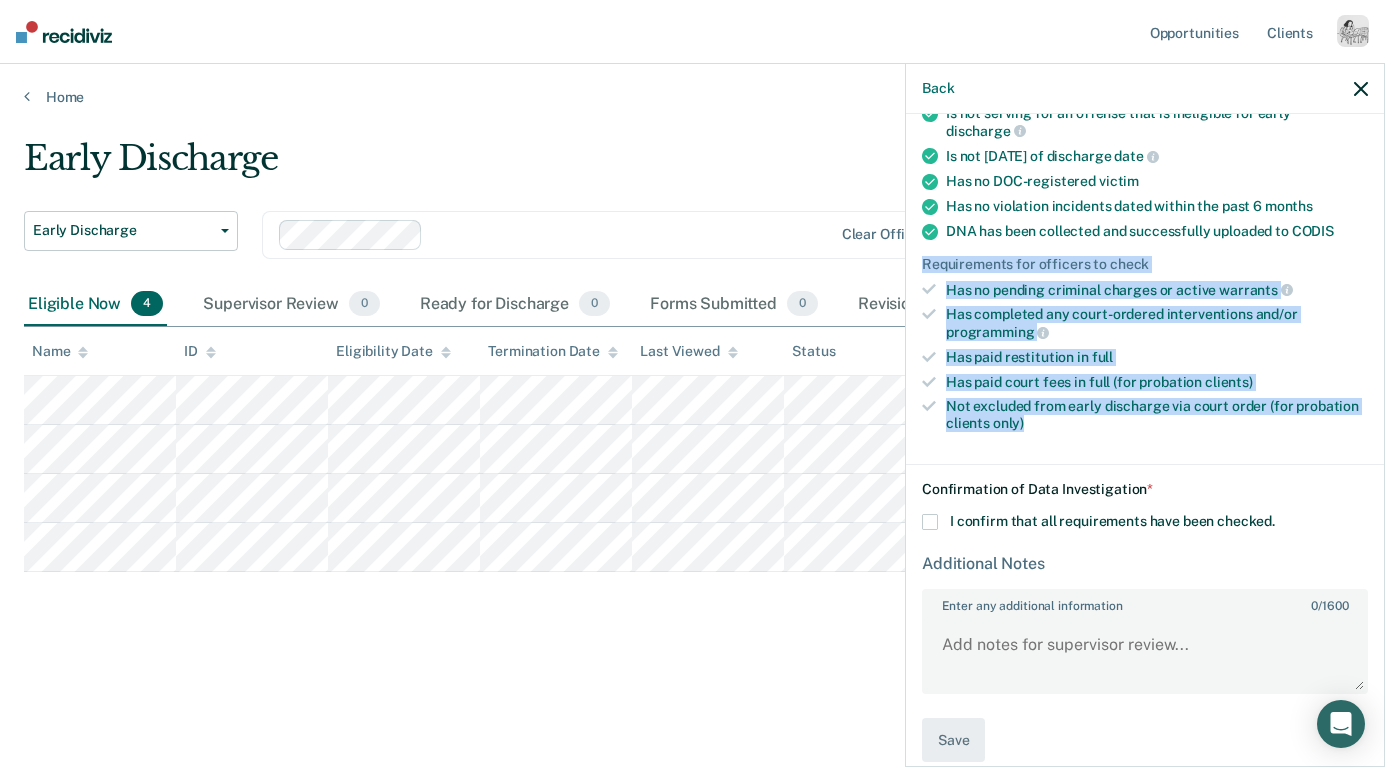 drag, startPoint x: 925, startPoint y: 239, endPoint x: 1109, endPoint y: 410, distance: 251.19116 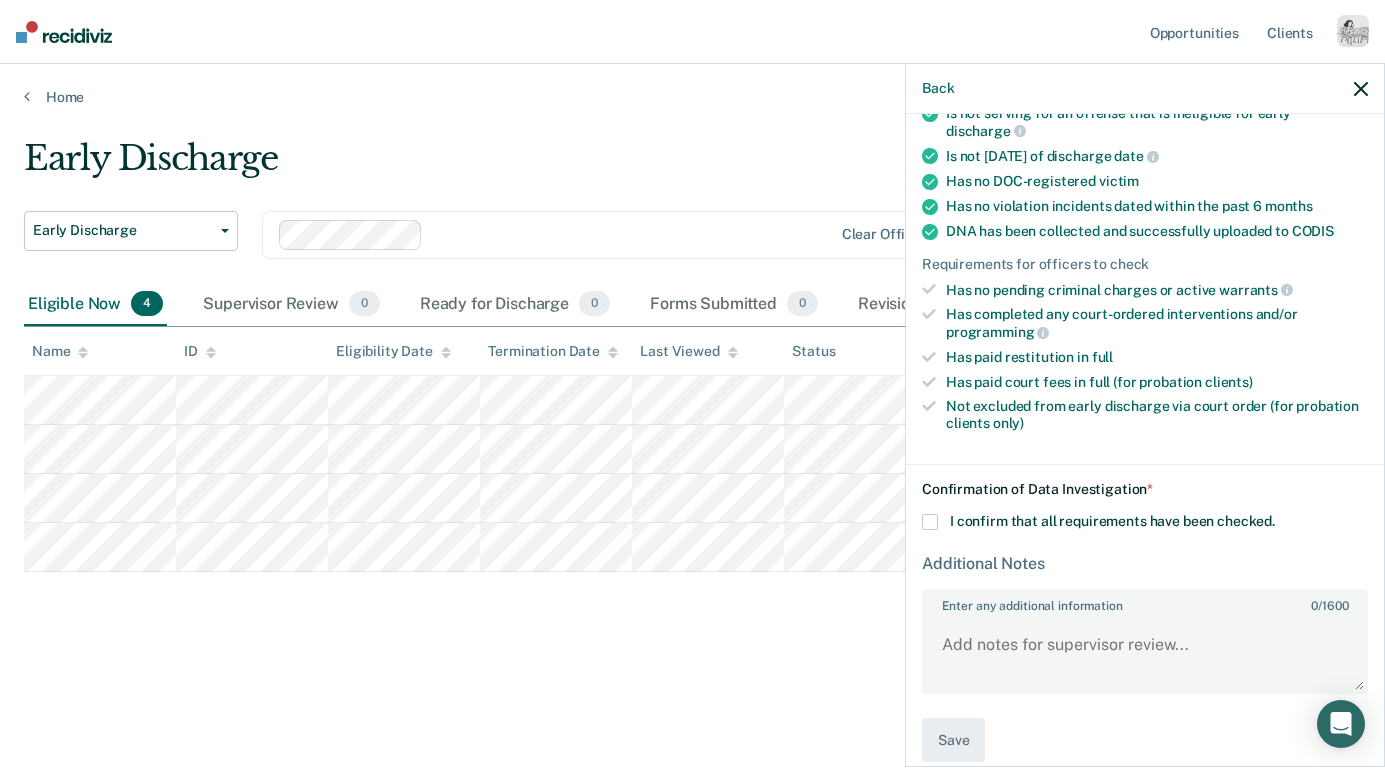 click on "Confirmation of Data Investigation  * I confirm that all requirements have been checked. Additional Notes Enter any additional information 0  /  1600 Save" at bounding box center [1145, 622] 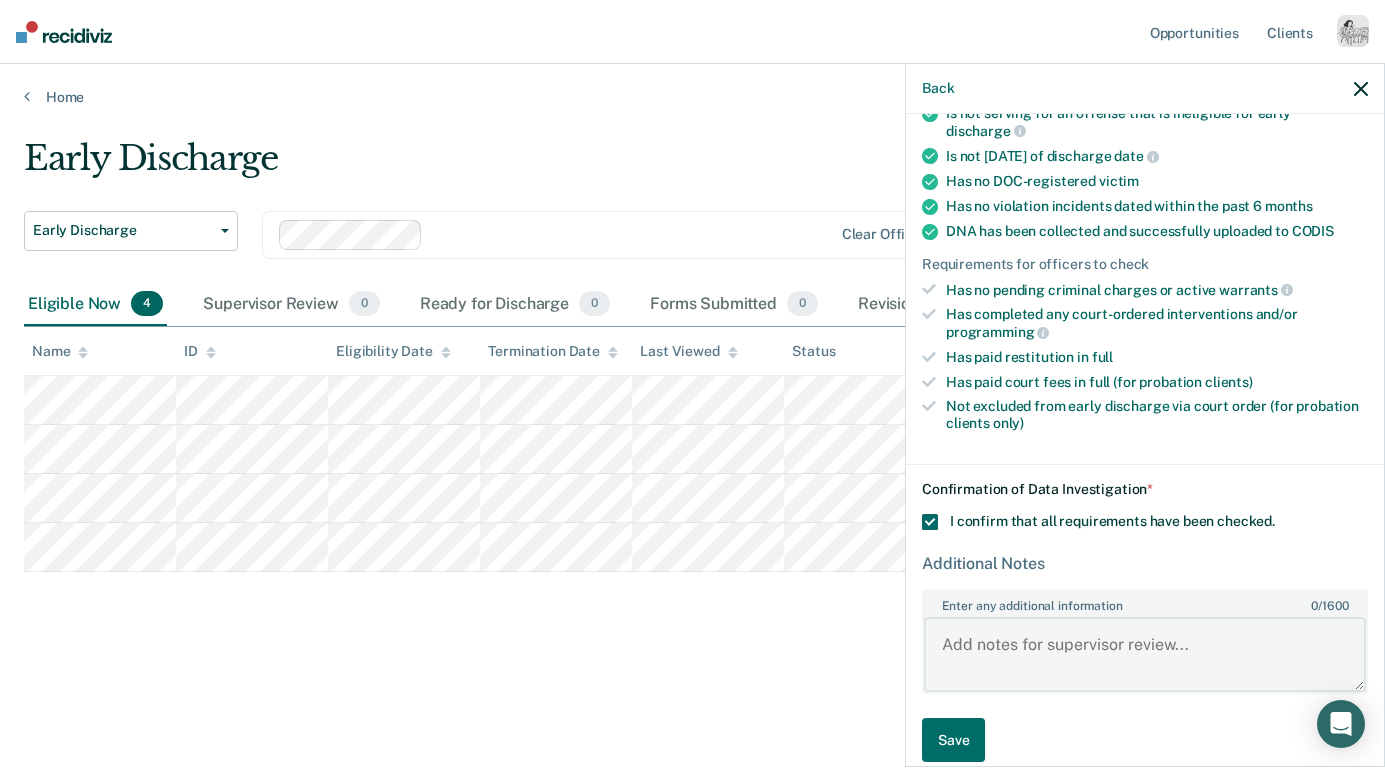 click on "Enter any additional information 0  /  1600" at bounding box center (1145, 654) 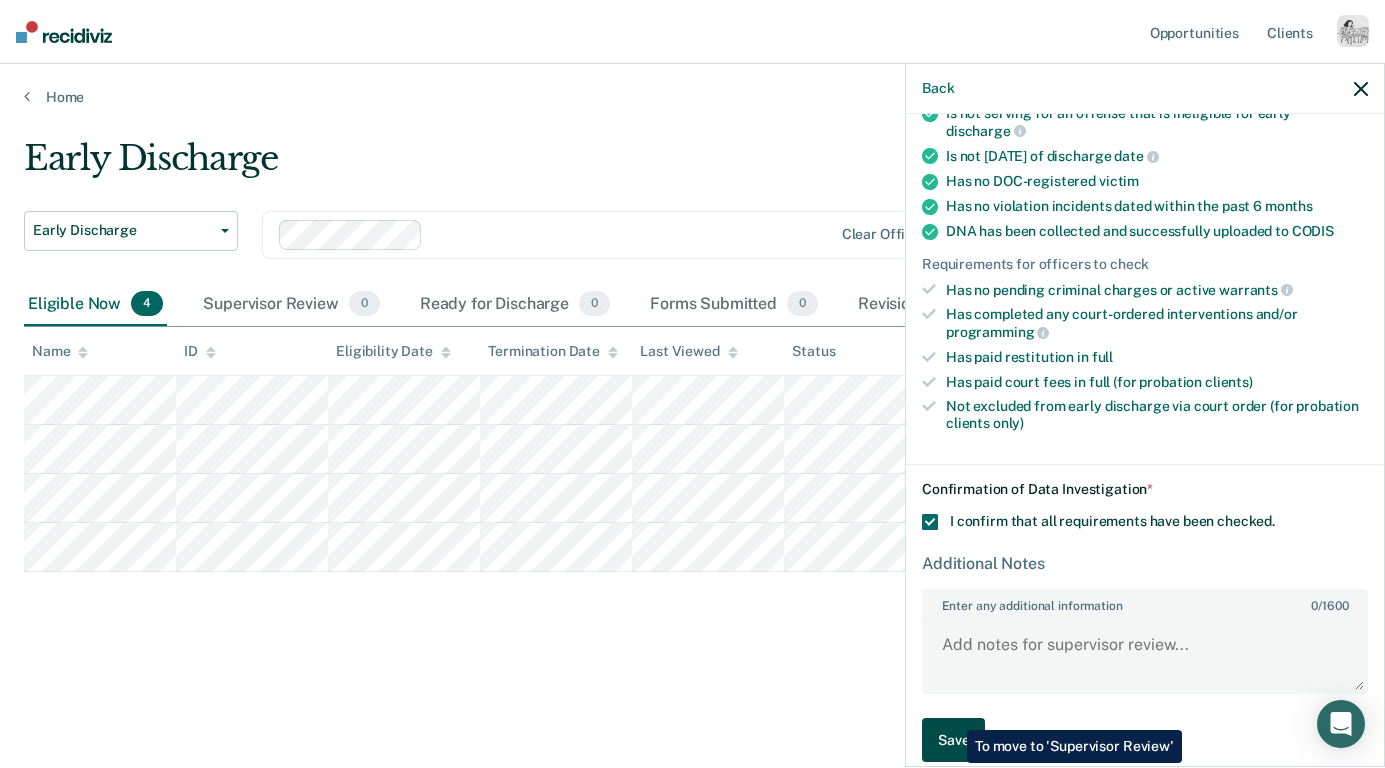 scroll, scrollTop: 341, scrollLeft: 0, axis: vertical 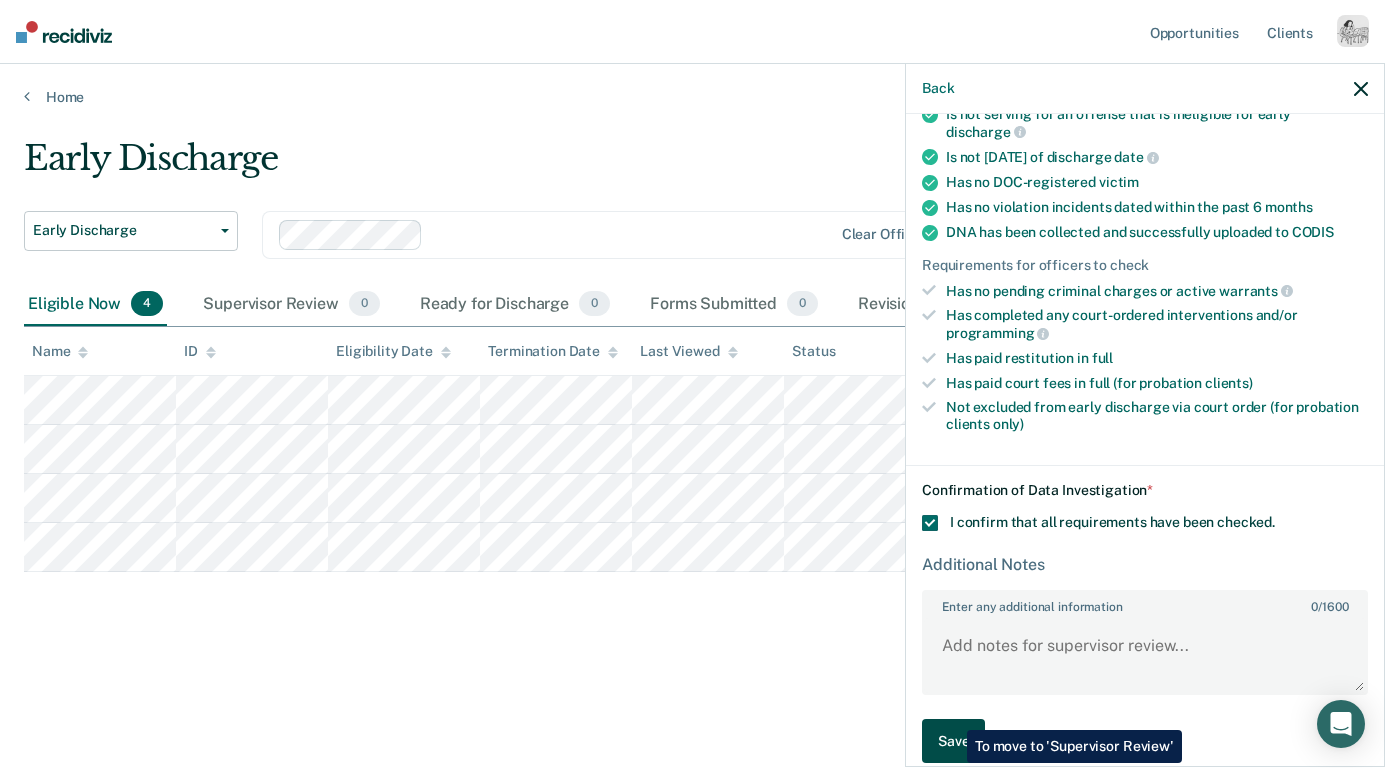 click on "Save" at bounding box center [953, 741] 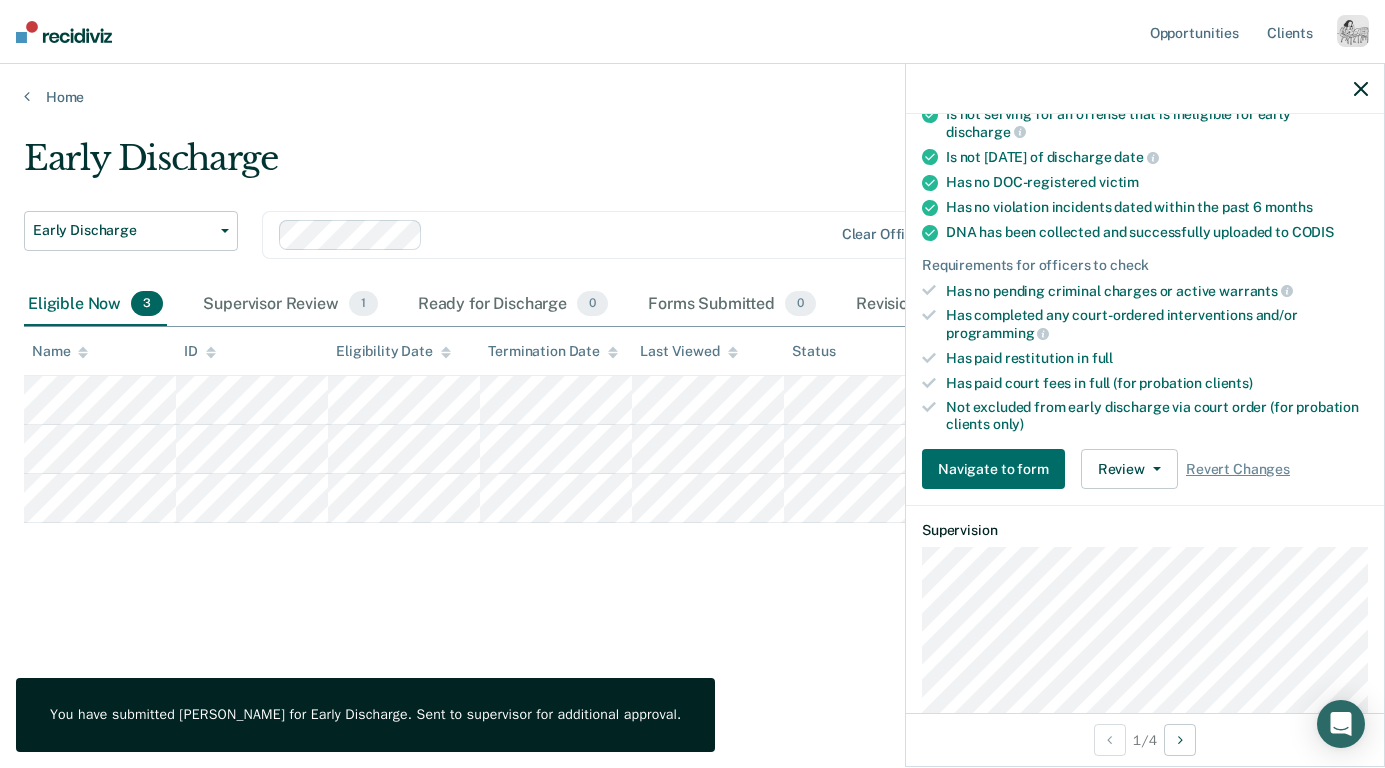click 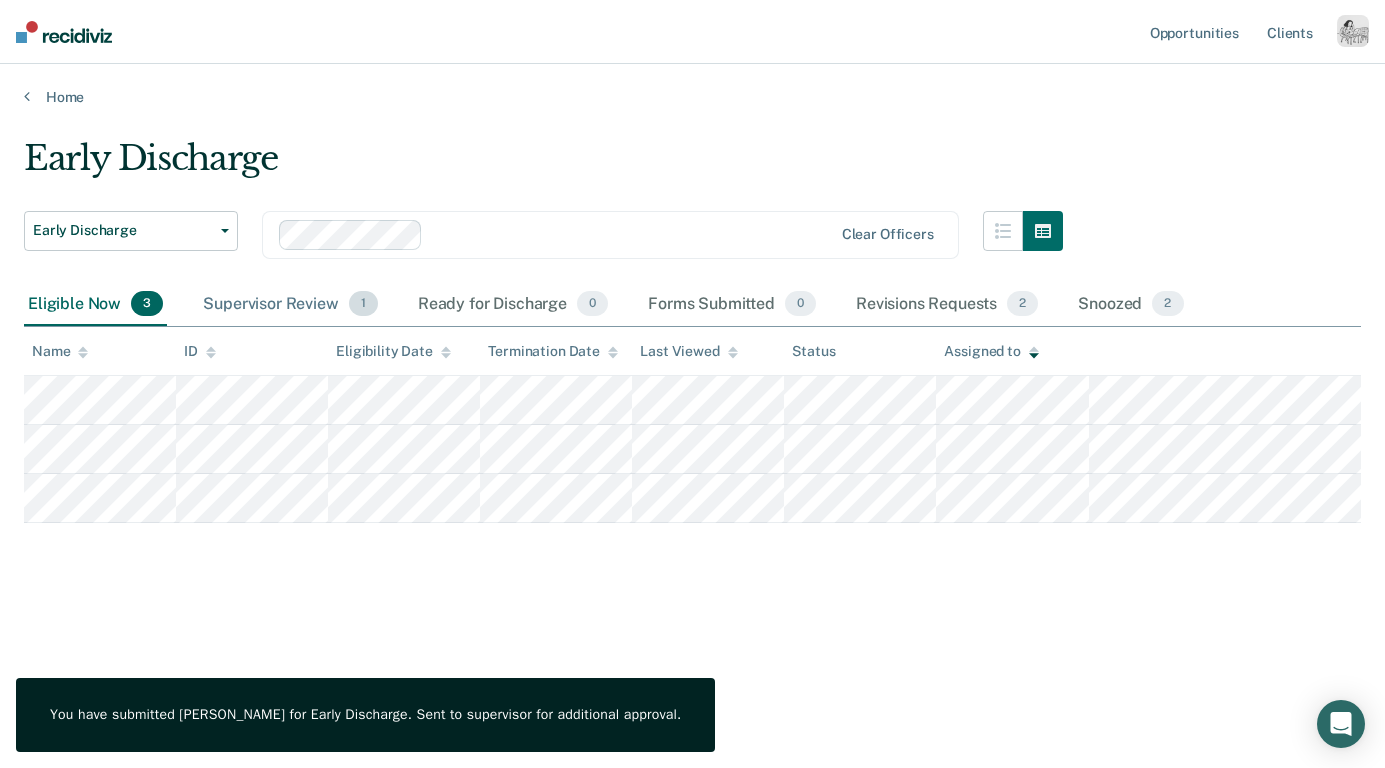 click on "Supervisor Review 1" at bounding box center (290, 305) 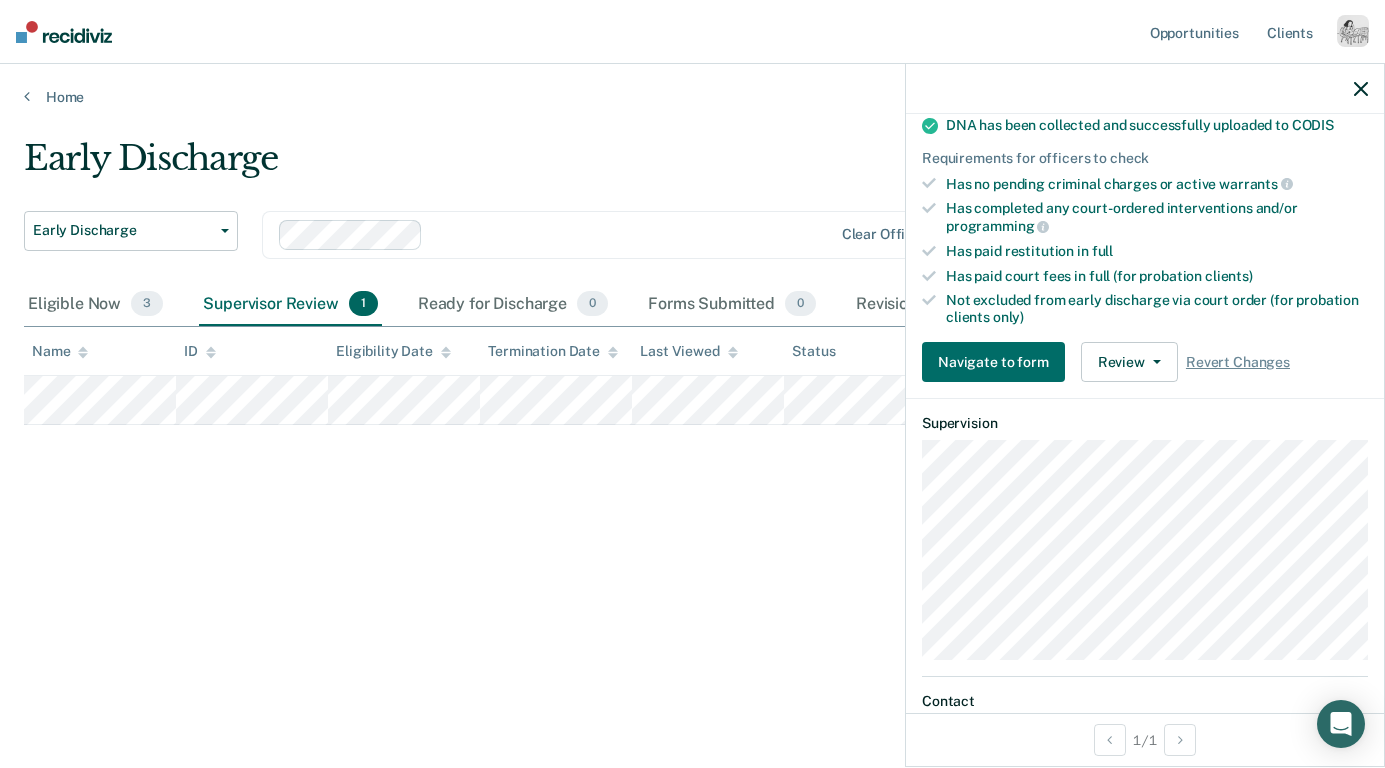 scroll, scrollTop: 304, scrollLeft: 0, axis: vertical 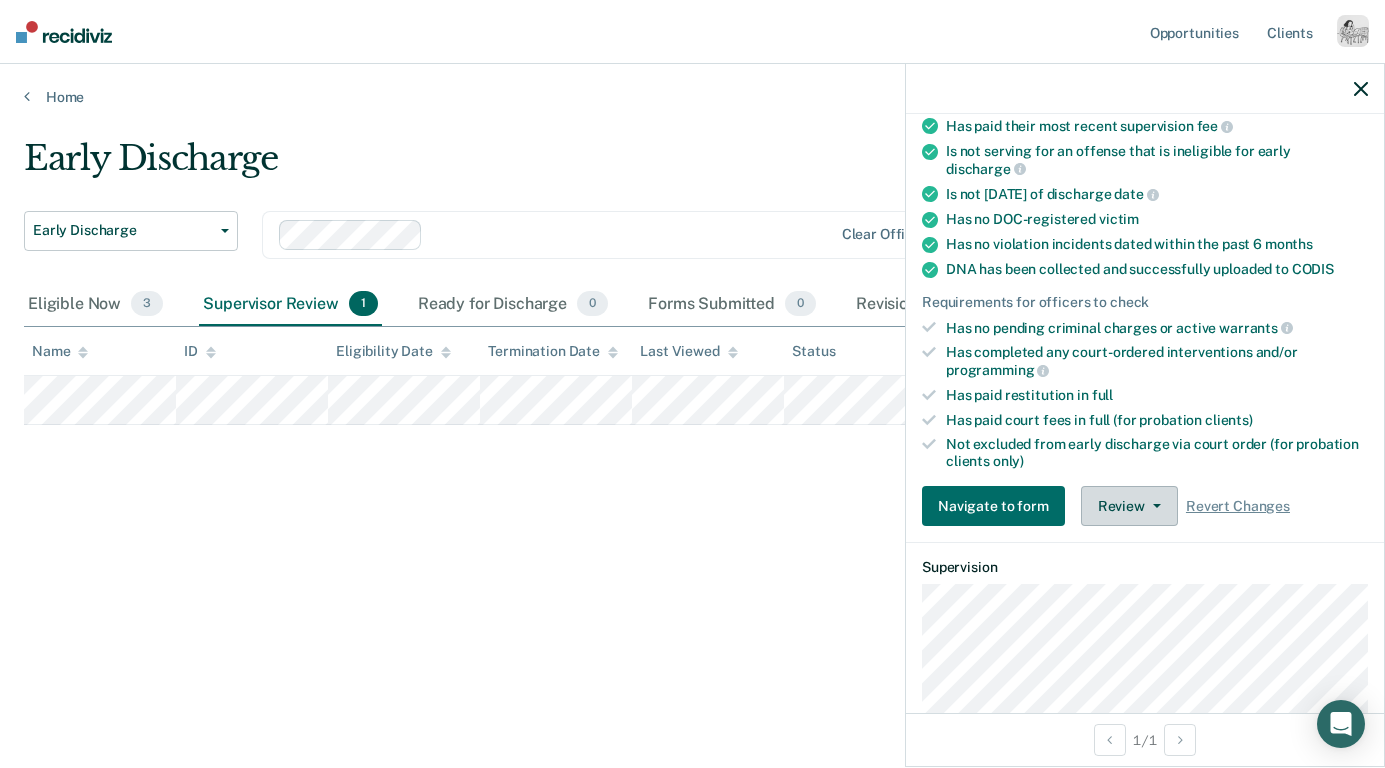 click on "Review" at bounding box center [1129, 506] 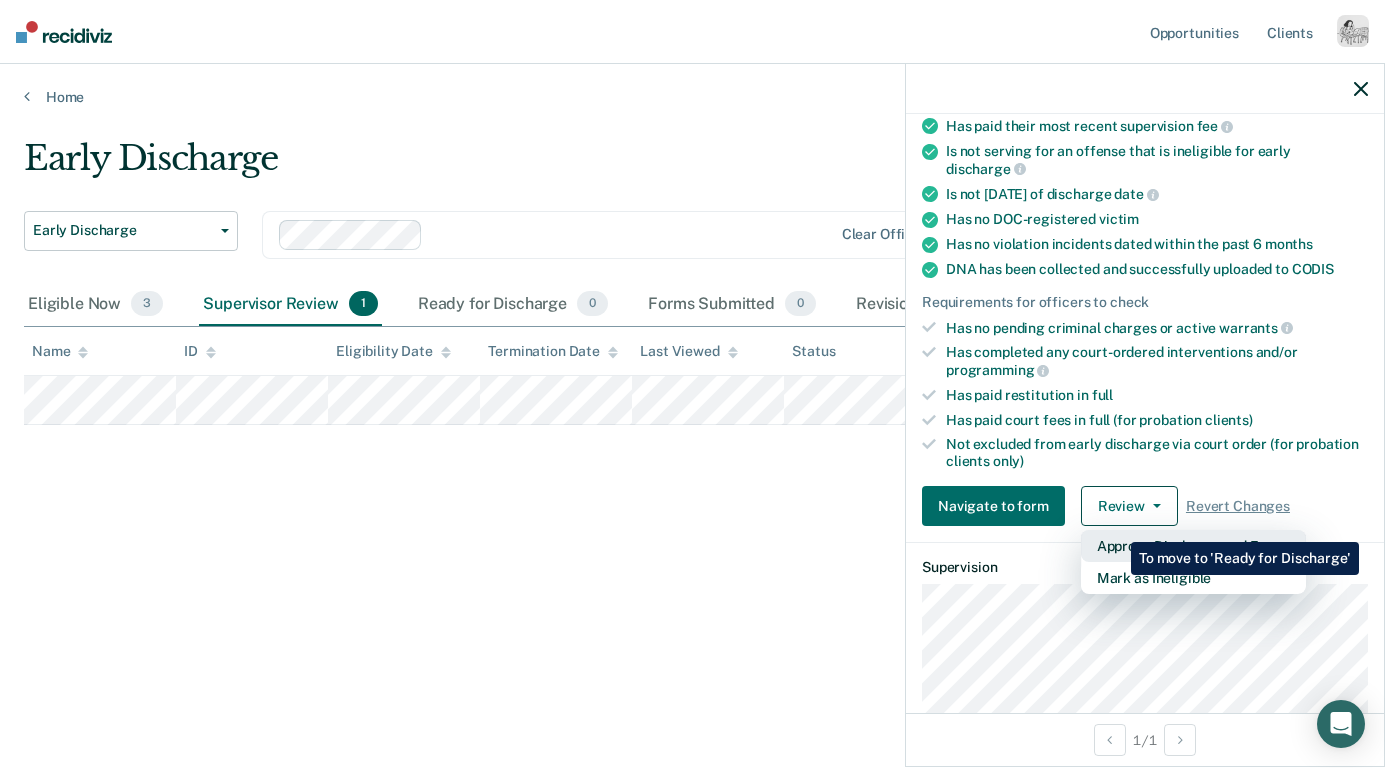 click on "Approve Discharge and Forms" at bounding box center [1193, 546] 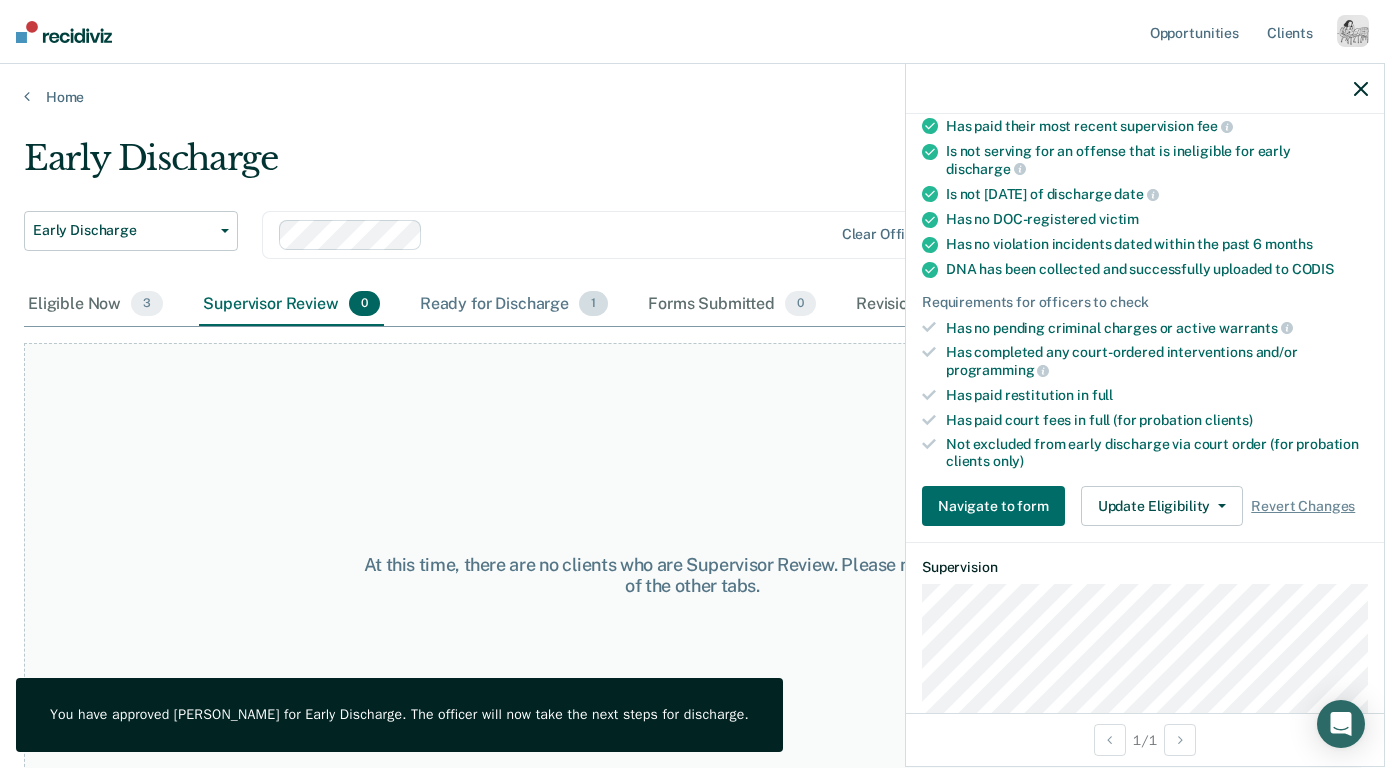 click on "Ready for Discharge 1" at bounding box center (514, 305) 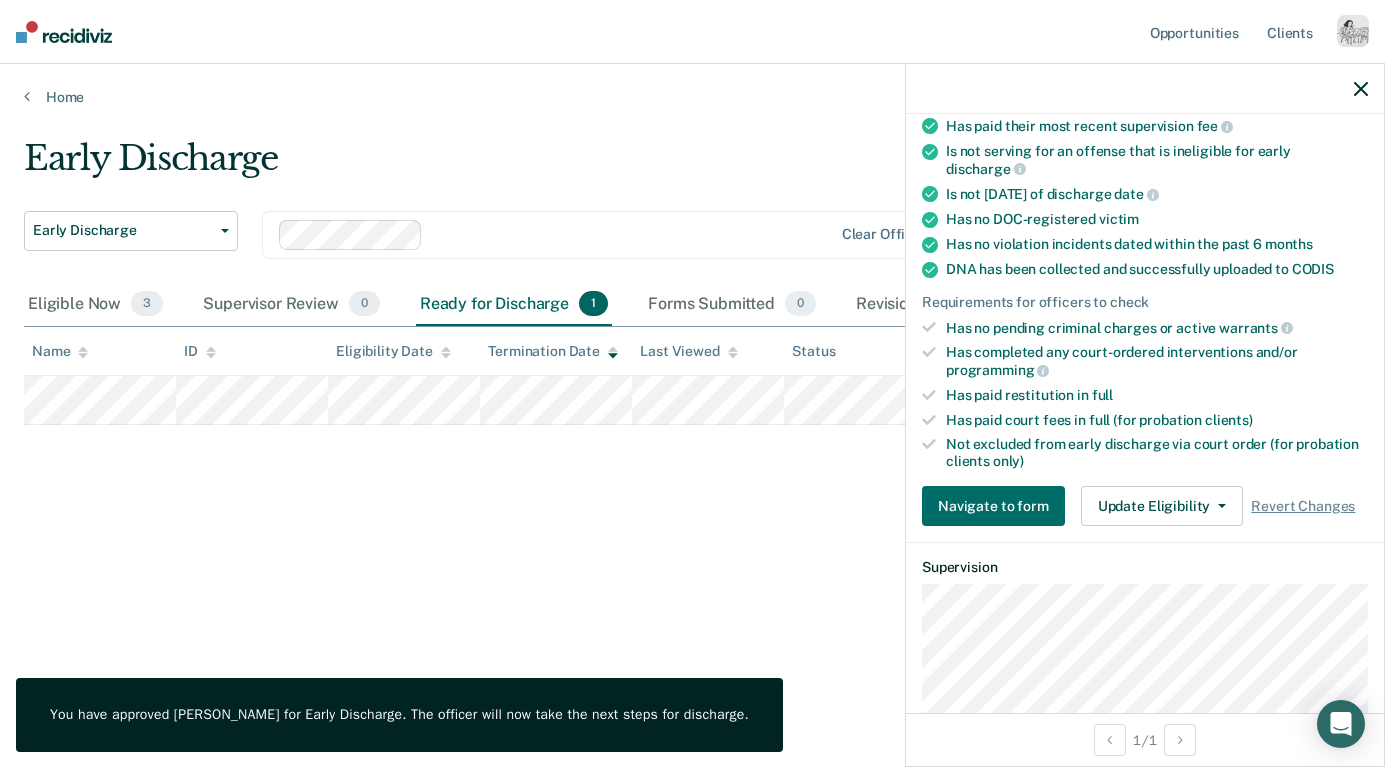 click 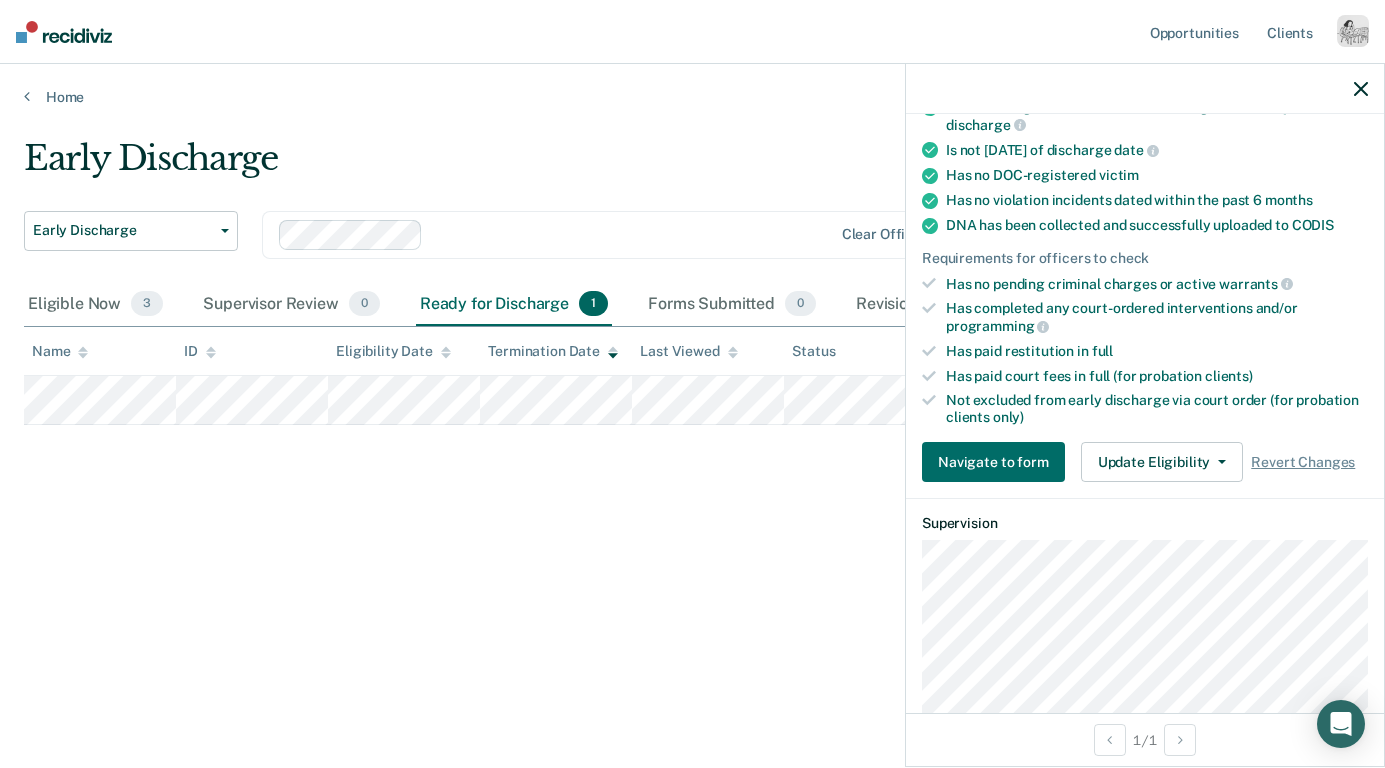 scroll, scrollTop: 459, scrollLeft: 0, axis: vertical 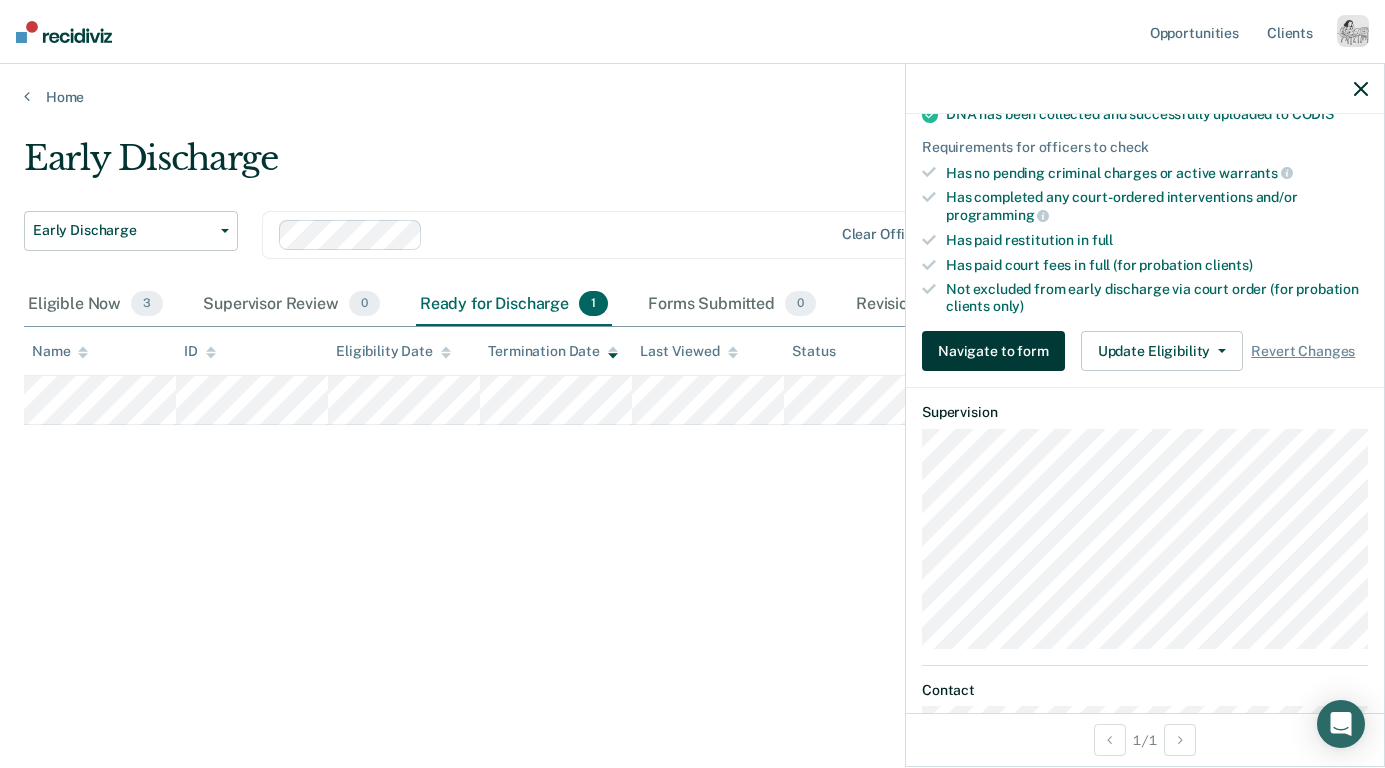 click on "Navigate to form" at bounding box center (993, 351) 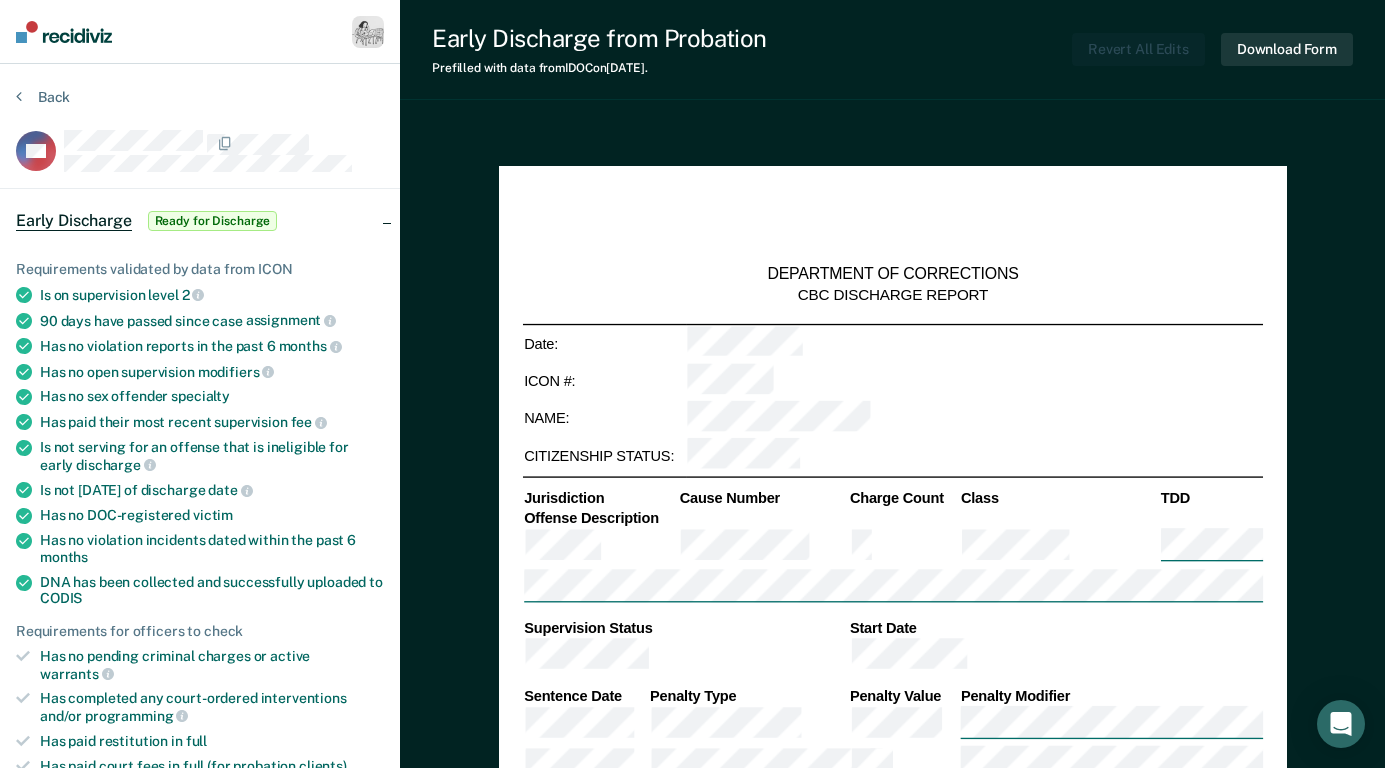 type on "x" 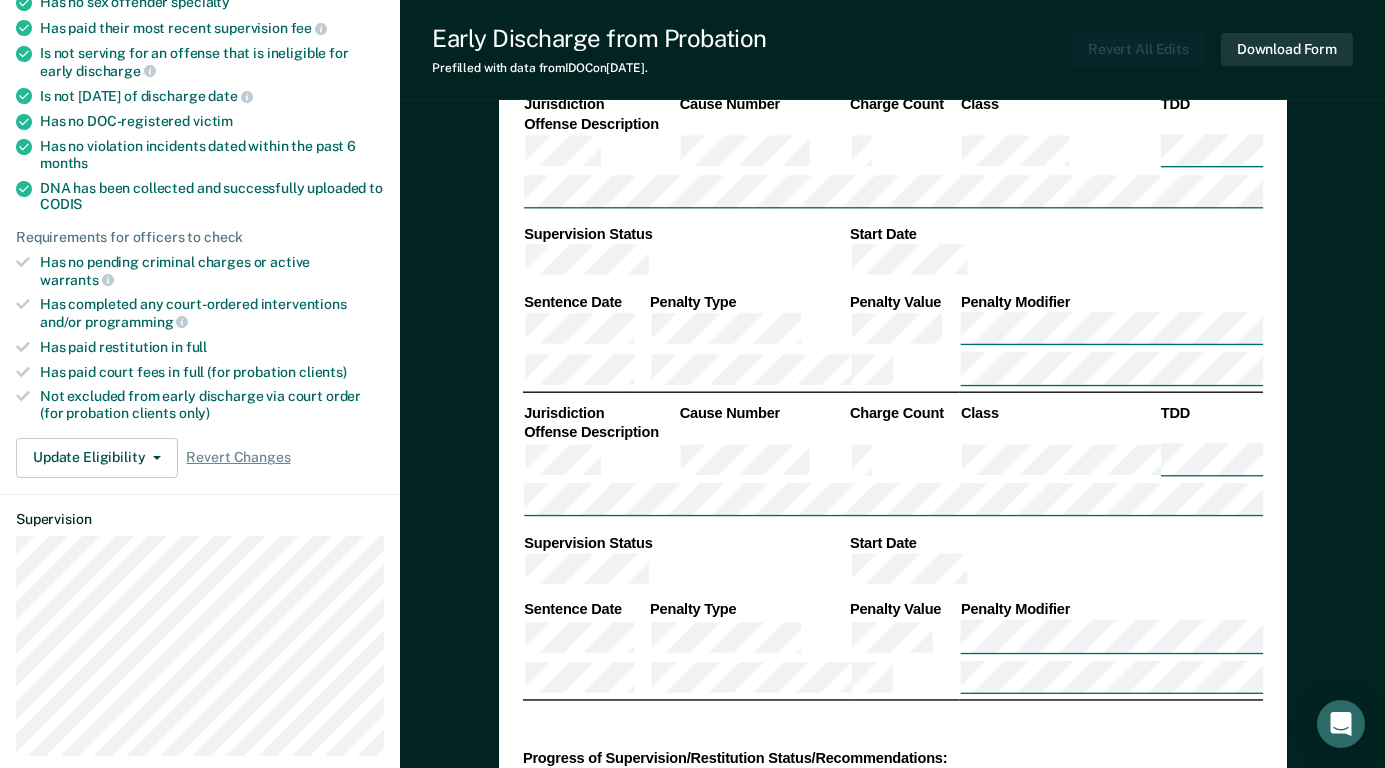 scroll, scrollTop: 562, scrollLeft: 0, axis: vertical 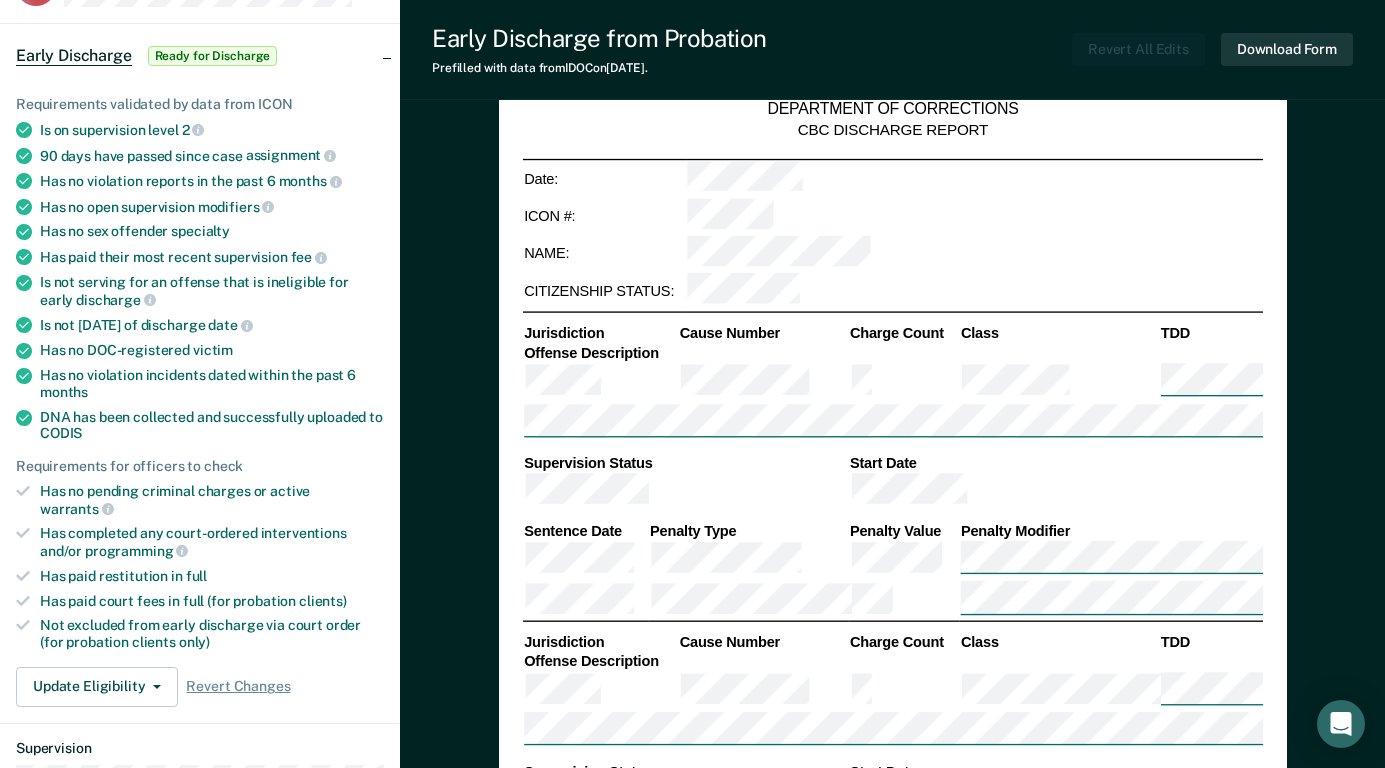 click on "Supervision Status" at bounding box center [685, 463] 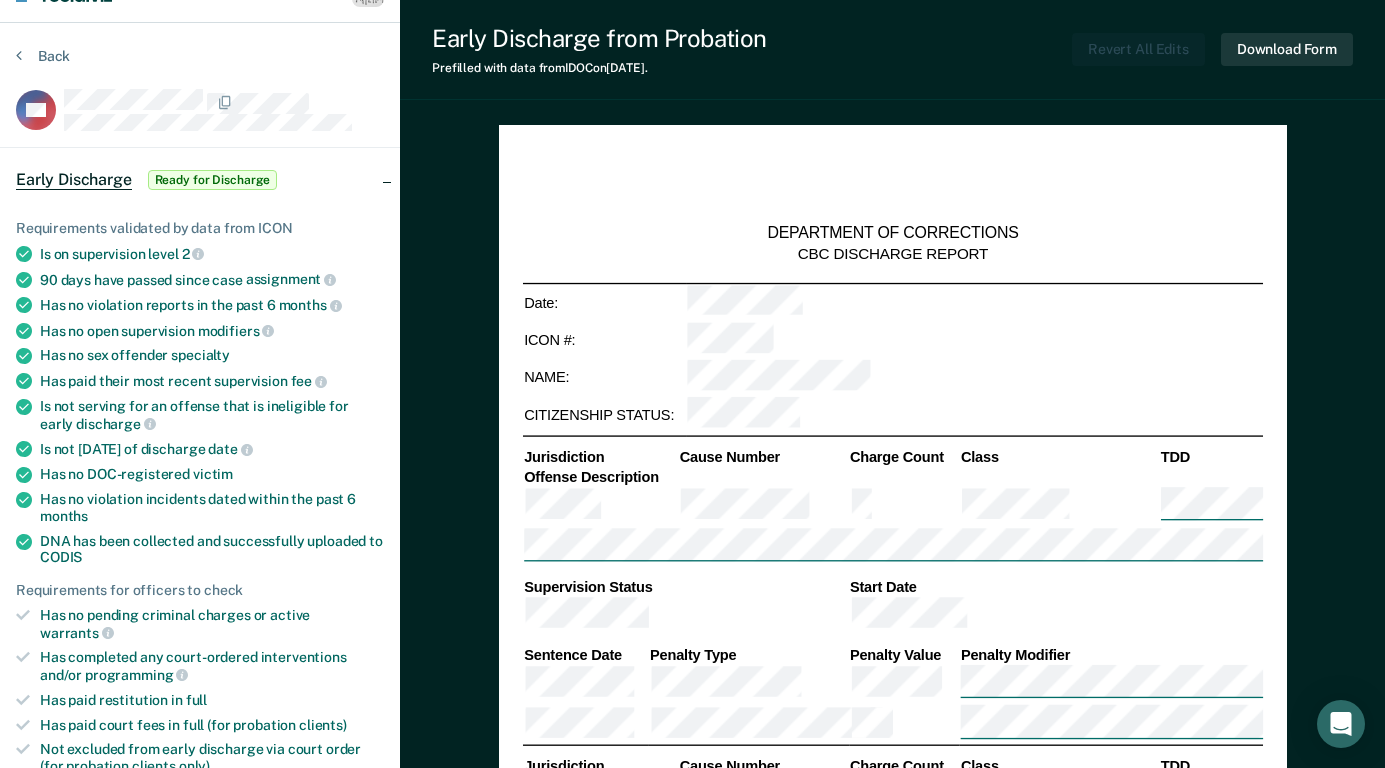 scroll, scrollTop: 42, scrollLeft: 0, axis: vertical 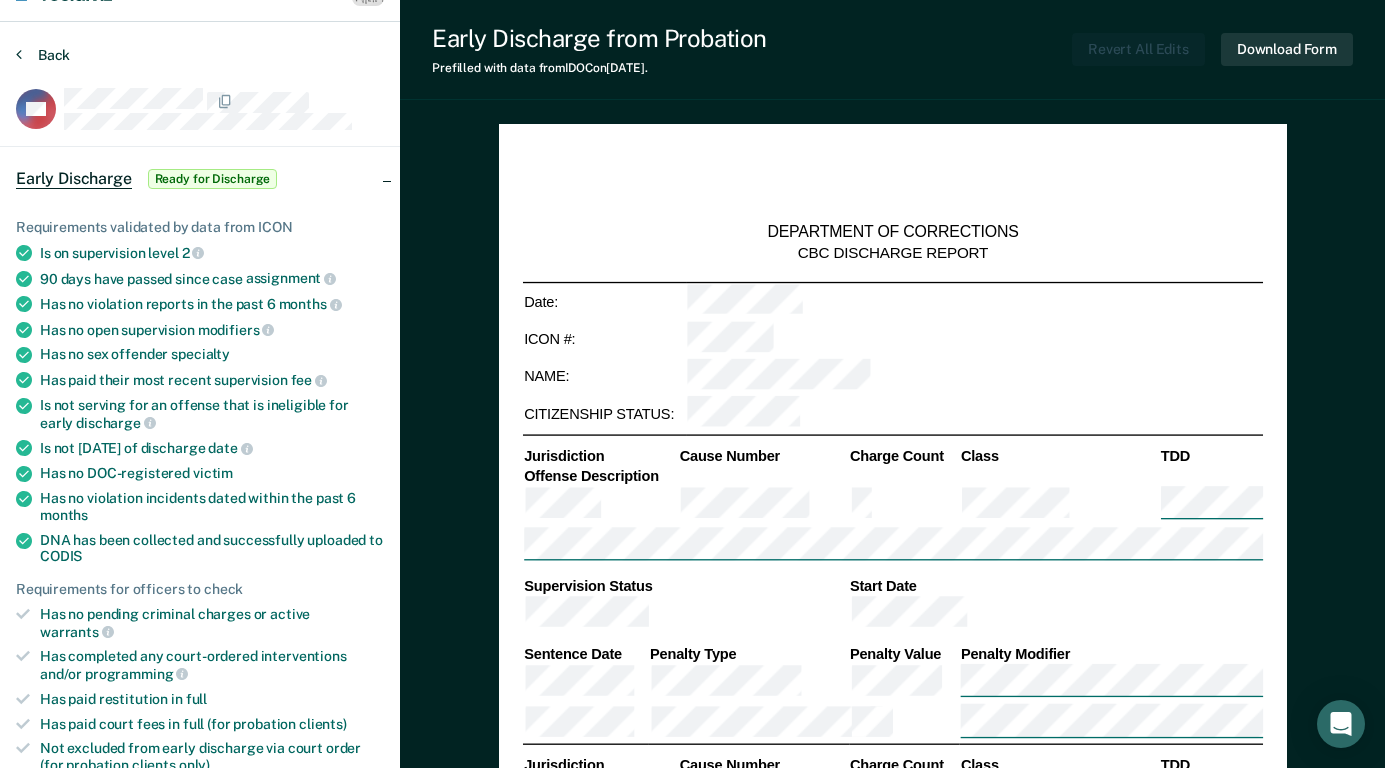 click on "Back" at bounding box center [43, 55] 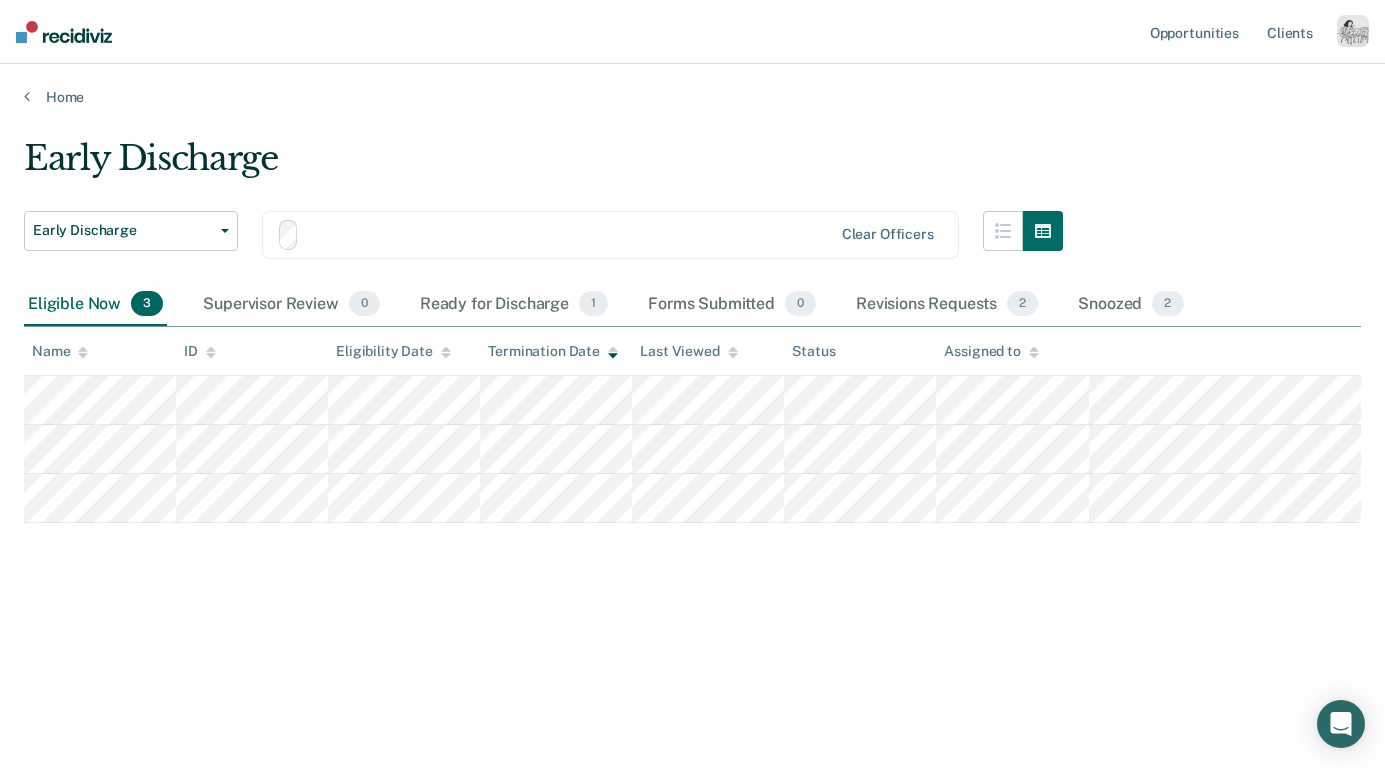 scroll, scrollTop: 0, scrollLeft: 0, axis: both 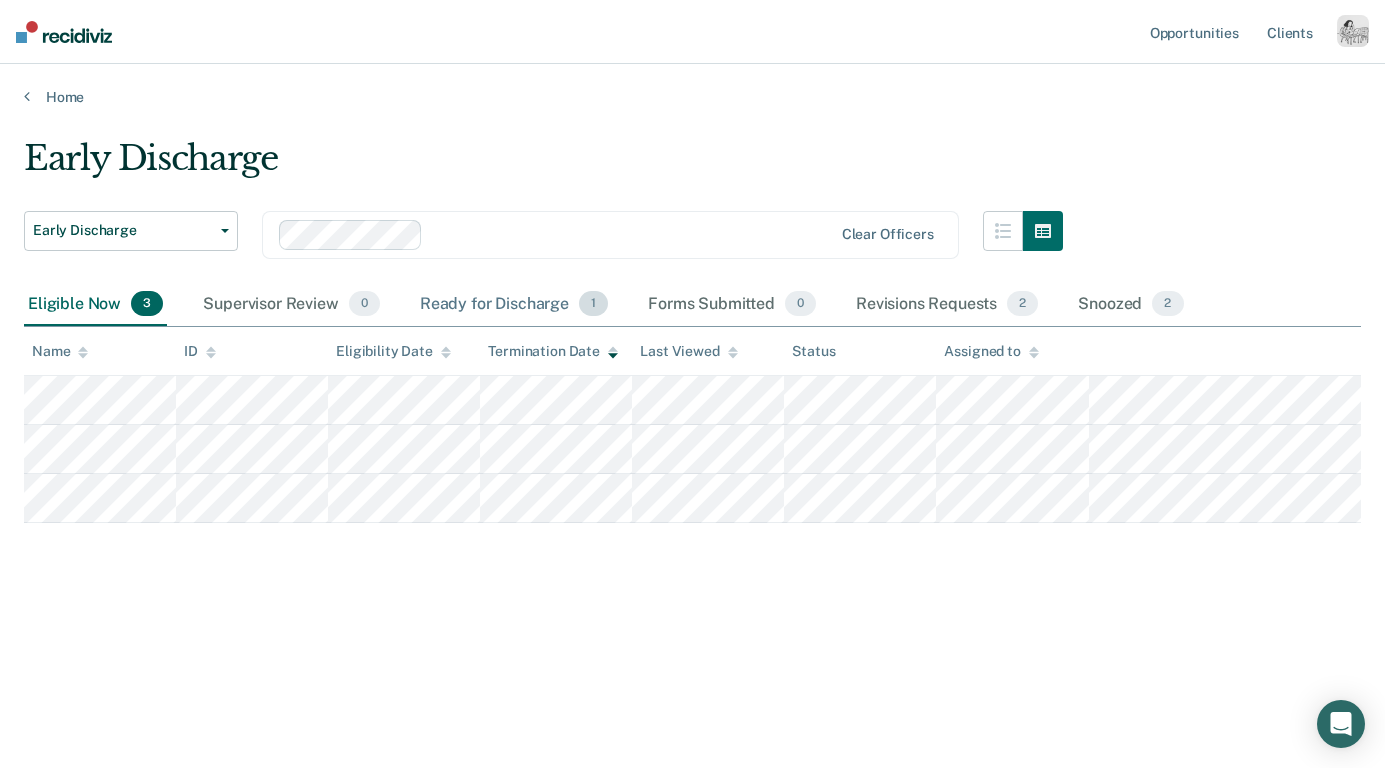 click on "Ready for Discharge 1" at bounding box center [514, 305] 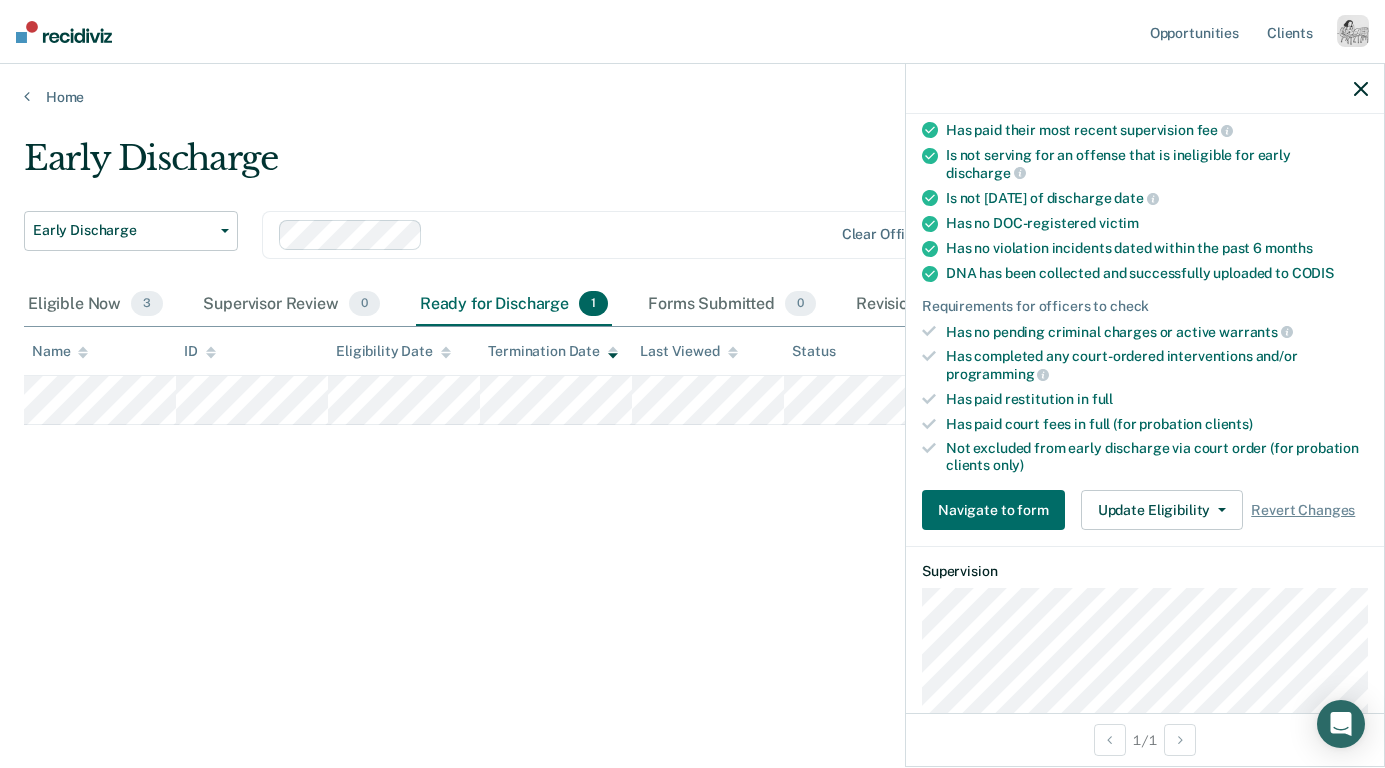 scroll, scrollTop: 333, scrollLeft: 0, axis: vertical 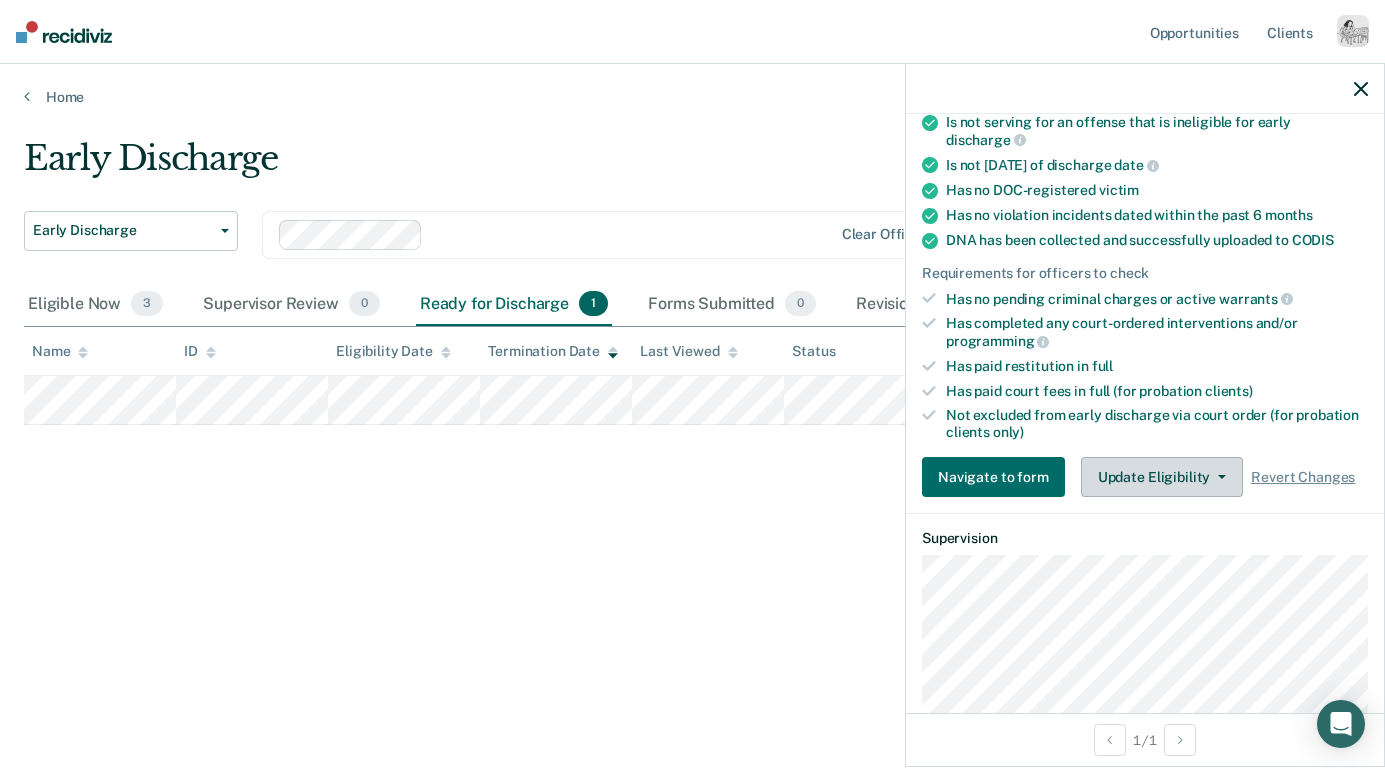 click on "Update Eligibility" at bounding box center [1162, 477] 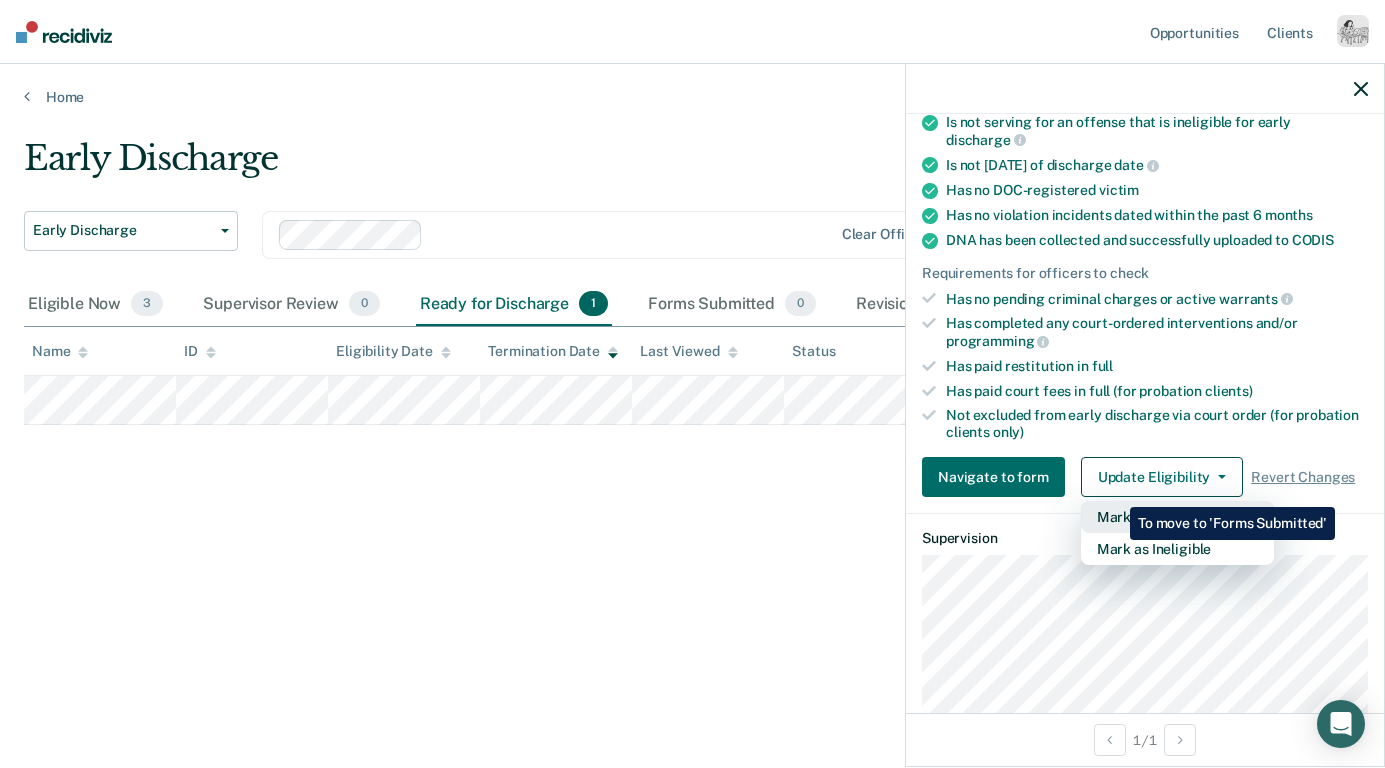 click on "Mark Submitted" at bounding box center [1177, 517] 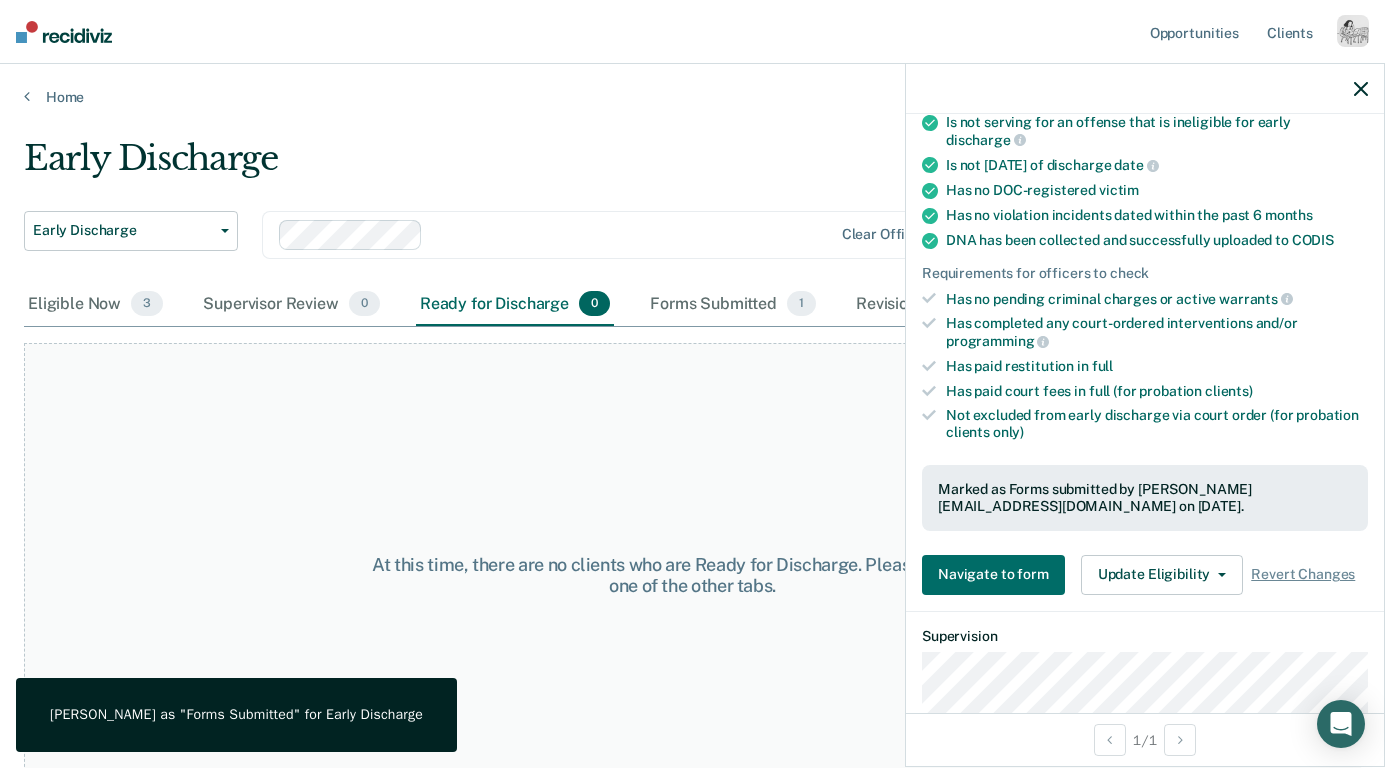 click 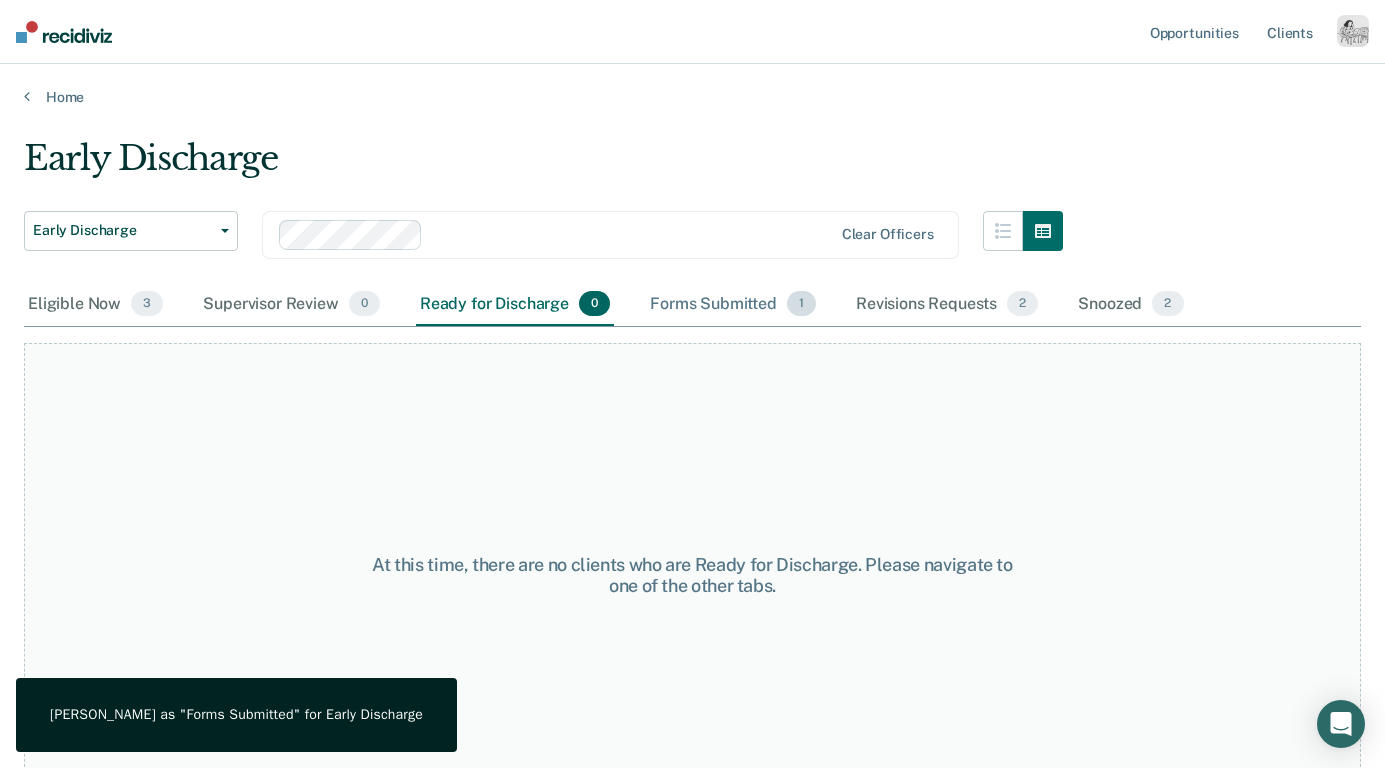 click on "Forms Submitted 1" at bounding box center (733, 305) 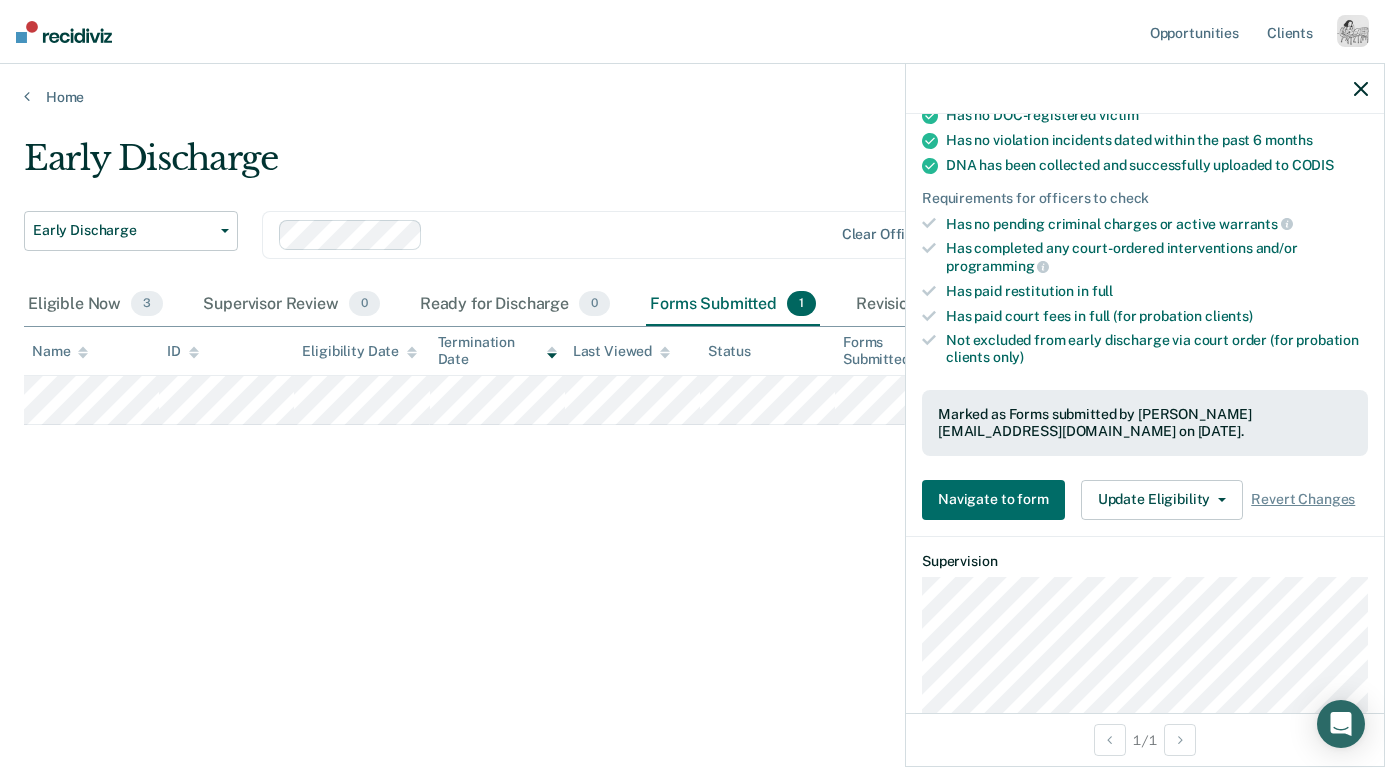 scroll, scrollTop: 412, scrollLeft: 0, axis: vertical 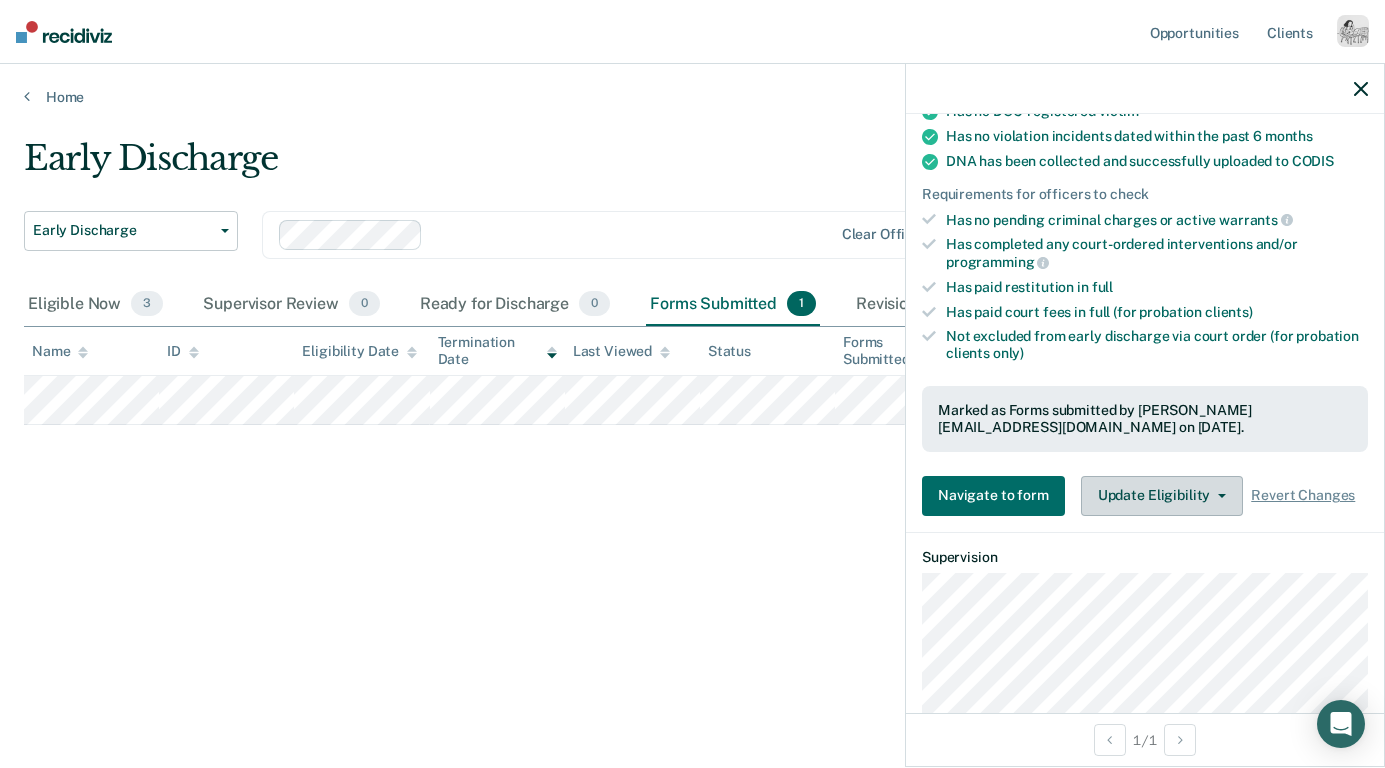 click on "Update Eligibility" at bounding box center [1162, 496] 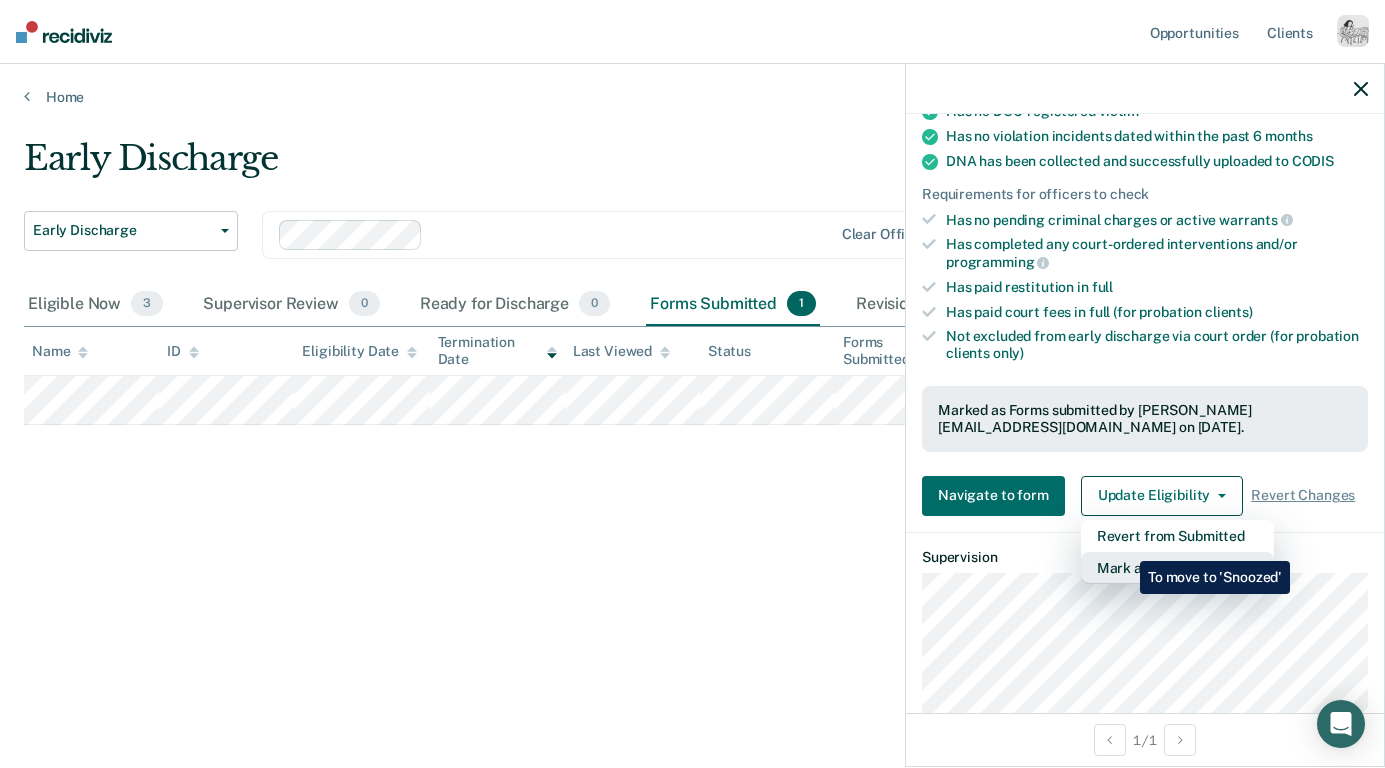 click on "Mark as Ineligible" at bounding box center [1177, 568] 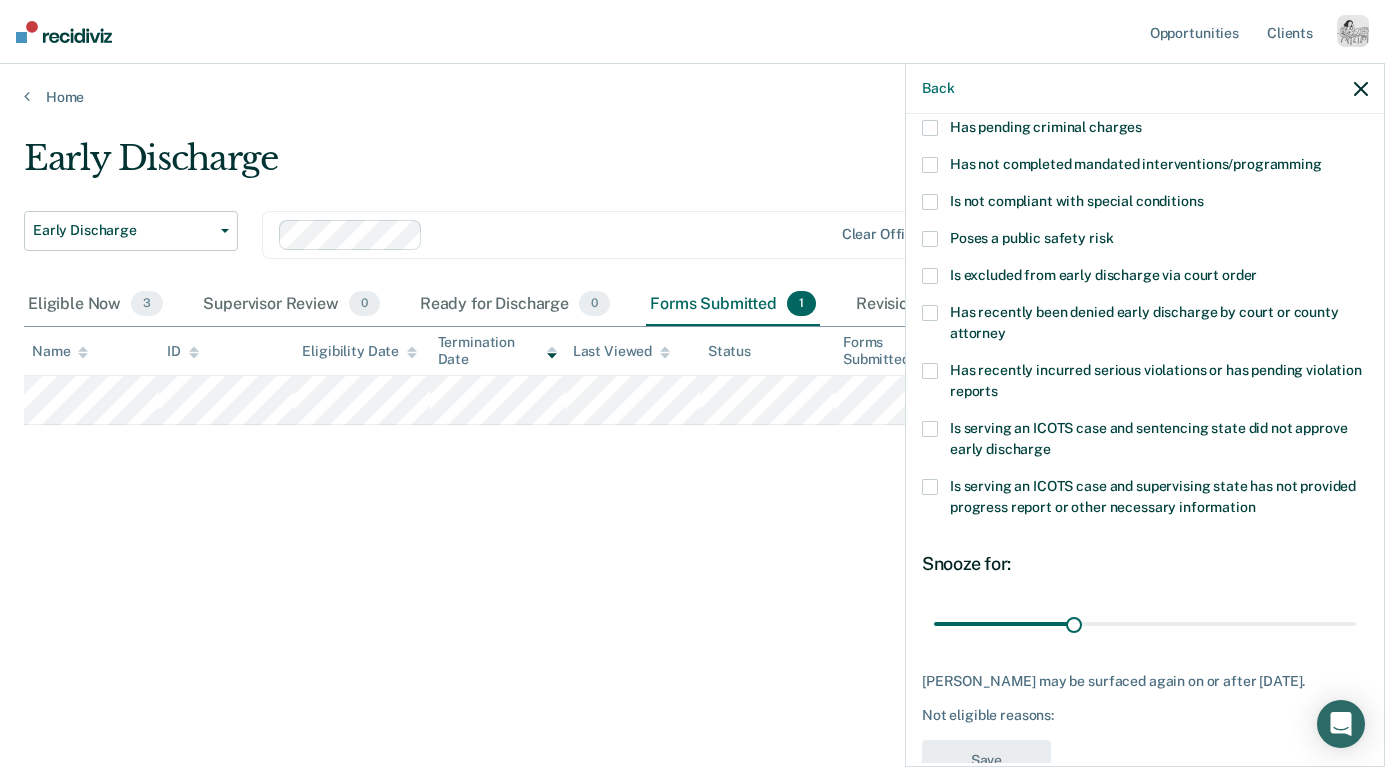 scroll, scrollTop: 182, scrollLeft: 0, axis: vertical 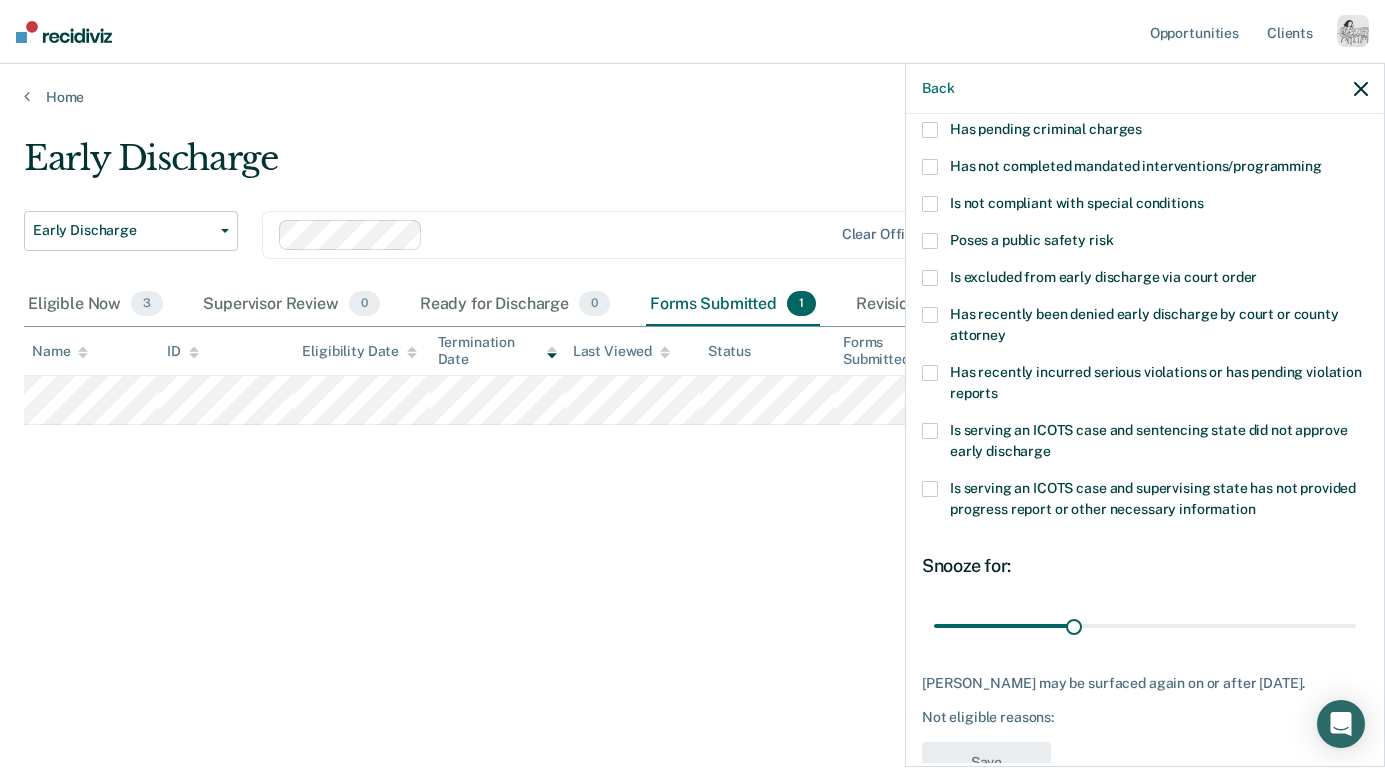 click on "Has recently been denied early discharge by court or county attorney" at bounding box center (1144, 324) 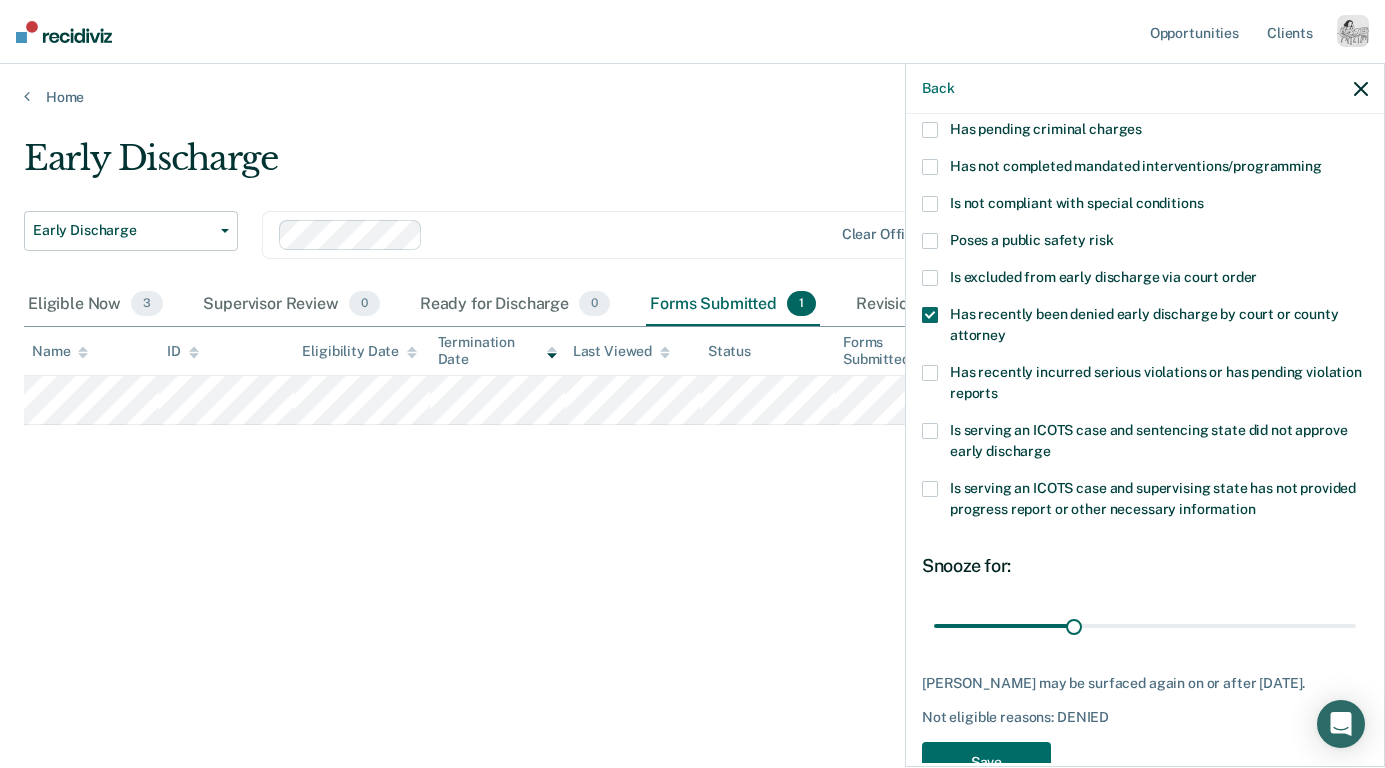 scroll, scrollTop: 235, scrollLeft: 0, axis: vertical 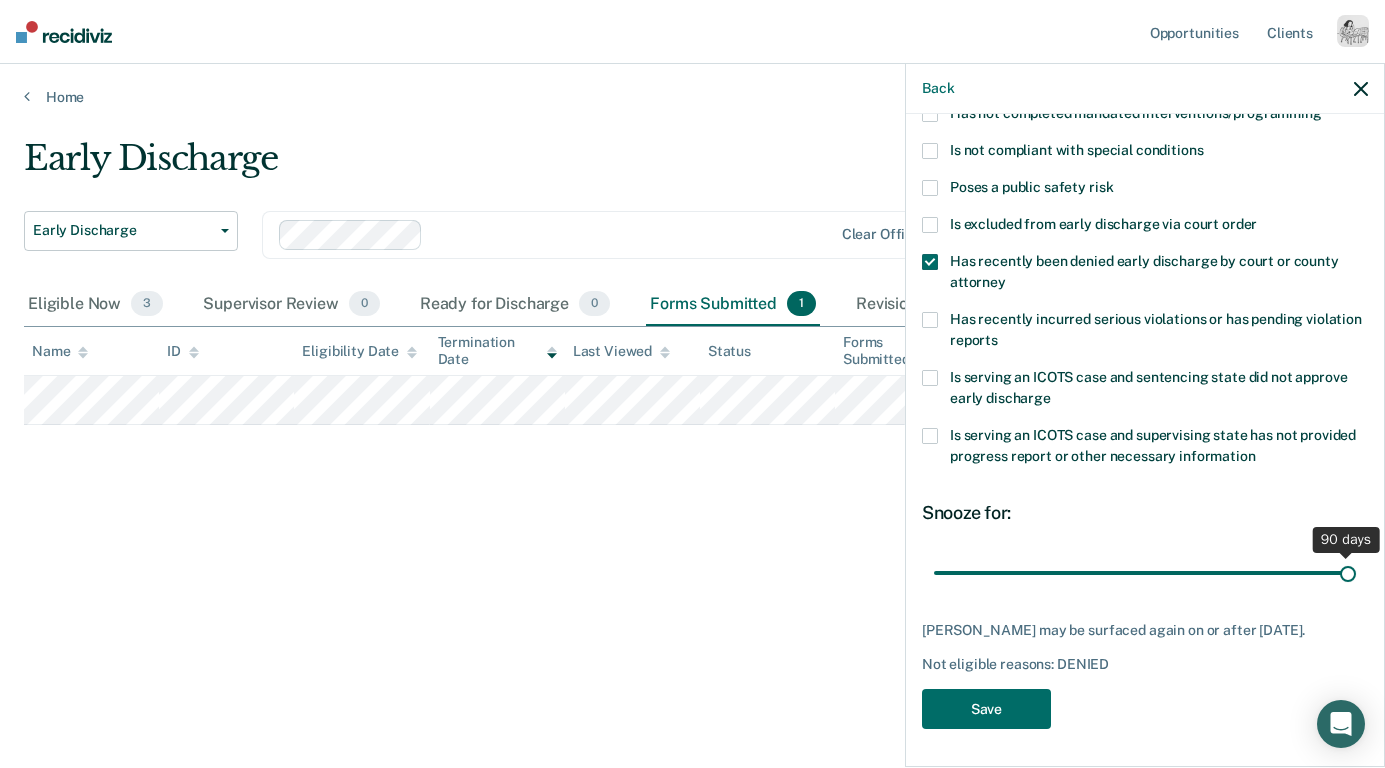 drag, startPoint x: 1075, startPoint y: 578, endPoint x: 1442, endPoint y: 553, distance: 367.85052 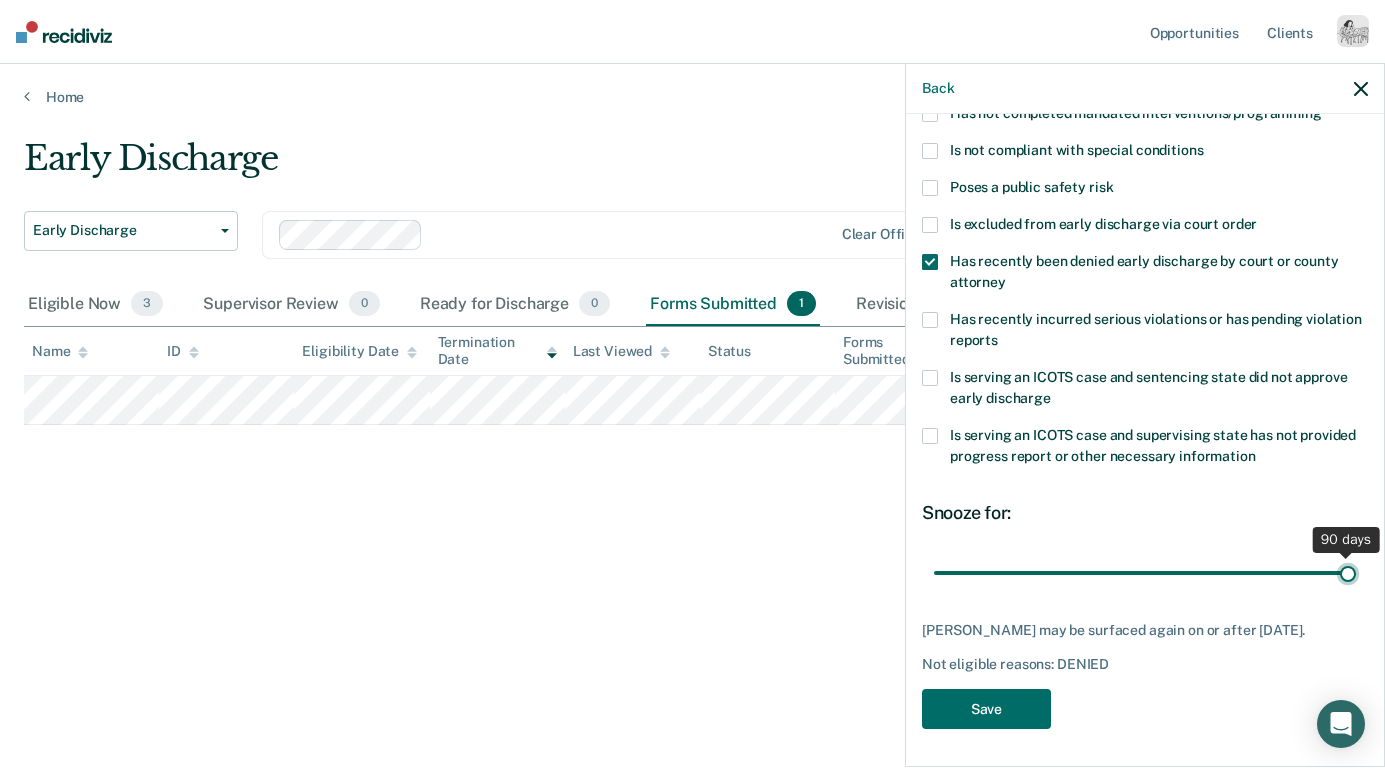 type on "90" 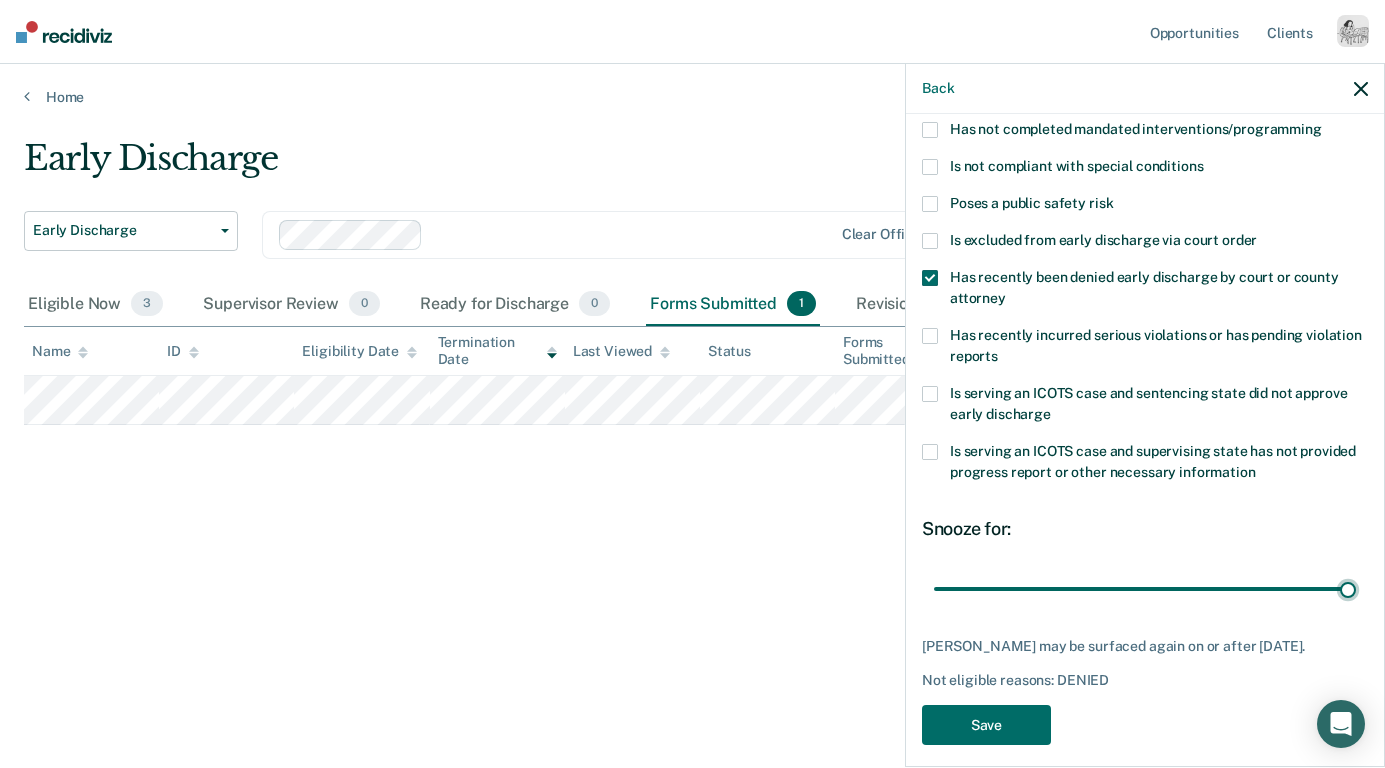 scroll, scrollTop: 252, scrollLeft: 0, axis: vertical 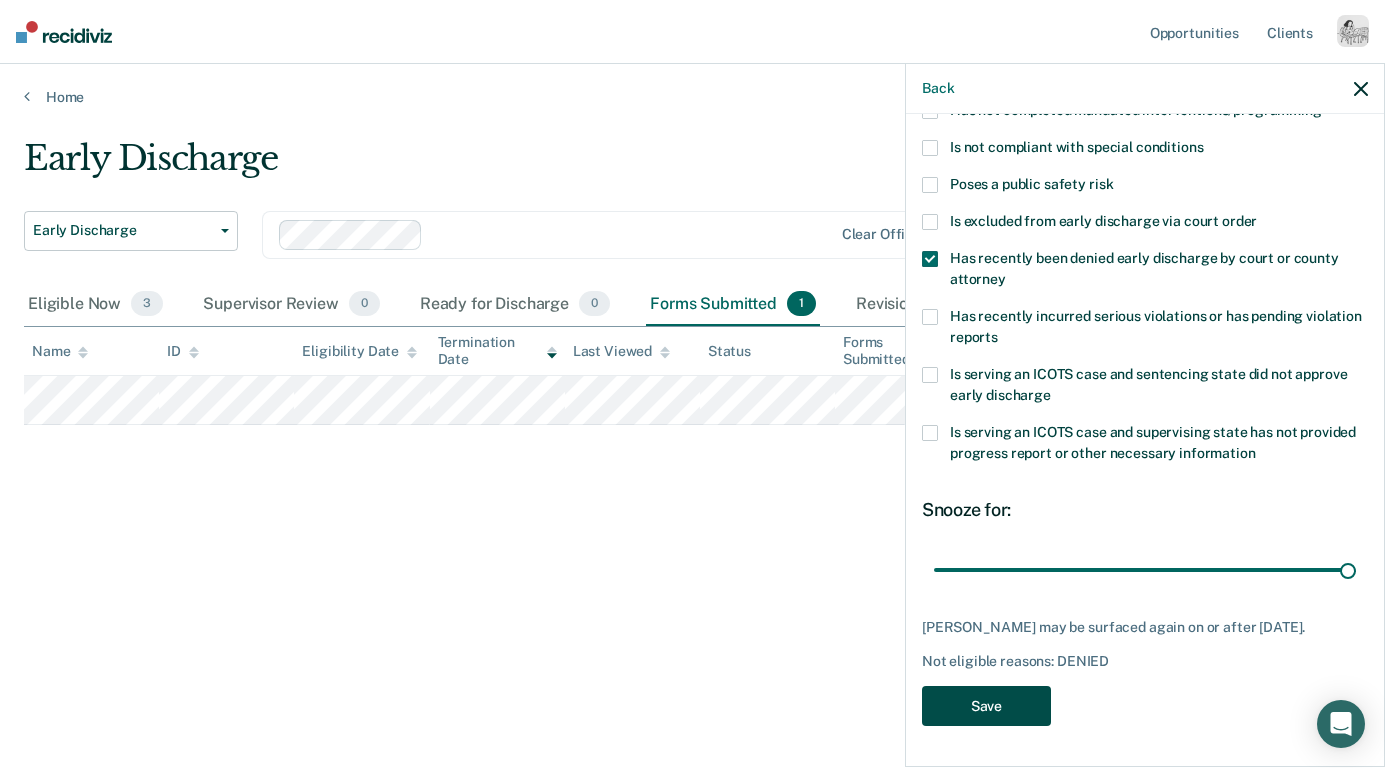 click on "Save" at bounding box center (986, 706) 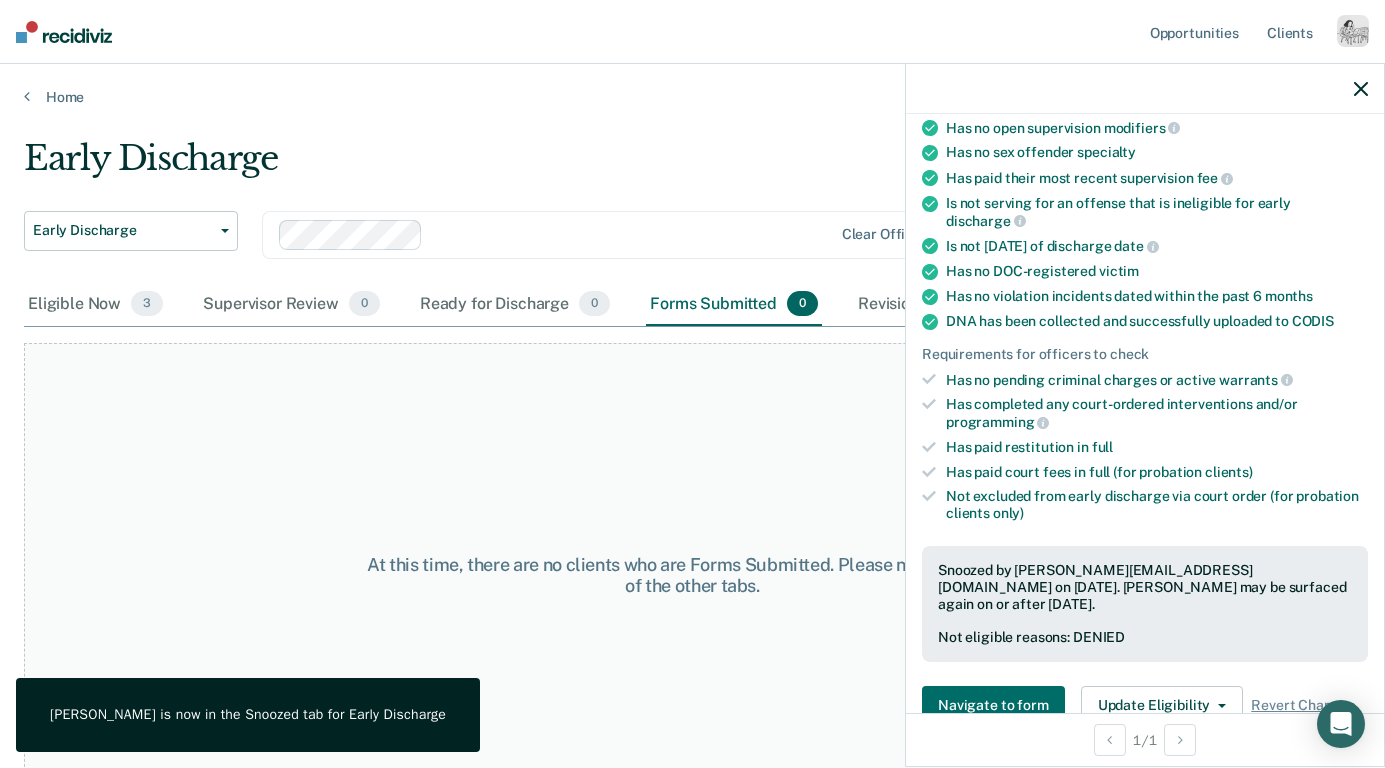 click 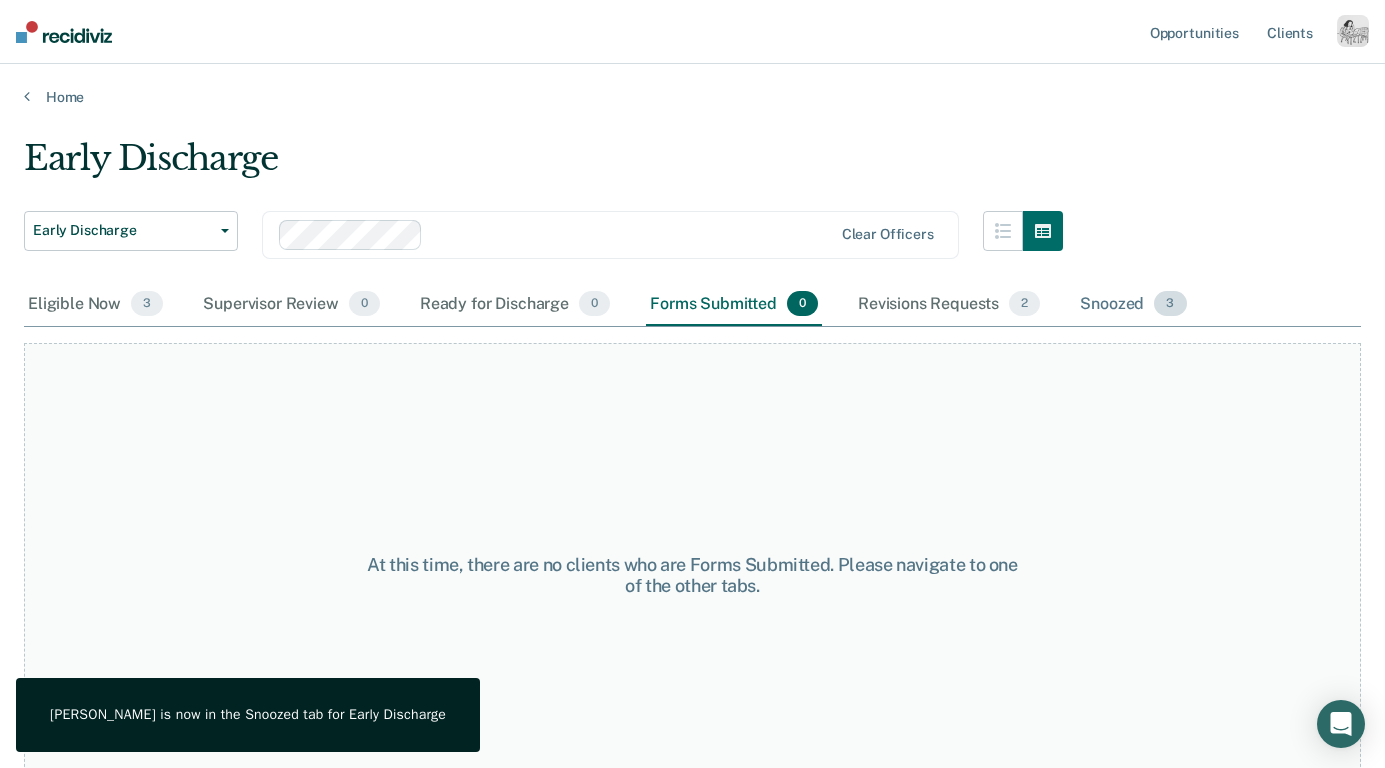 click on "Snoozed 3" at bounding box center [1133, 305] 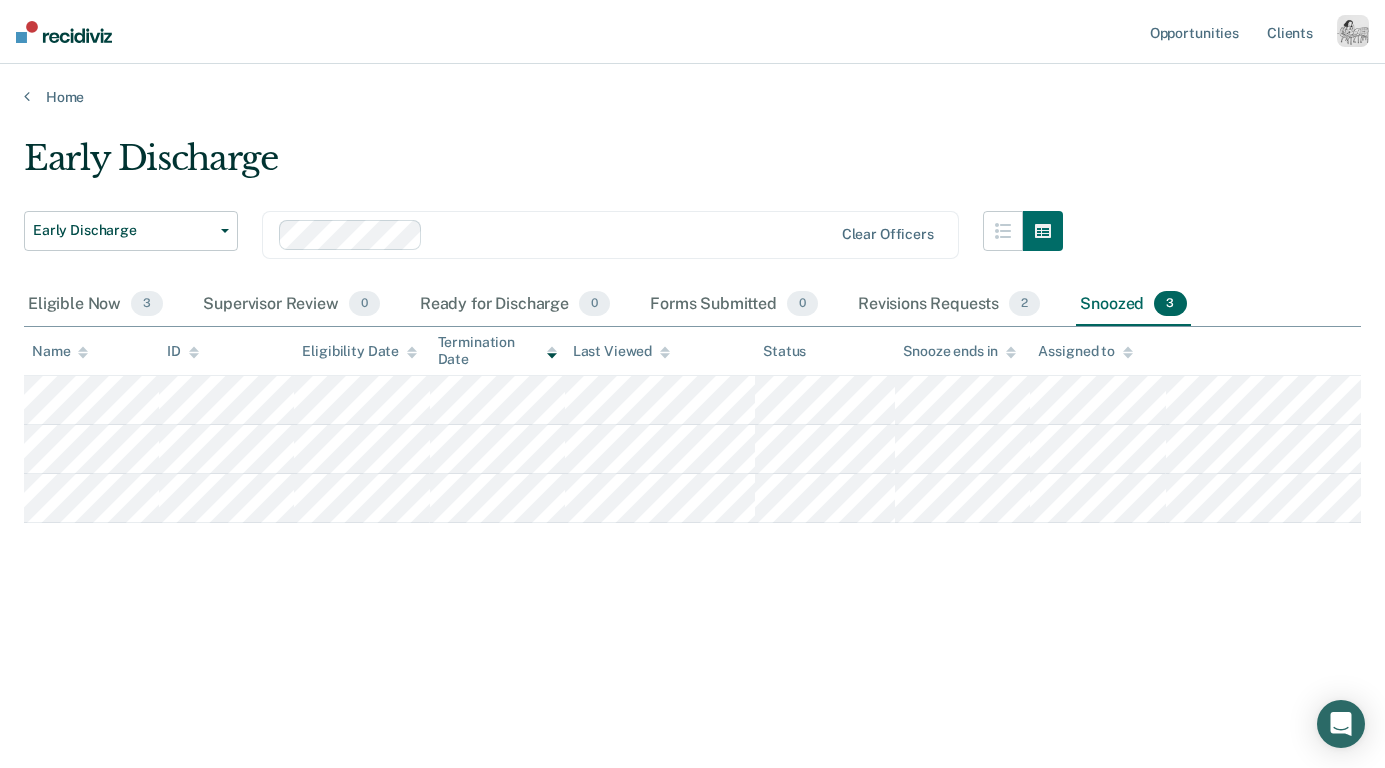 click on "Early Discharge   Early Discharge Early Discharge Clear   officers Eligible Now 3 Supervisor Review 0 Ready for Discharge 0 Forms Submitted 0 Revisions Requests 2 Snoozed 3
To pick up a draggable item, press the space bar.
While dragging, use the arrow keys to move the item.
Press space again to drop the item in its new position, or press escape to cancel.
Name ID Eligibility Date Termination Date Last Viewed Status Snooze ends in Assigned to" at bounding box center (692, 378) 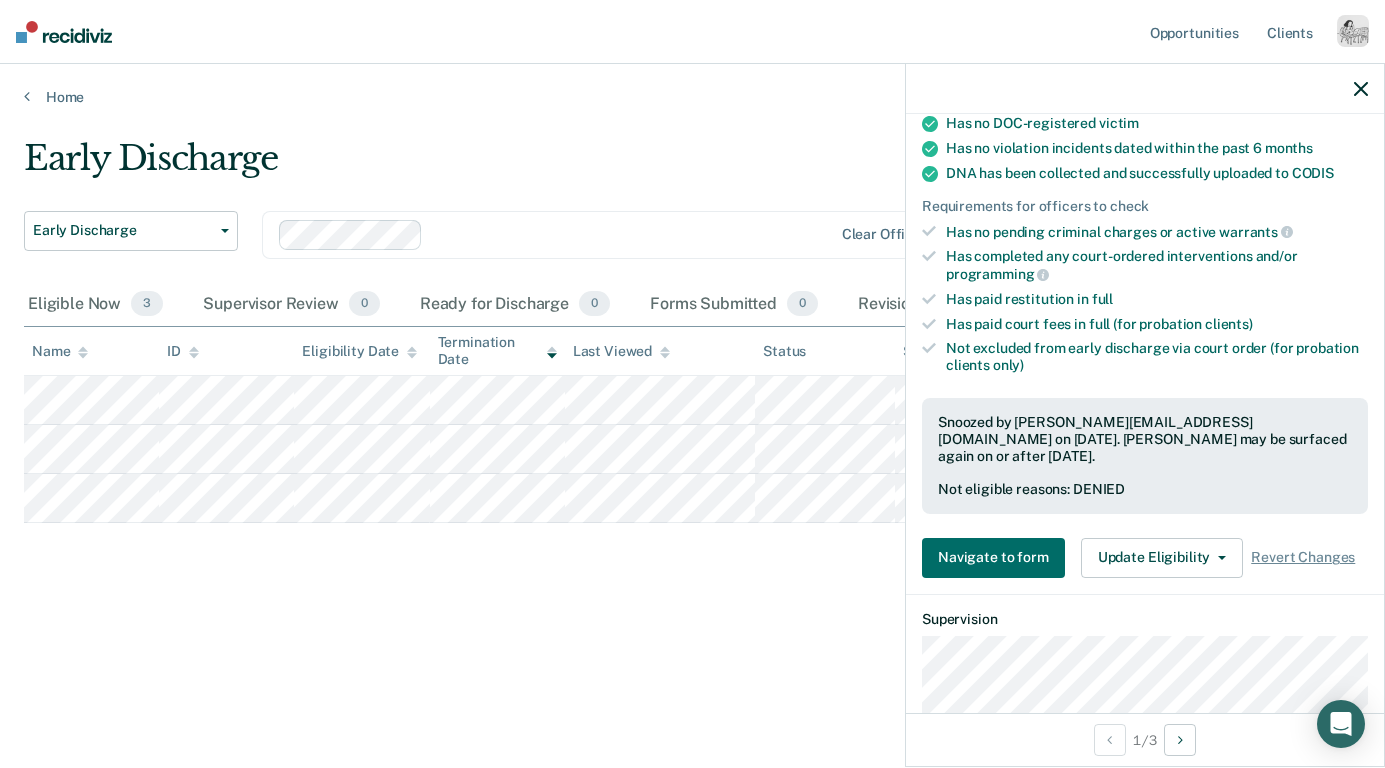 scroll, scrollTop: 417, scrollLeft: 0, axis: vertical 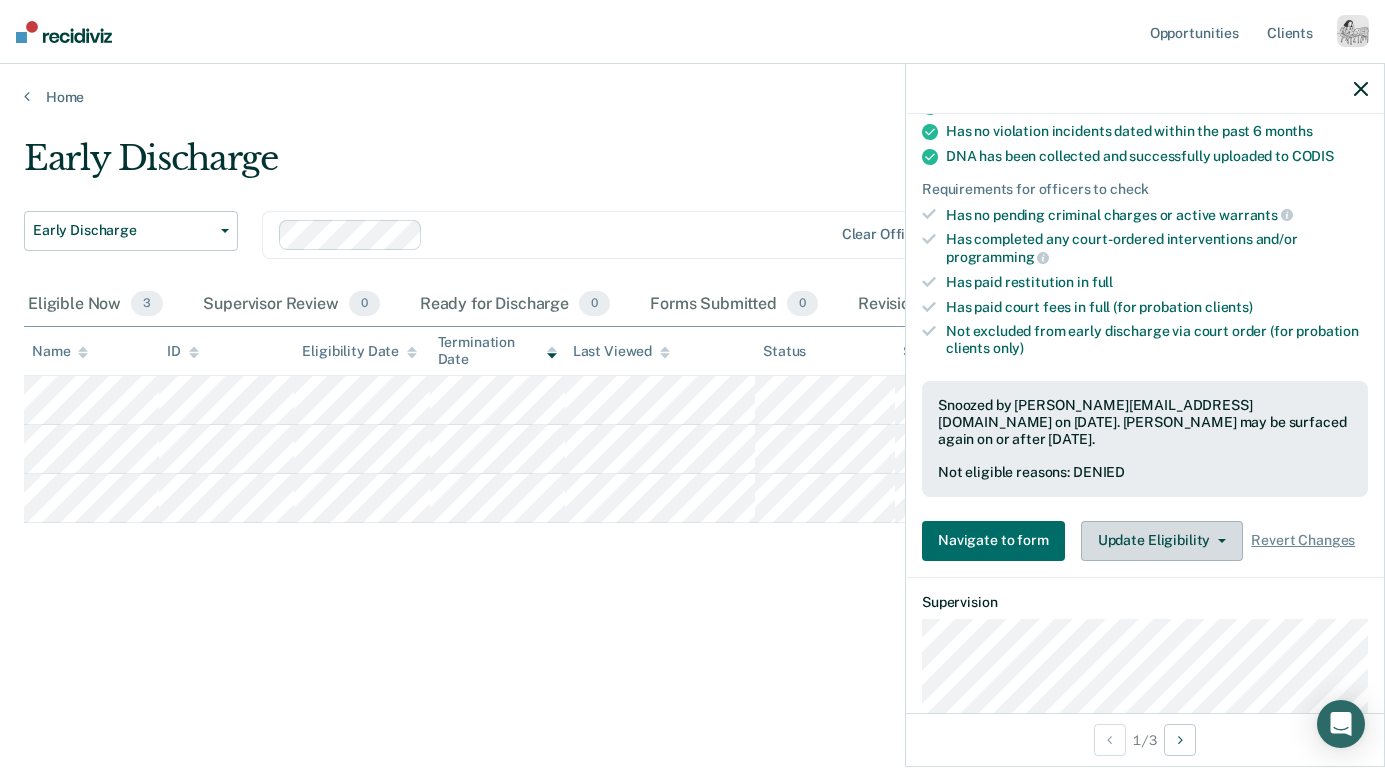 click on "Update Eligibility" at bounding box center (1162, 541) 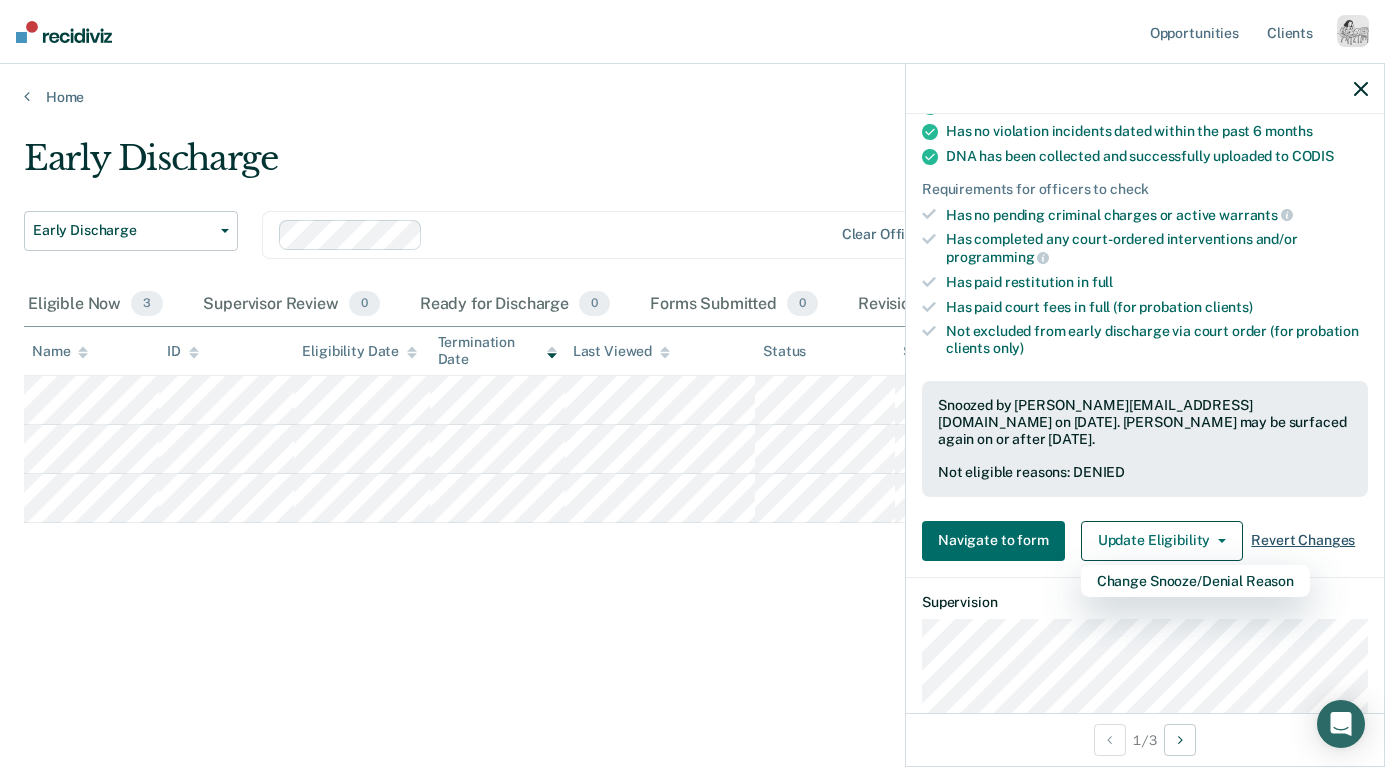 click on "Revert Changes" at bounding box center [1303, 540] 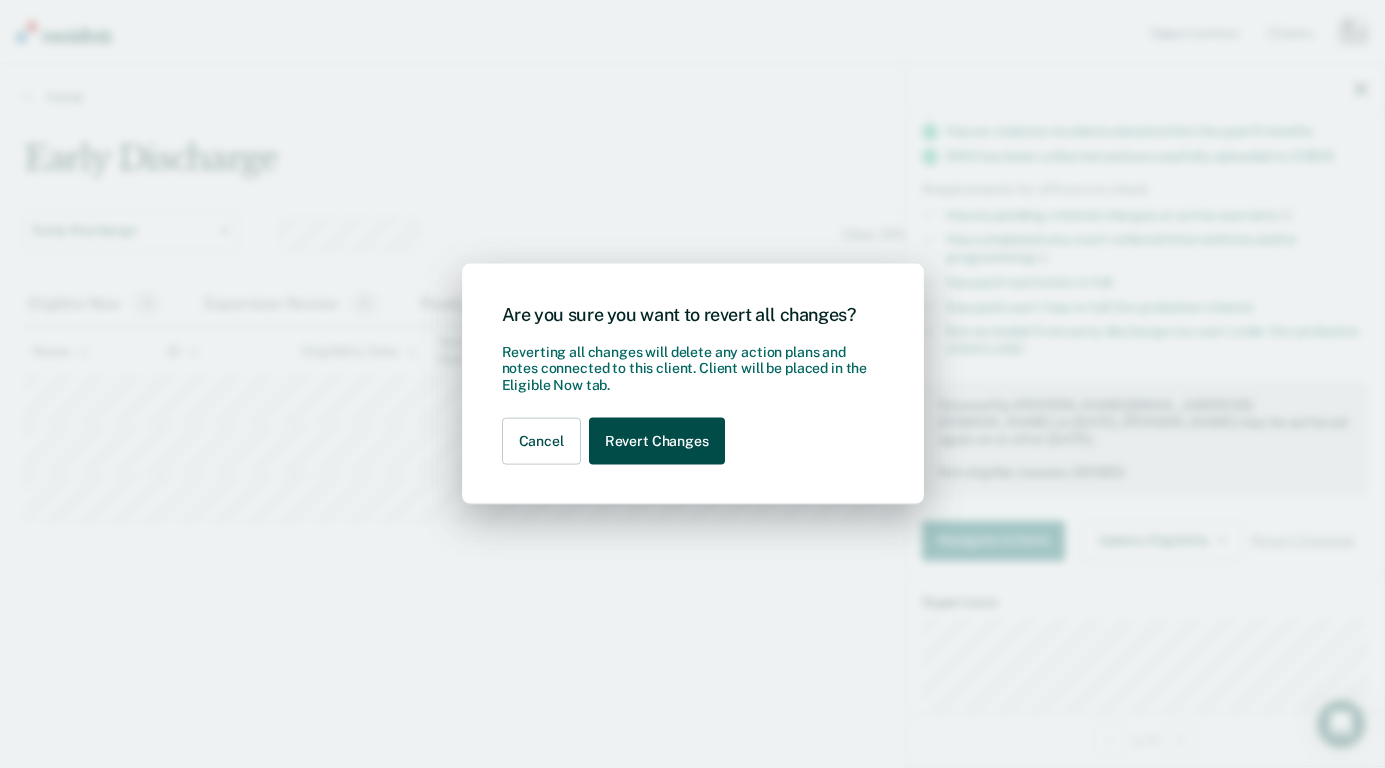 click on "Revert Changes" at bounding box center (657, 441) 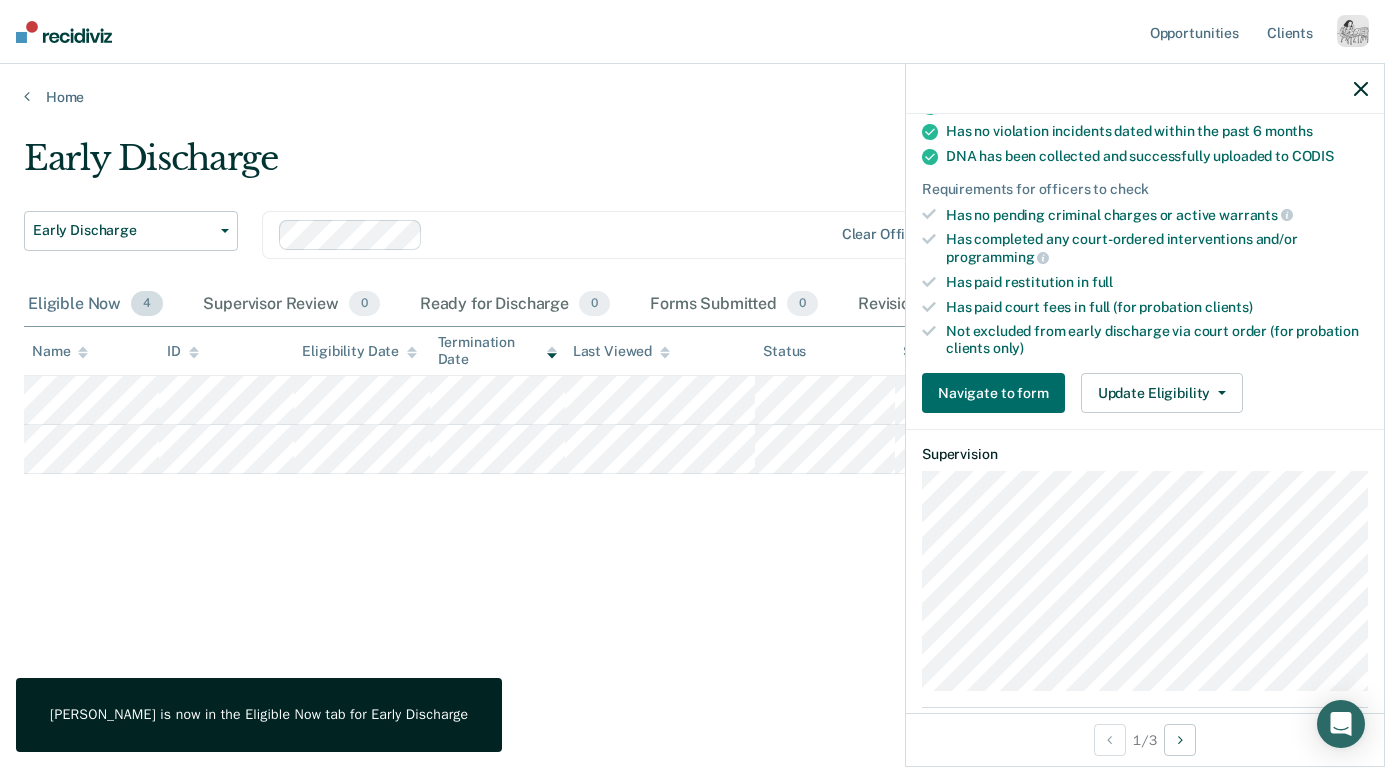 click on "Eligible Now 4" at bounding box center (95, 305) 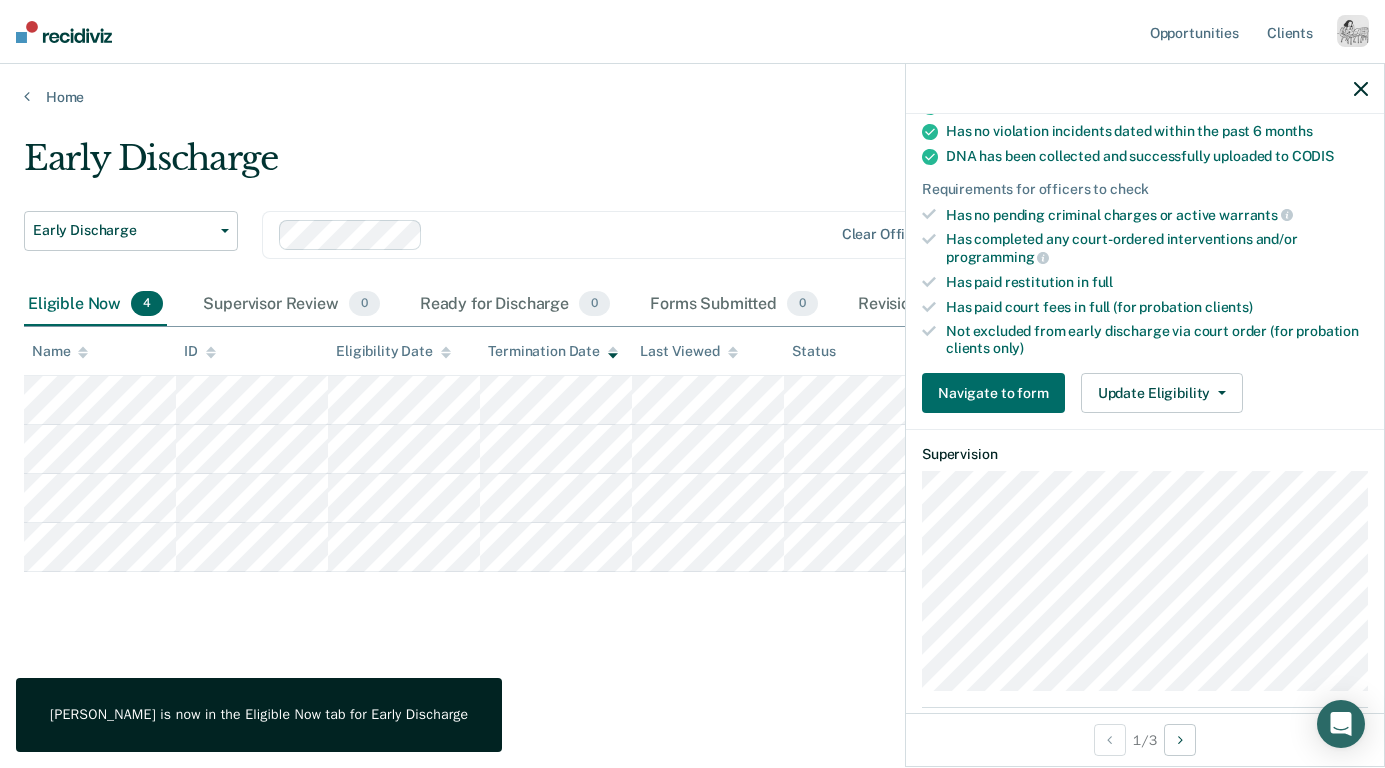 click 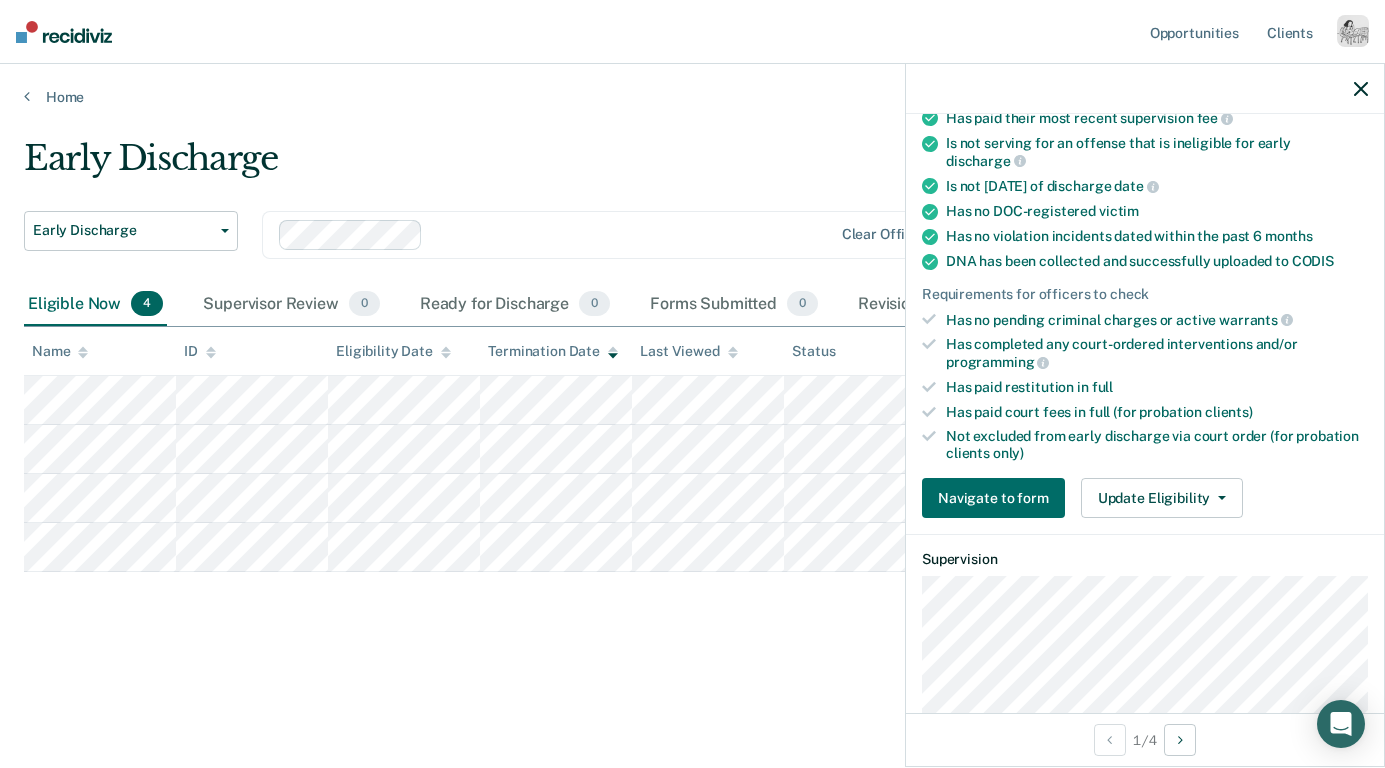scroll, scrollTop: 373, scrollLeft: 0, axis: vertical 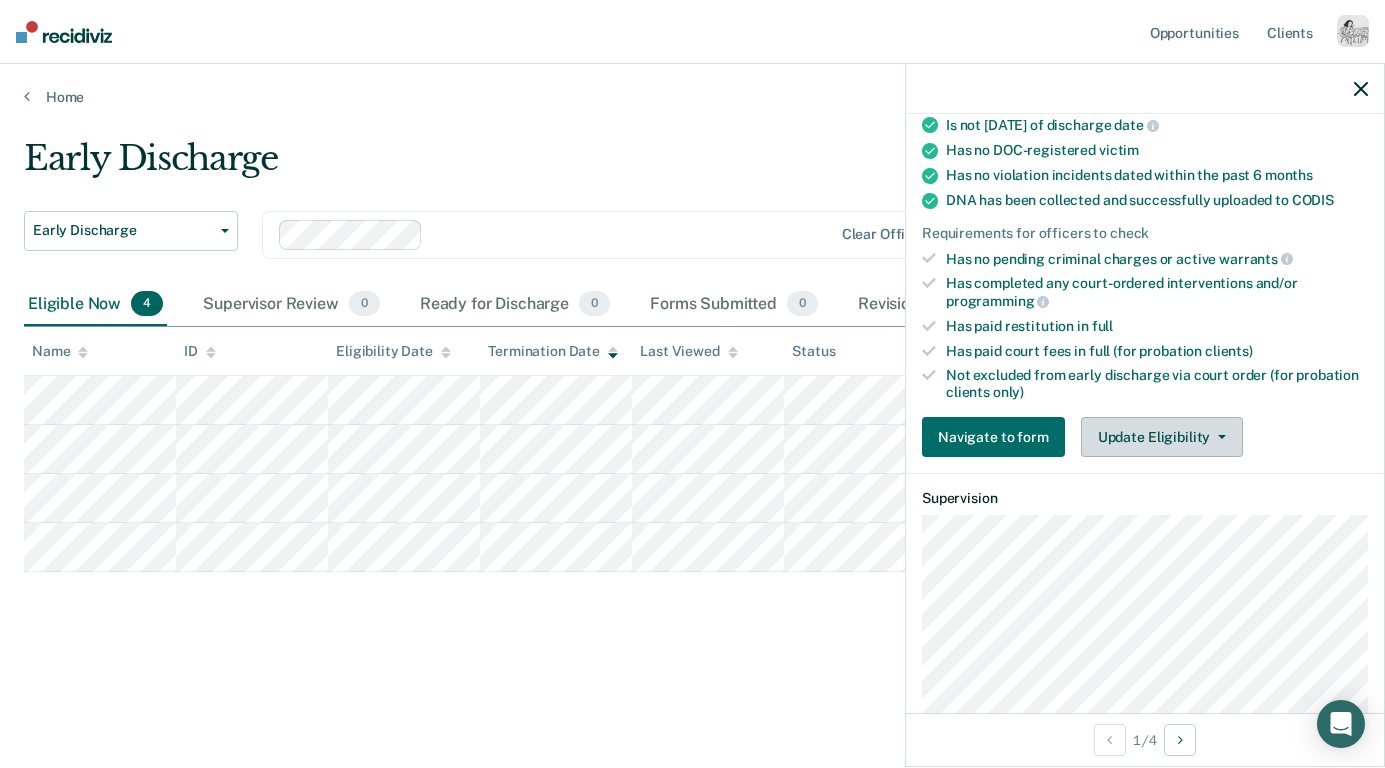 click on "Update Eligibility" at bounding box center [1162, 437] 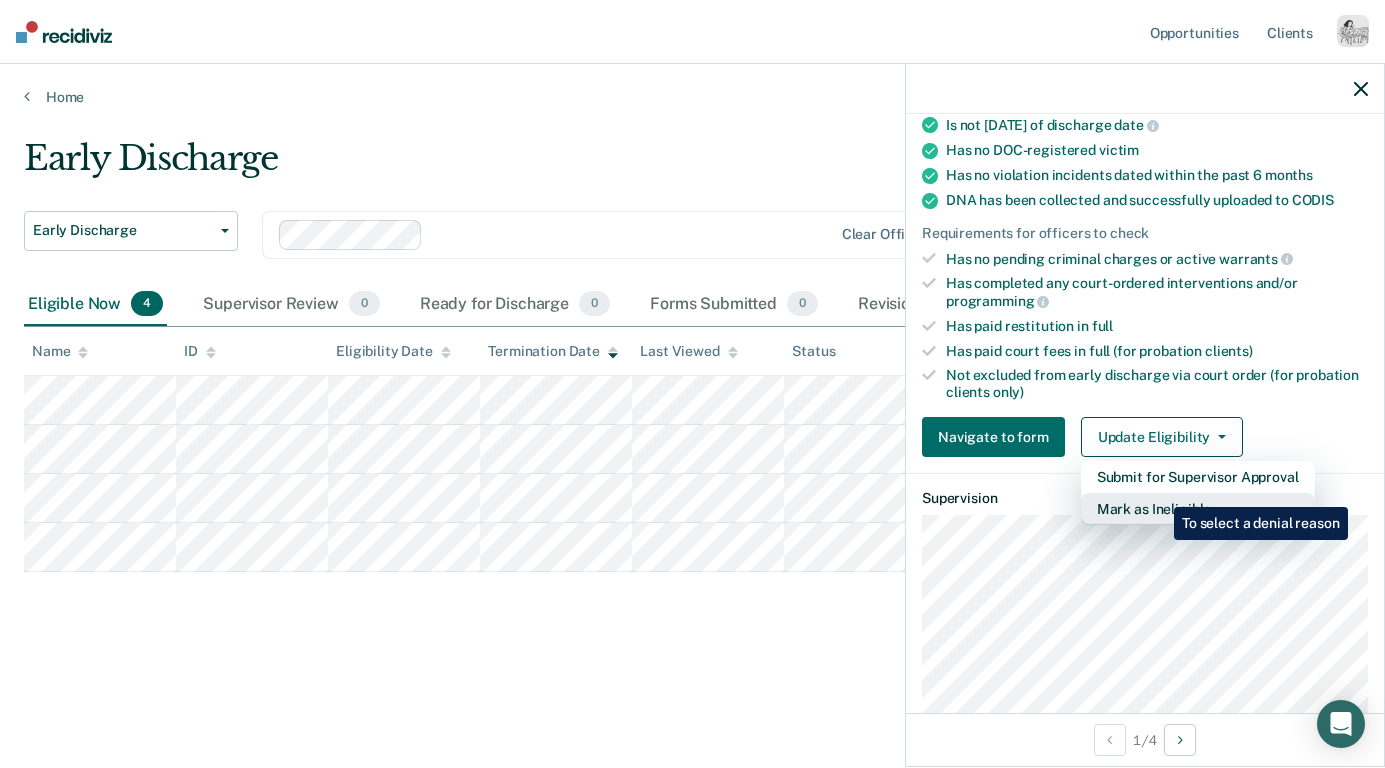 click on "Mark as Ineligible" at bounding box center [1198, 509] 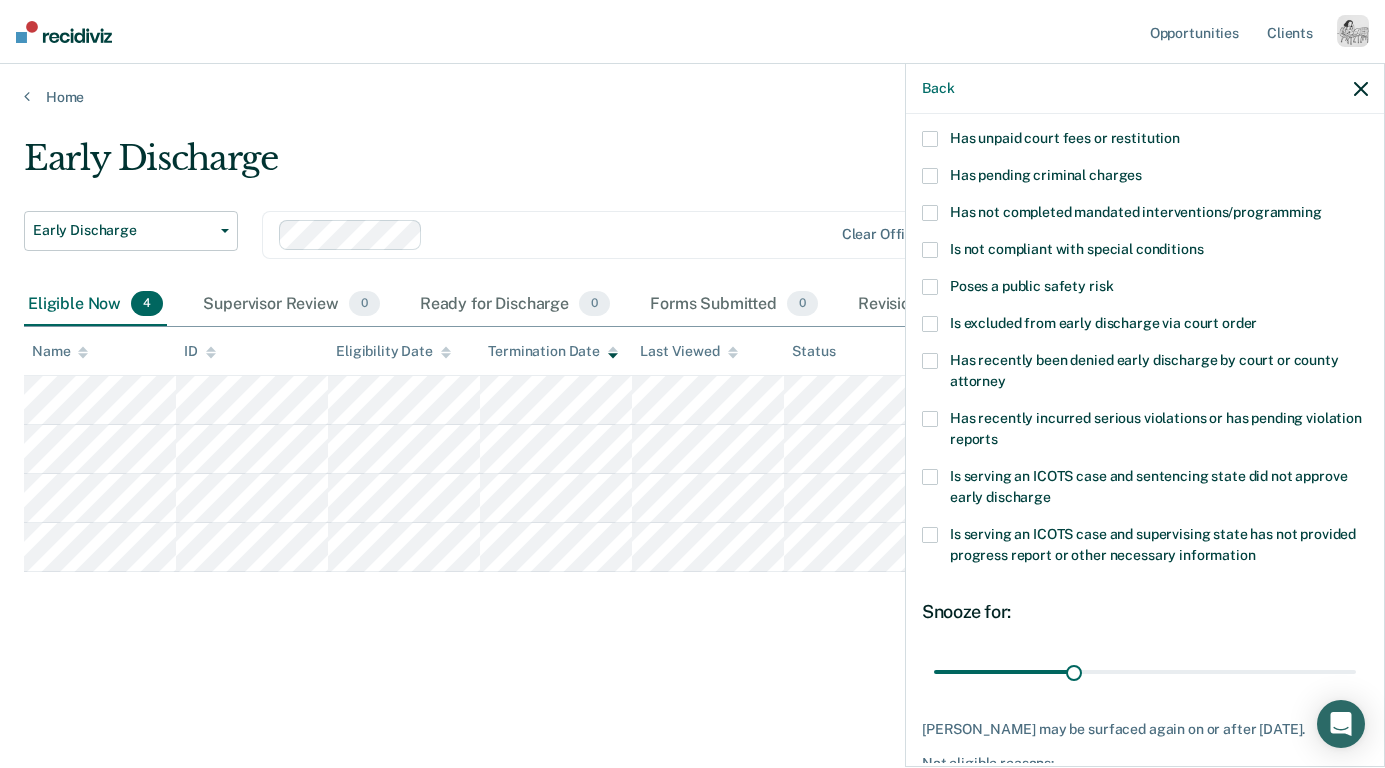 scroll, scrollTop: 141, scrollLeft: 0, axis: vertical 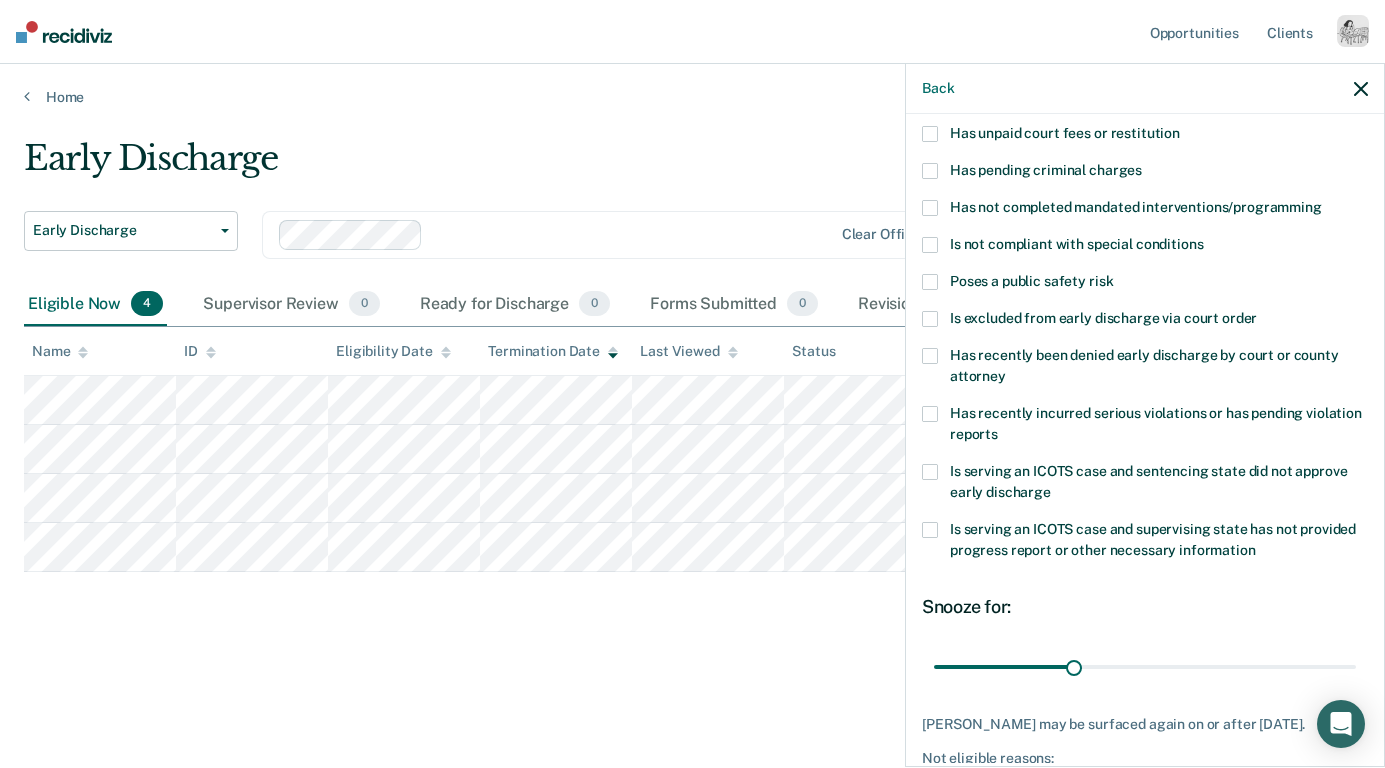 click on "Poses a public safety risk" at bounding box center [1031, 281] 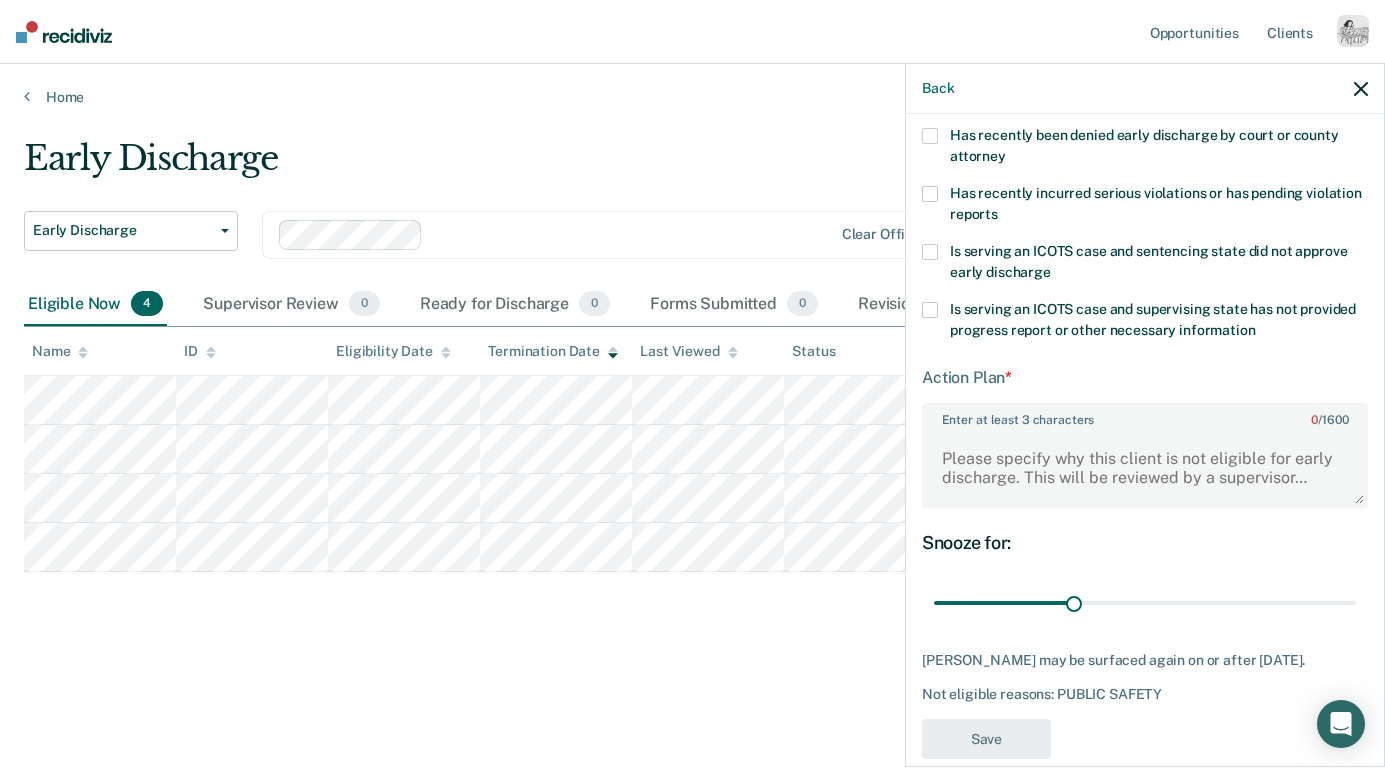 scroll, scrollTop: 391, scrollLeft: 0, axis: vertical 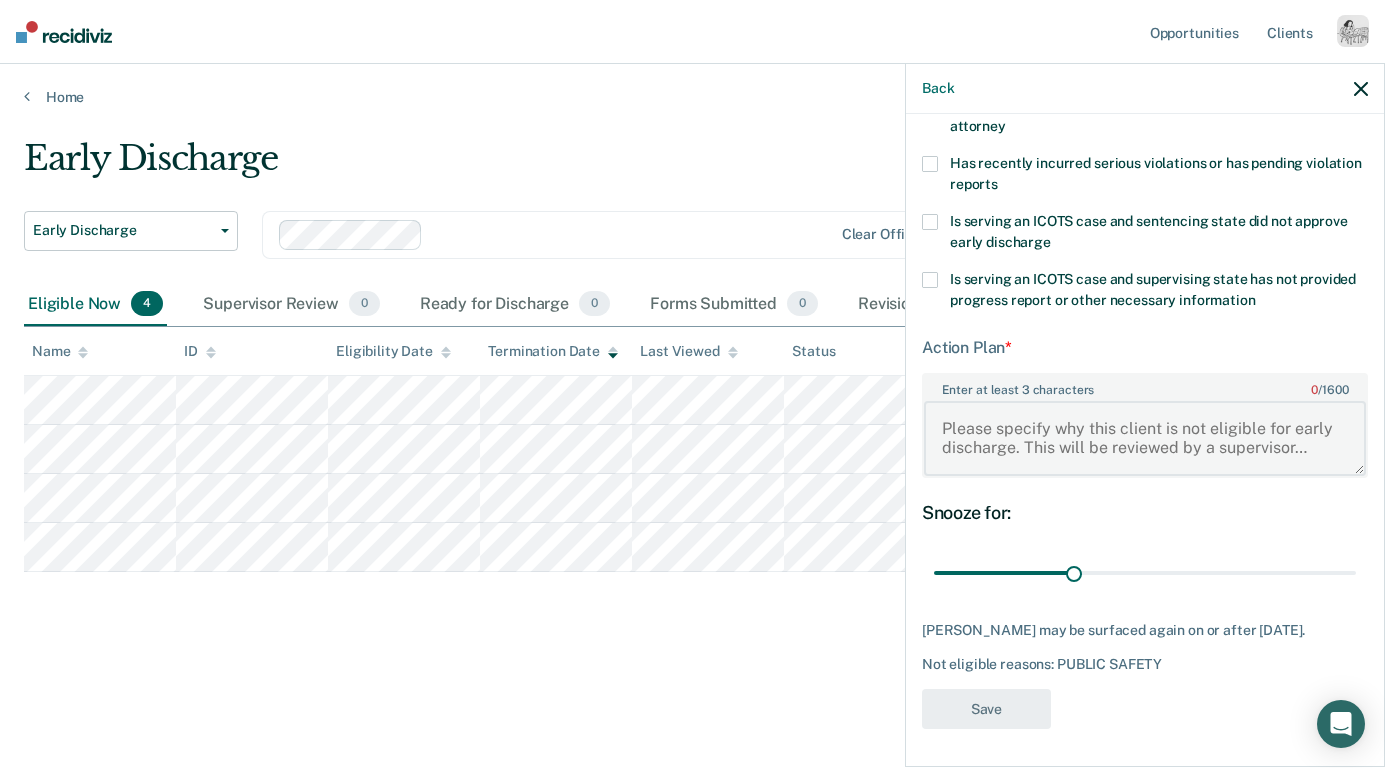 click on "Enter at least 3 characters 0  /  1600" at bounding box center (1145, 438) 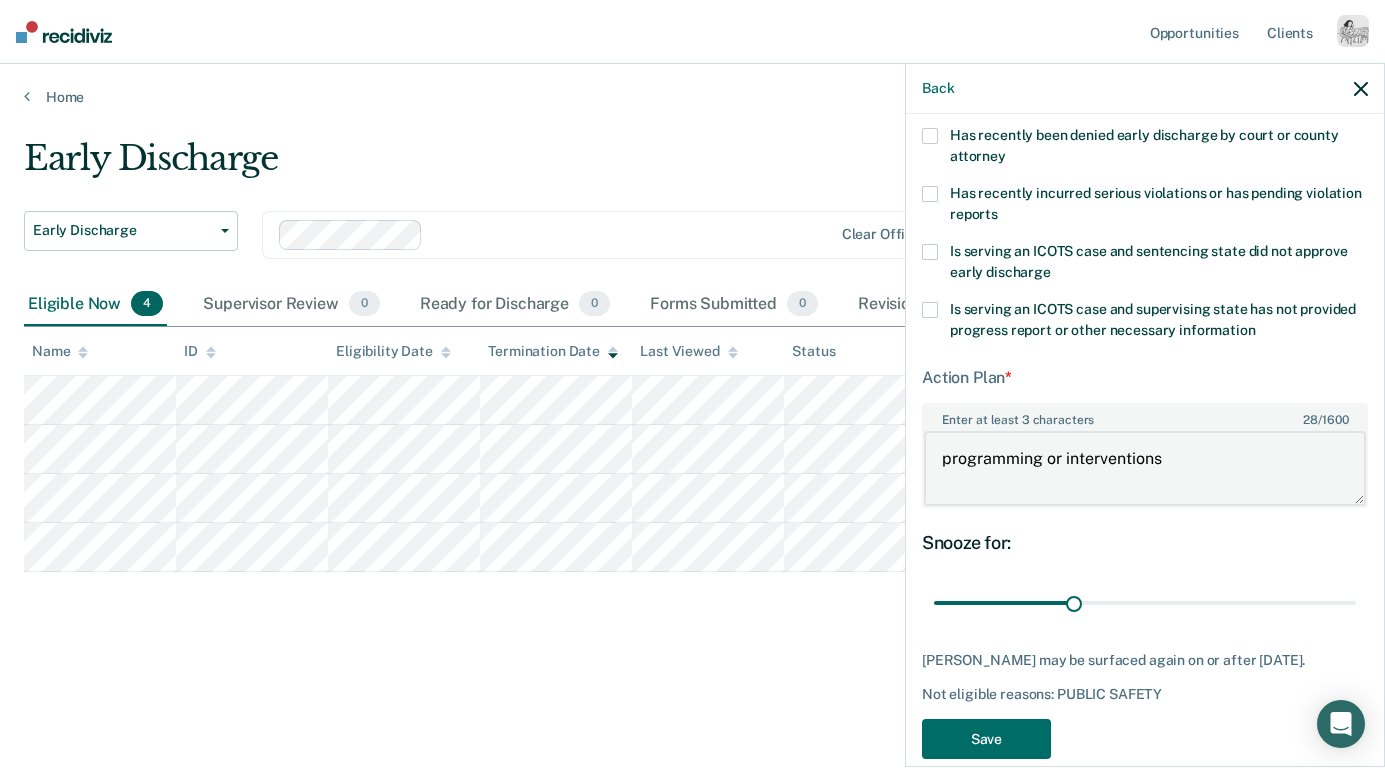 scroll, scrollTop: 370, scrollLeft: 0, axis: vertical 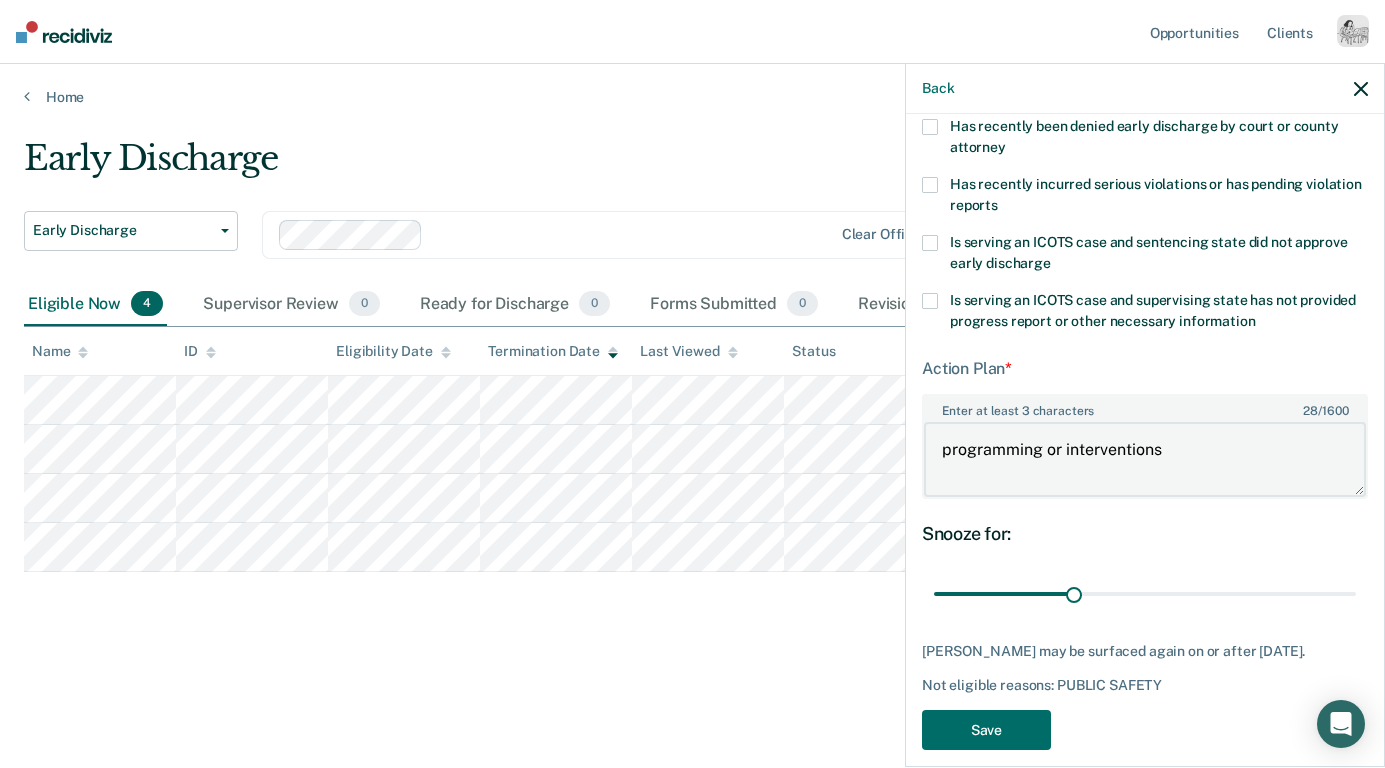 drag, startPoint x: 1186, startPoint y: 455, endPoint x: 933, endPoint y: 469, distance: 253.38705 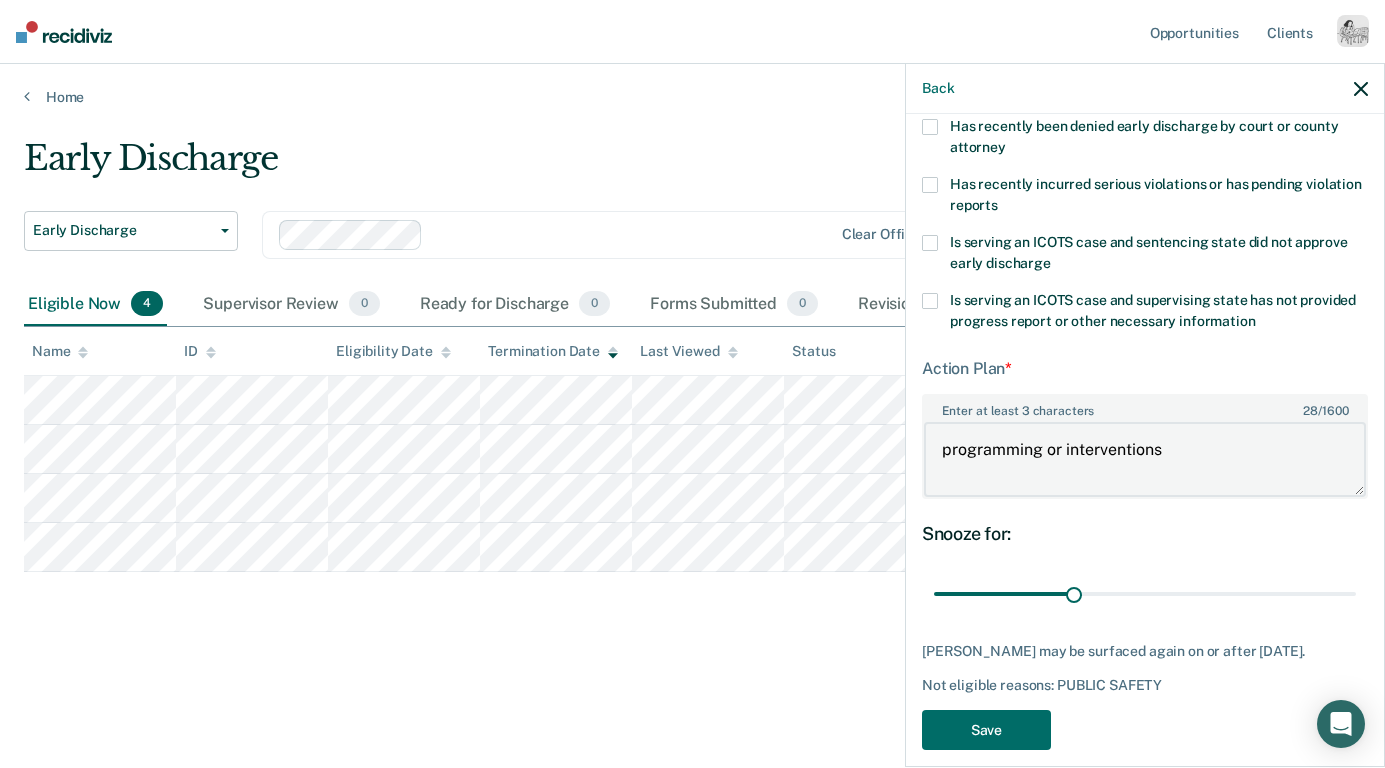 click on "programming or interventions" at bounding box center [1145, 459] 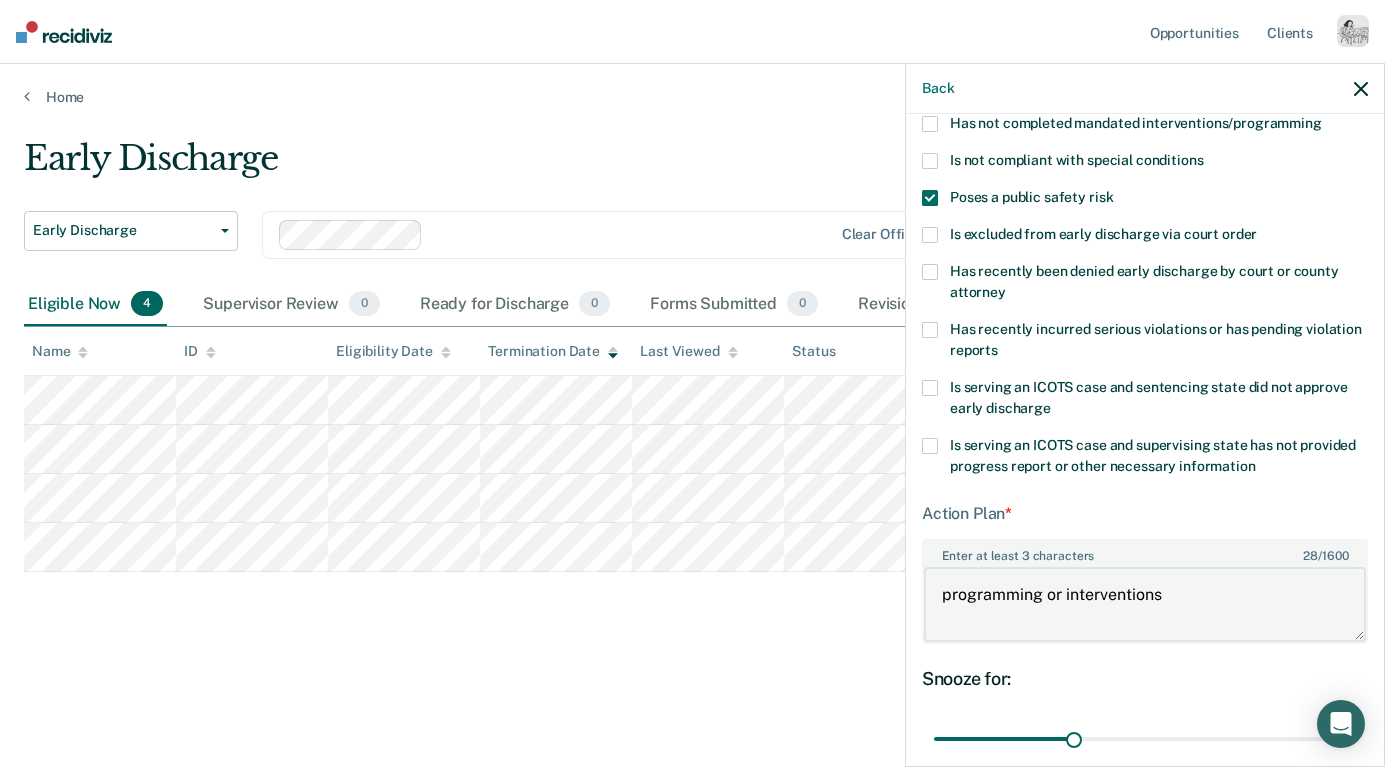 scroll, scrollTop: 391, scrollLeft: 0, axis: vertical 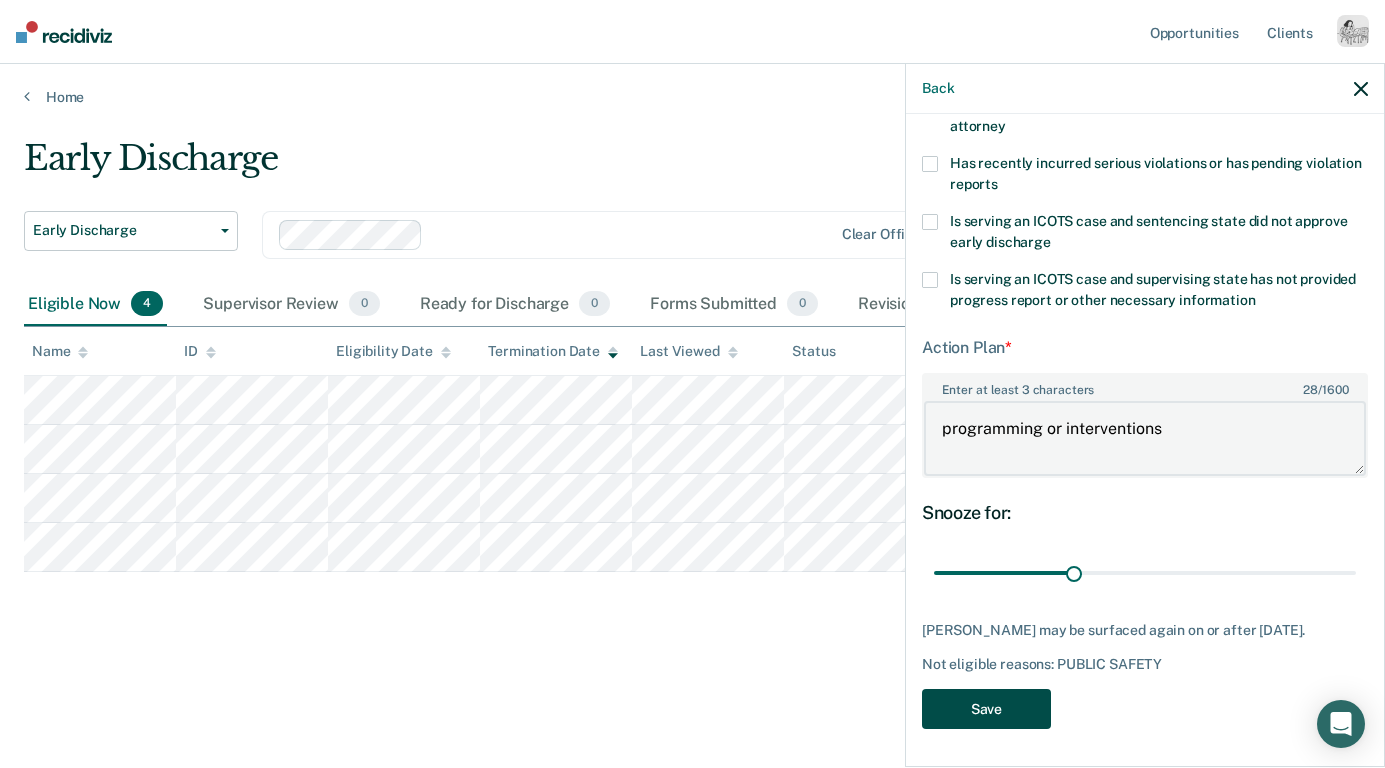 type on "programming or interventions" 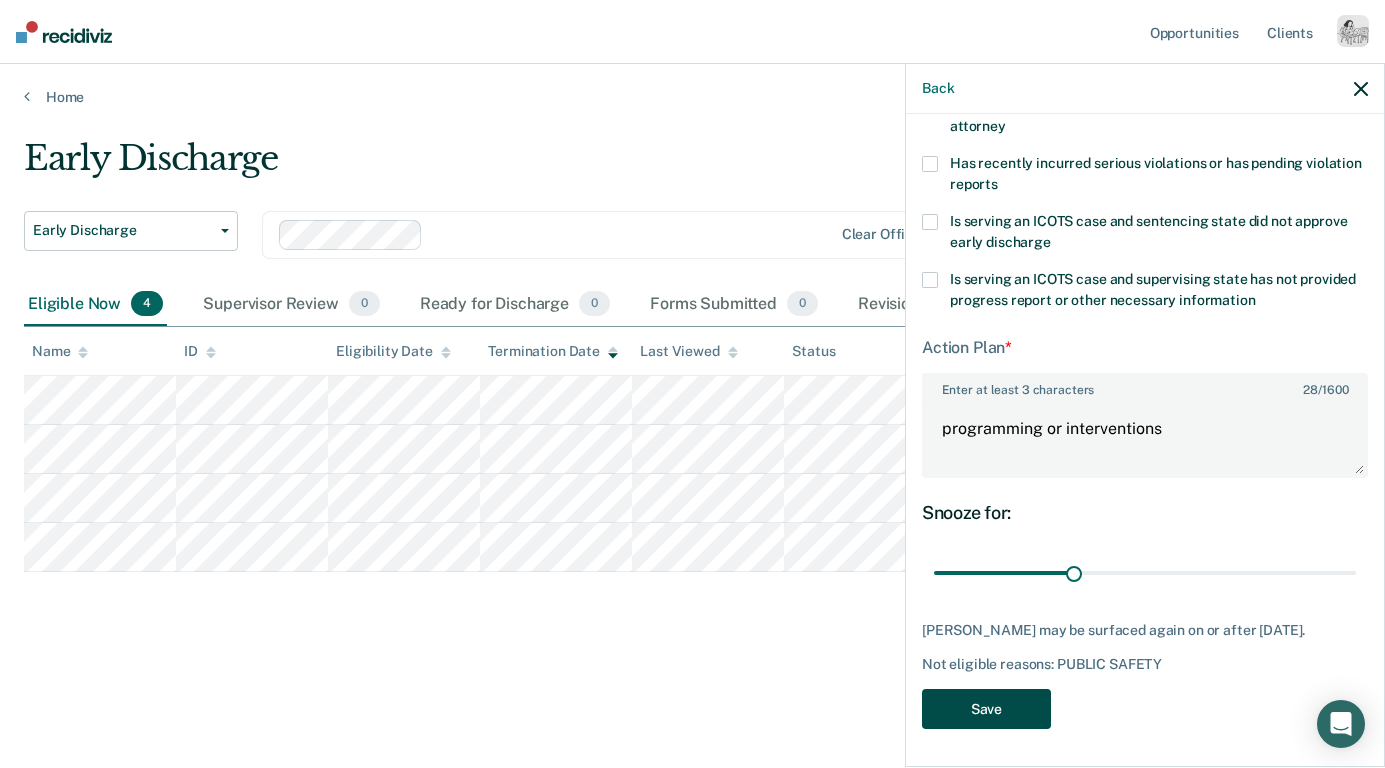 click on "Save" at bounding box center [986, 709] 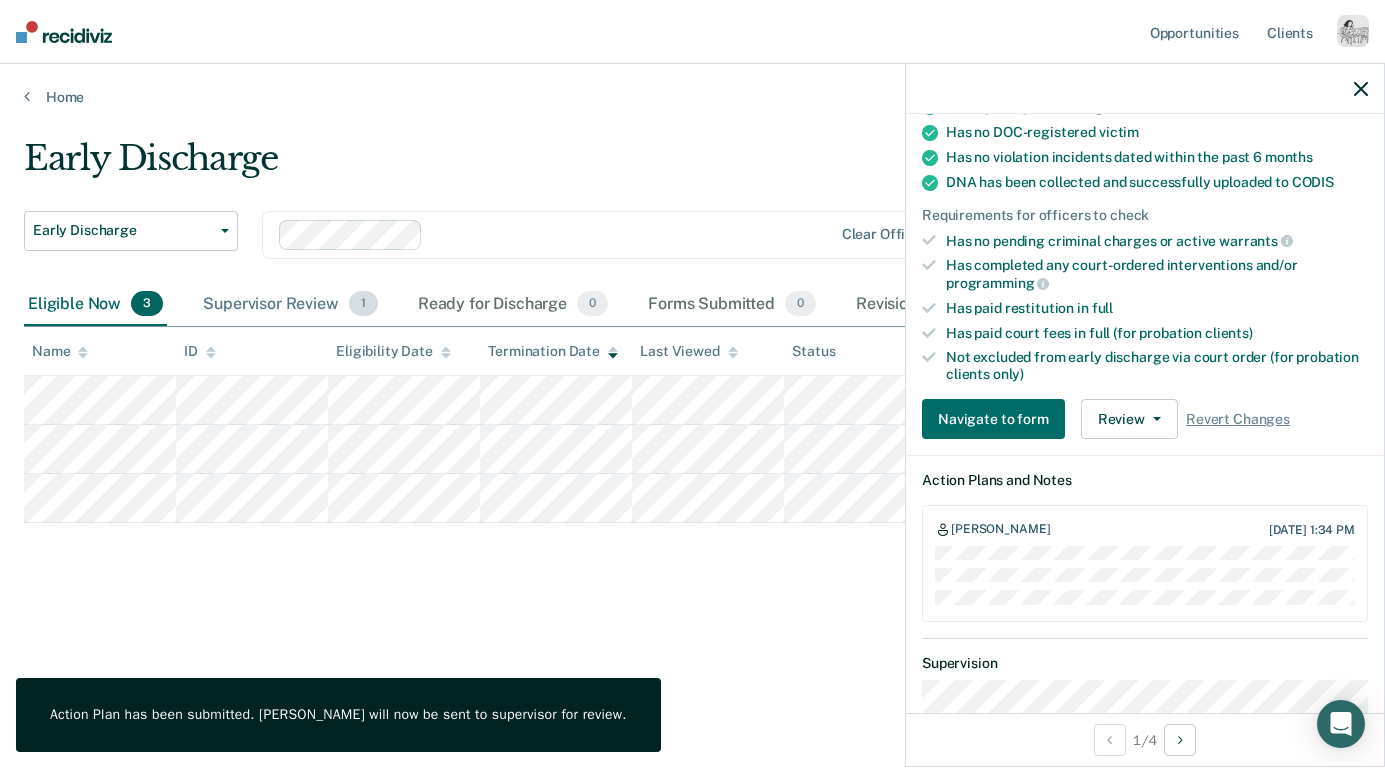 click on "Supervisor Review 1" at bounding box center [290, 305] 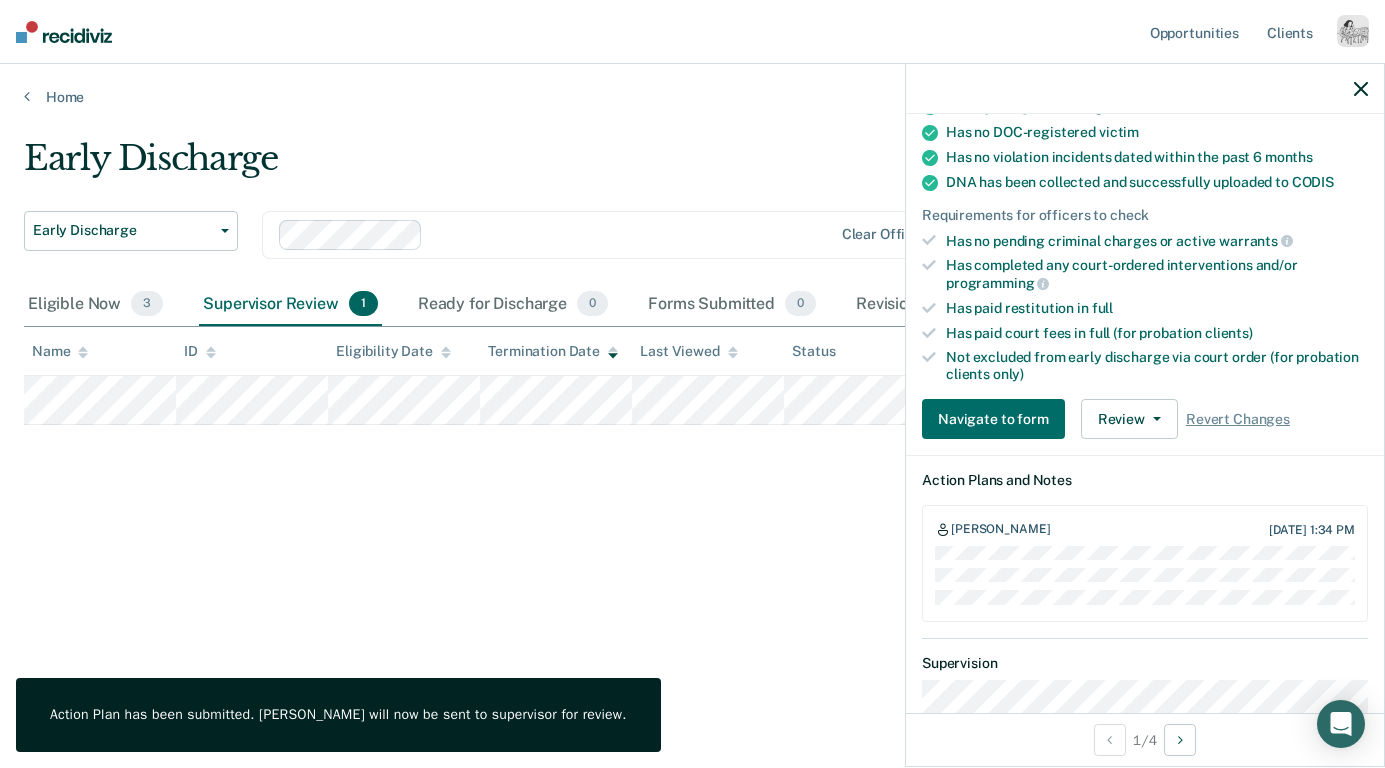 click 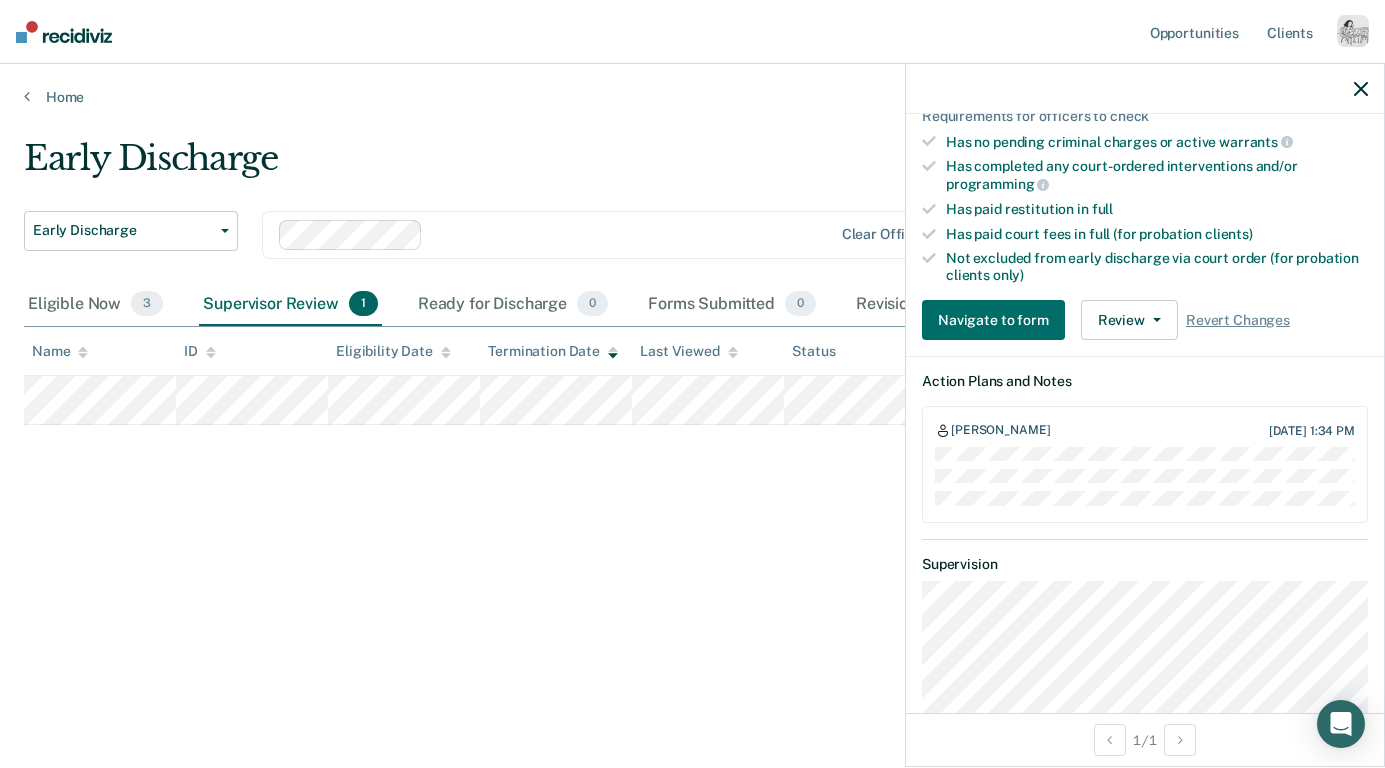 scroll, scrollTop: 616, scrollLeft: 0, axis: vertical 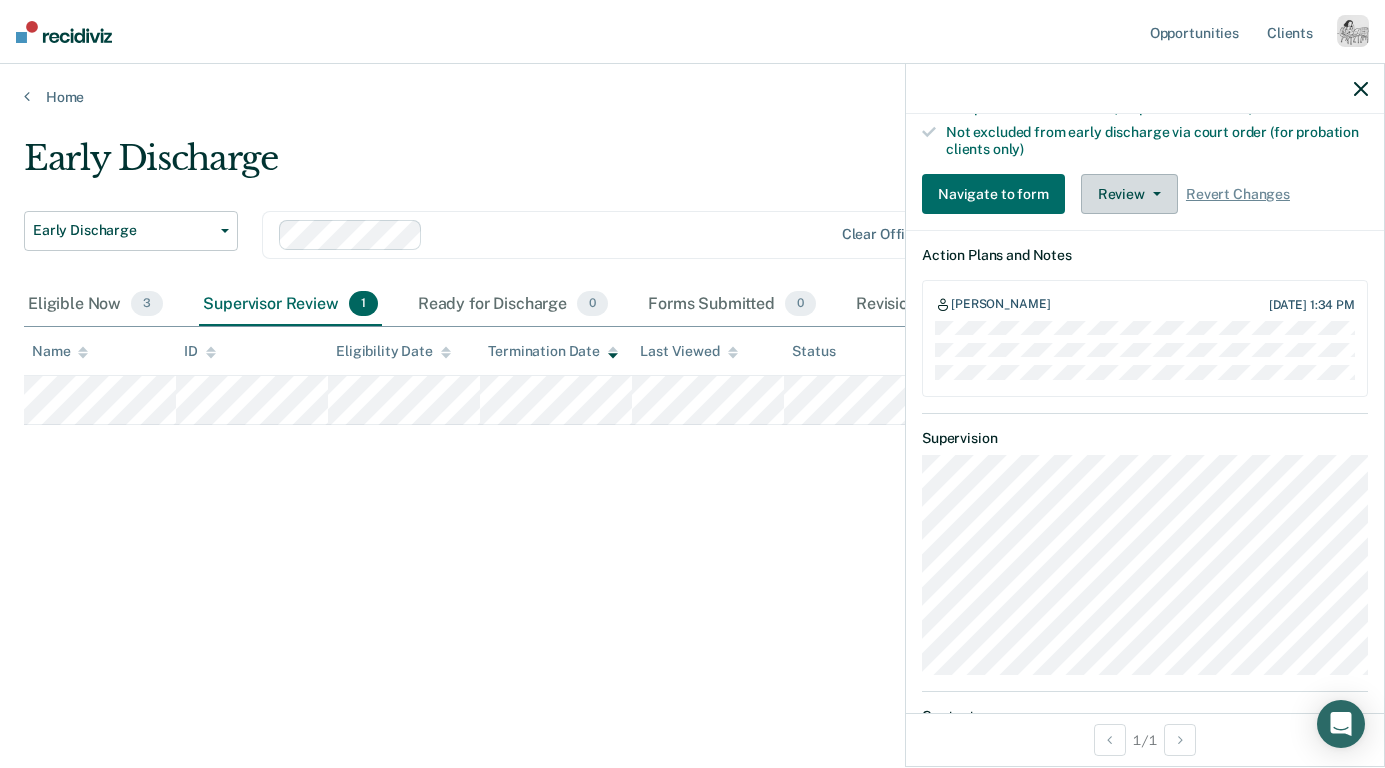 click on "Review" at bounding box center (1129, 194) 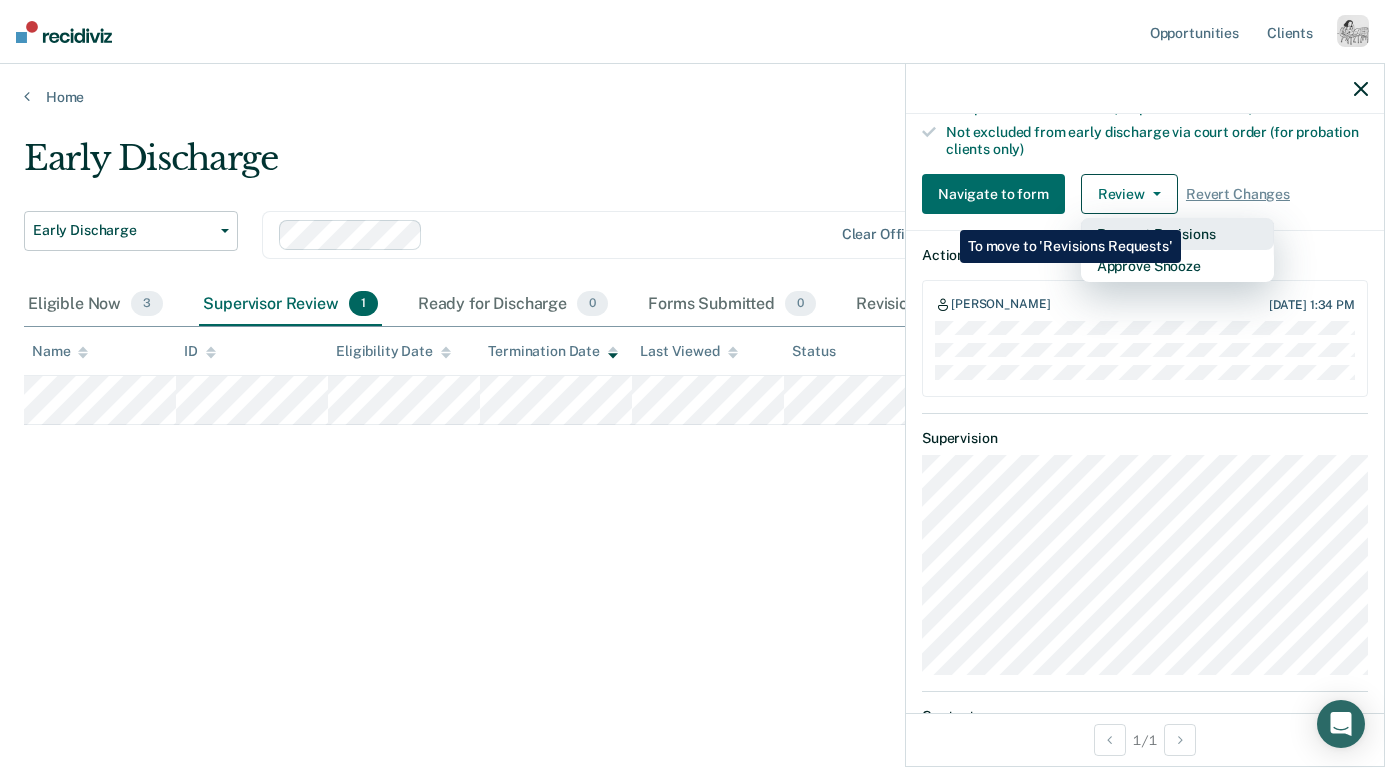 click on "Request Revisions" at bounding box center (1177, 234) 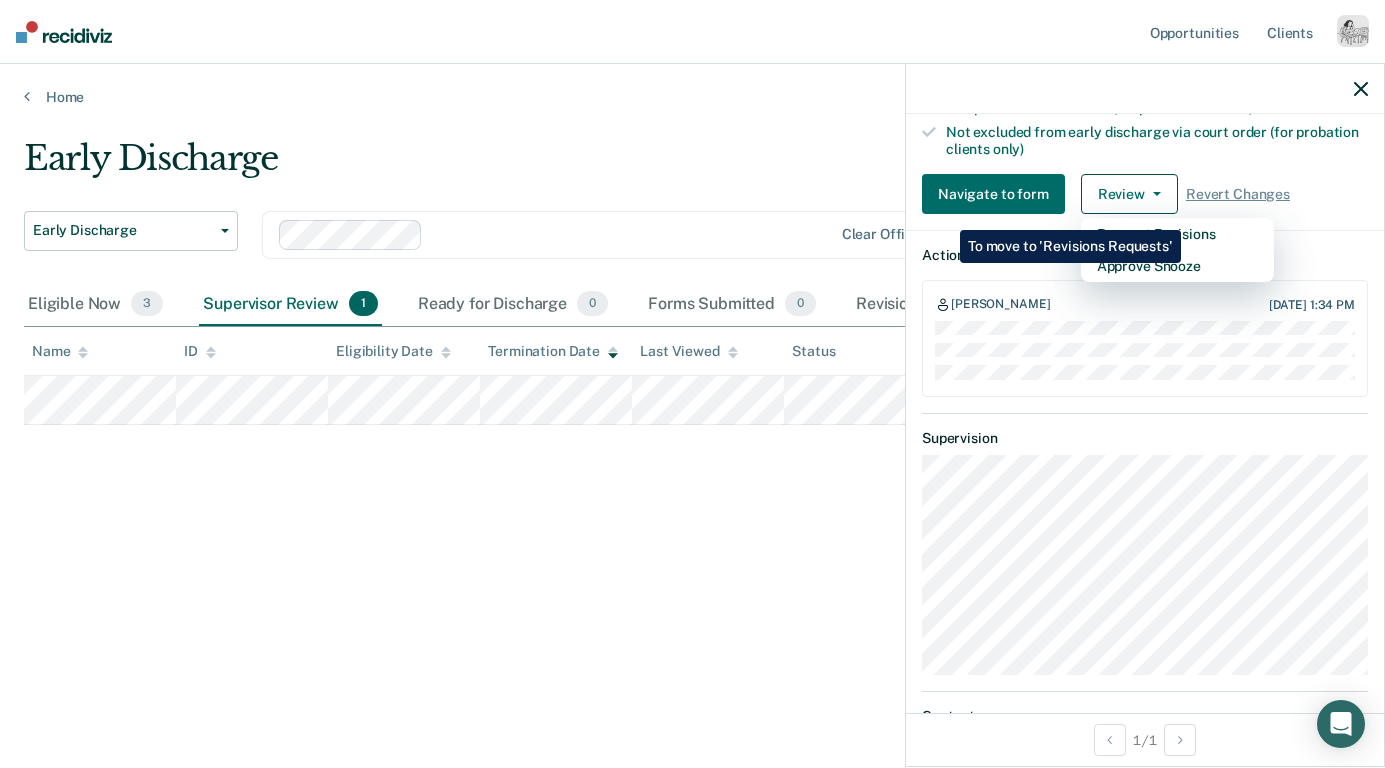 scroll, scrollTop: 386, scrollLeft: 0, axis: vertical 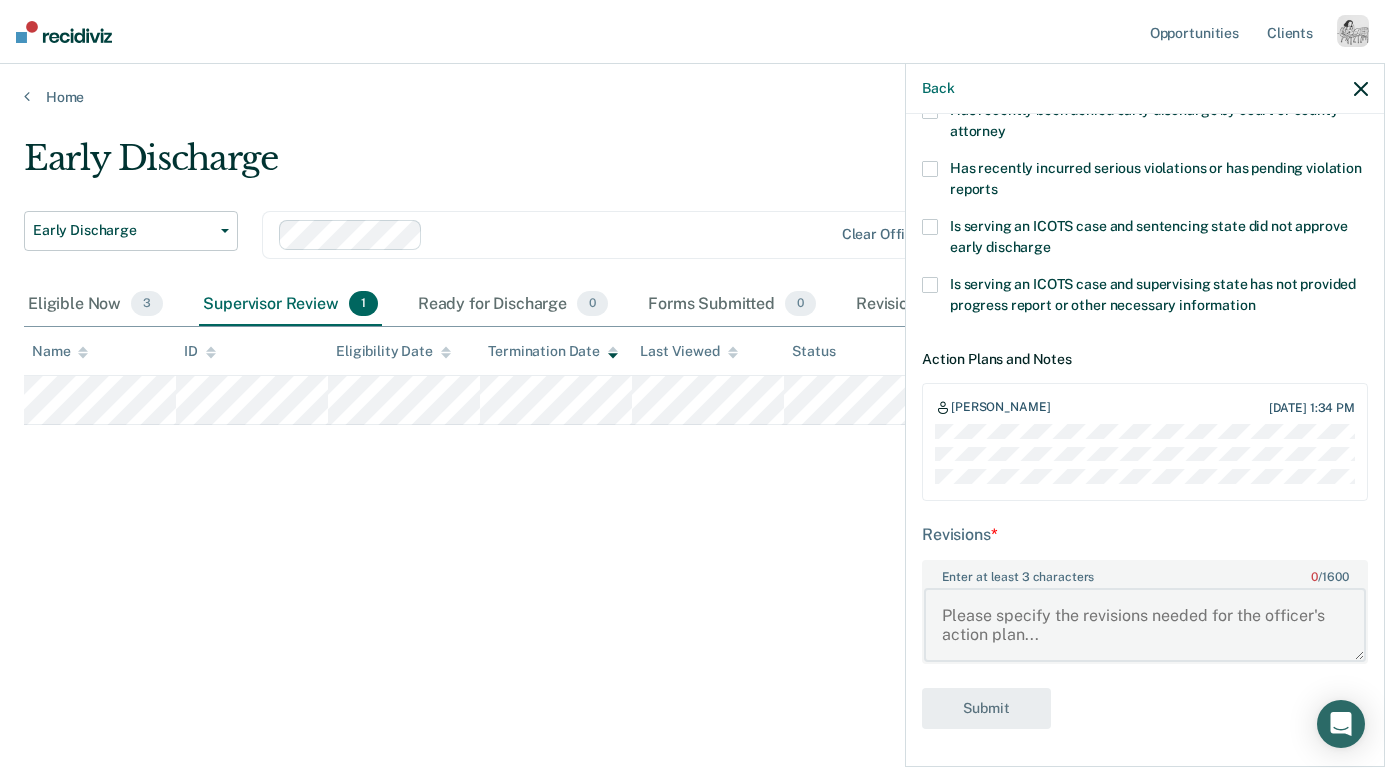 click on "Enter at least 3 characters 0  /  1600" at bounding box center [1145, 625] 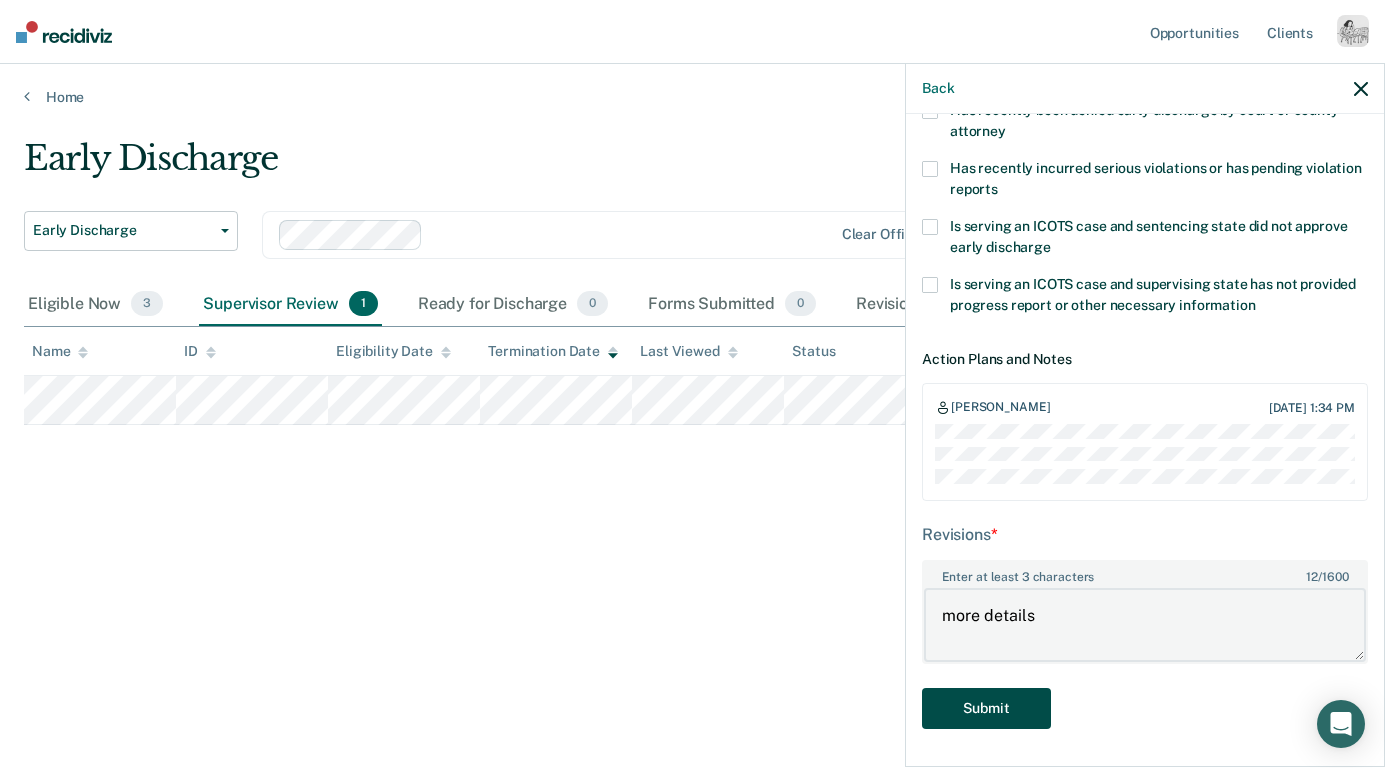 type on "more details" 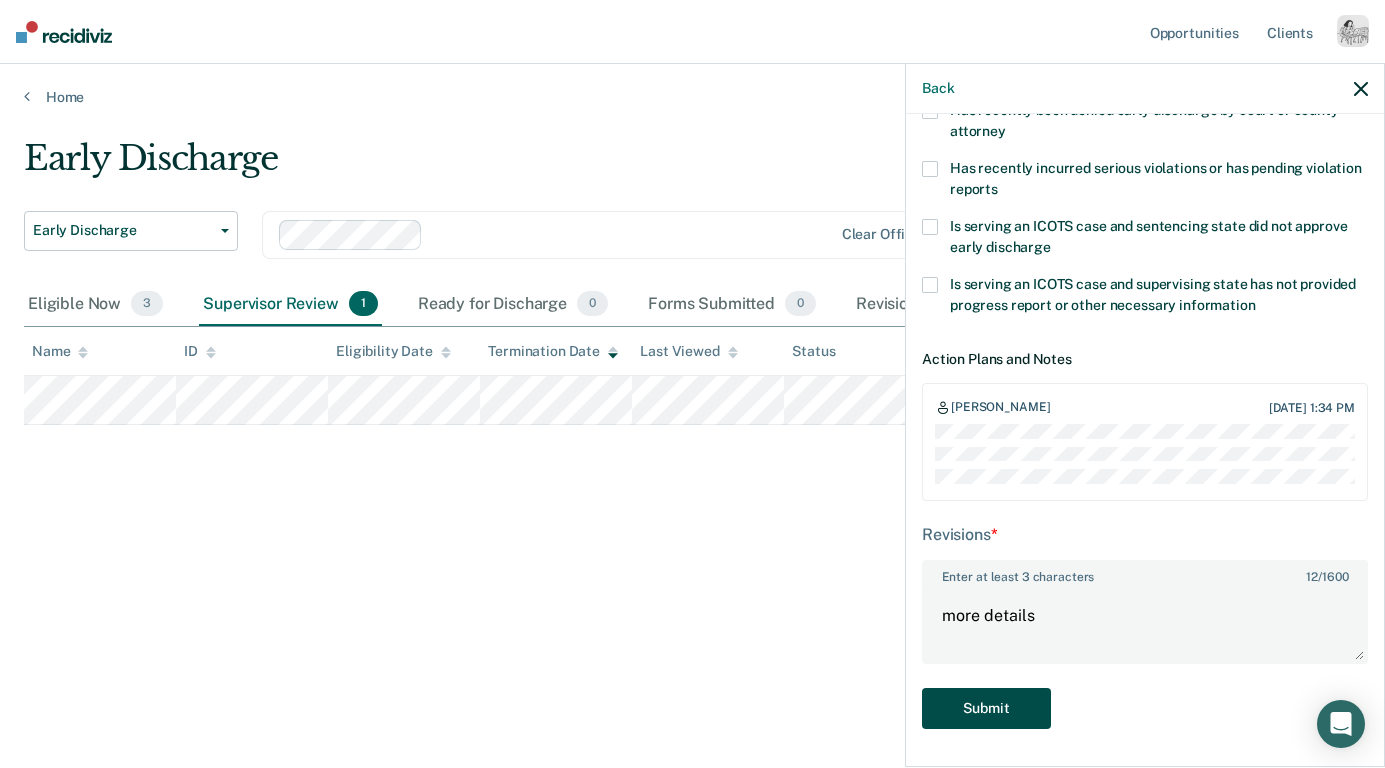 click on "Submit" at bounding box center [986, 708] 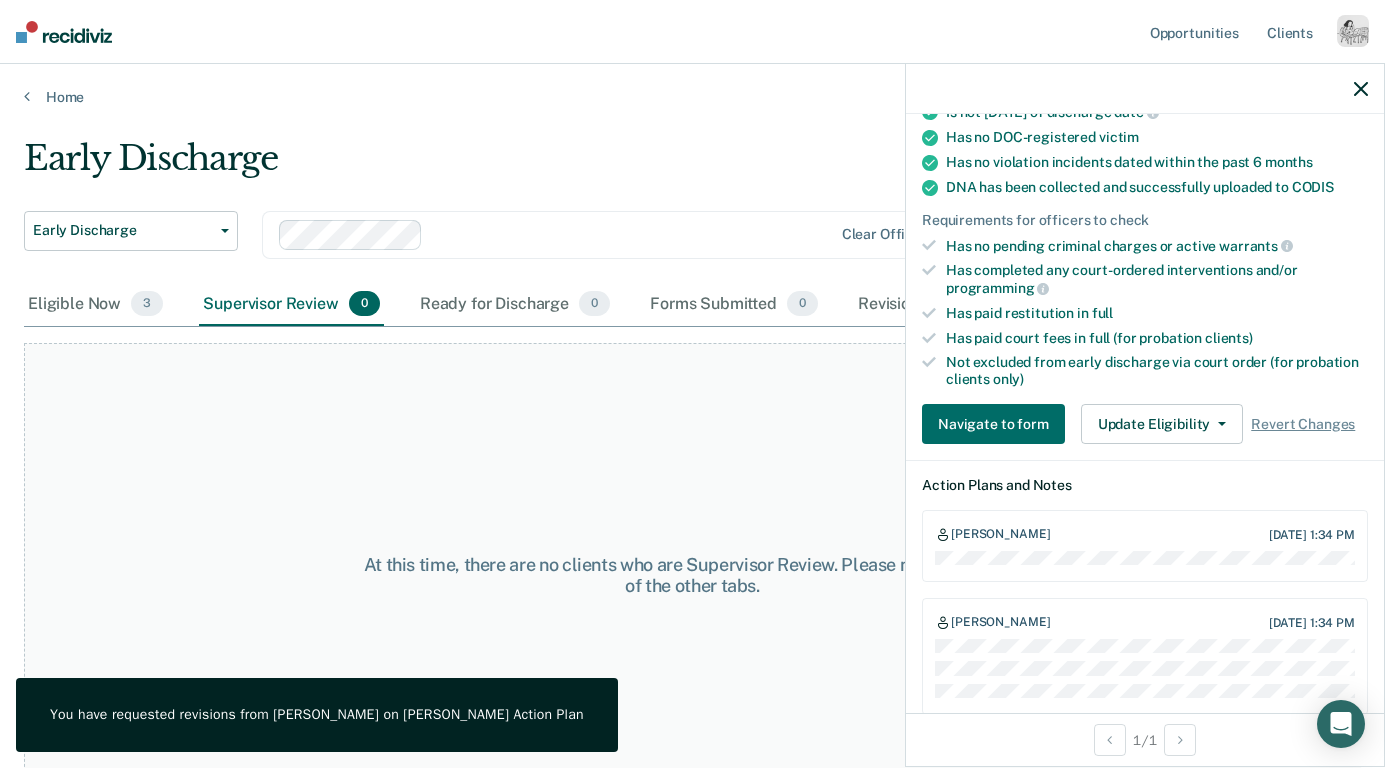 click at bounding box center [1145, 89] 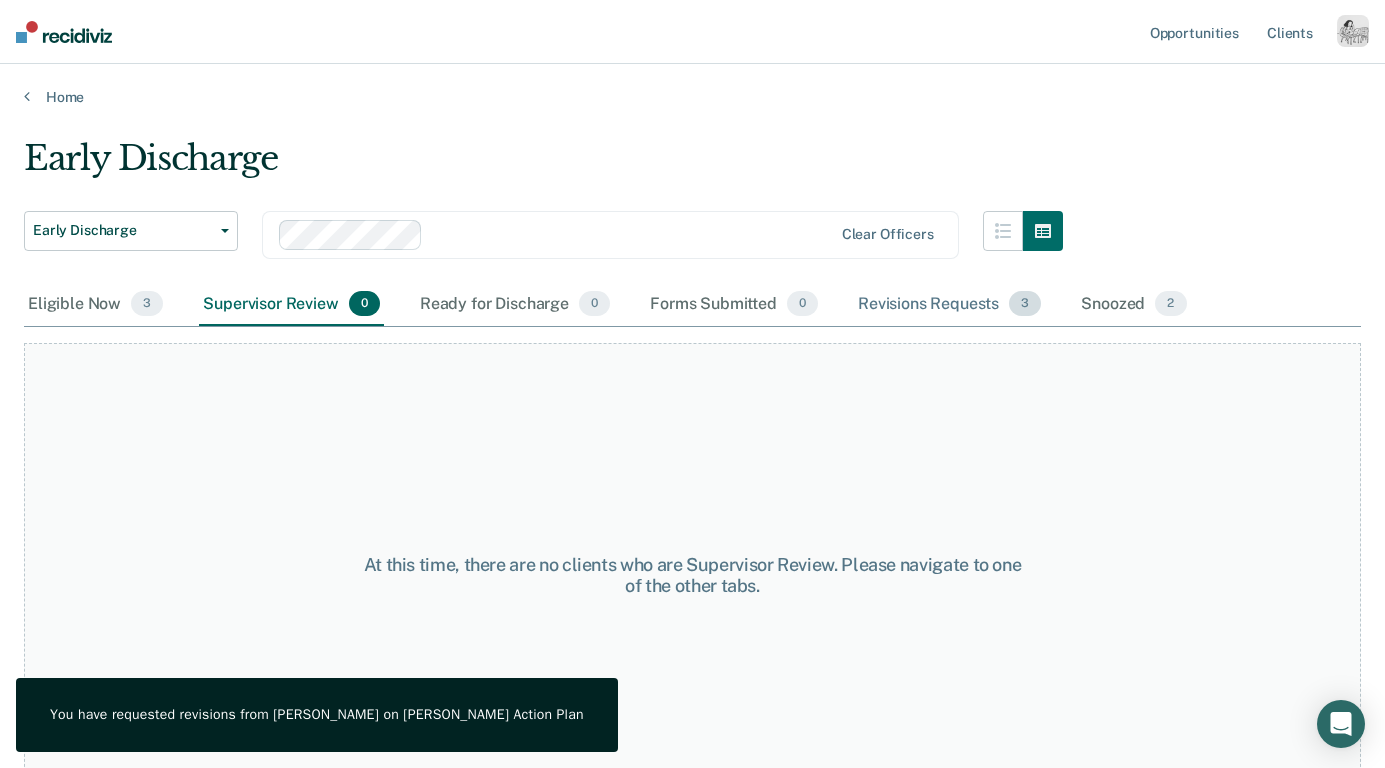 click on "Revisions Requests 3" at bounding box center (949, 305) 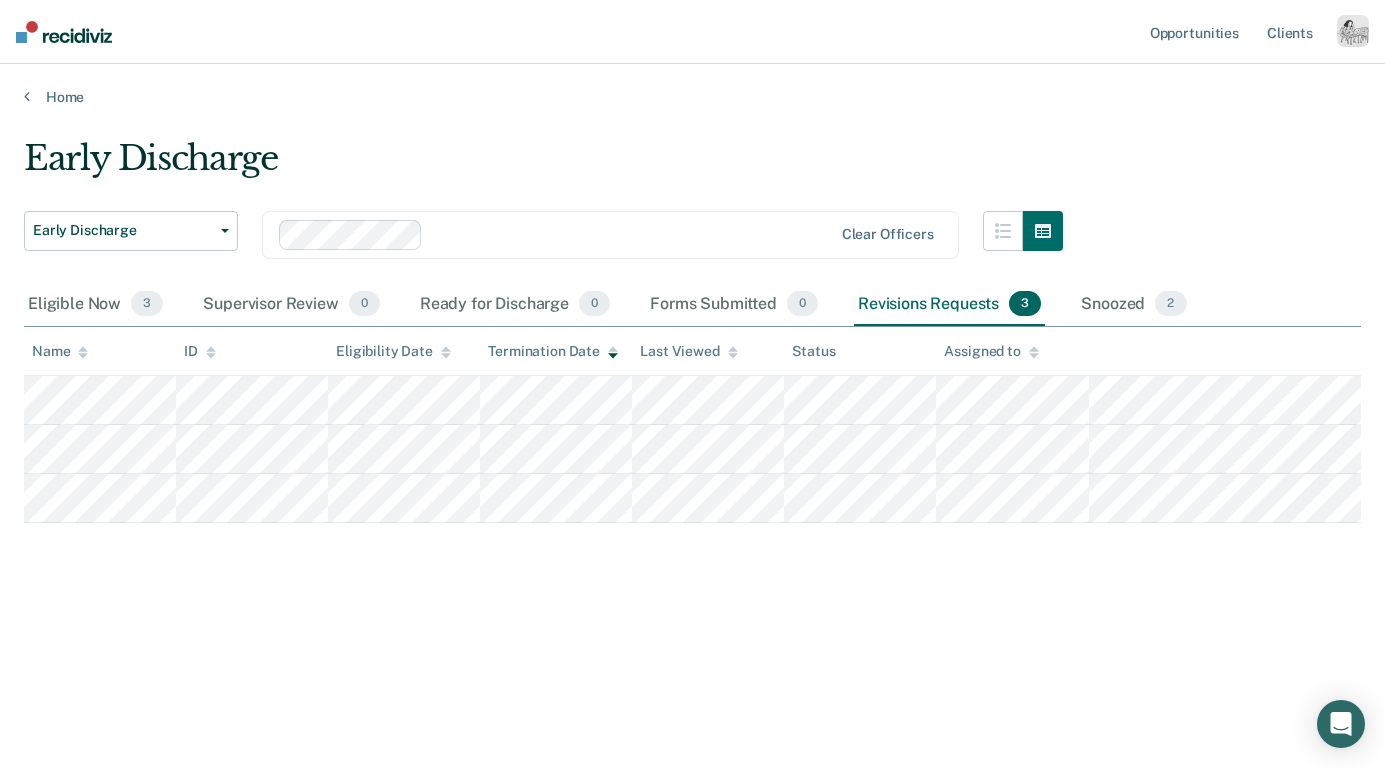 click on "Home" at bounding box center [692, 85] 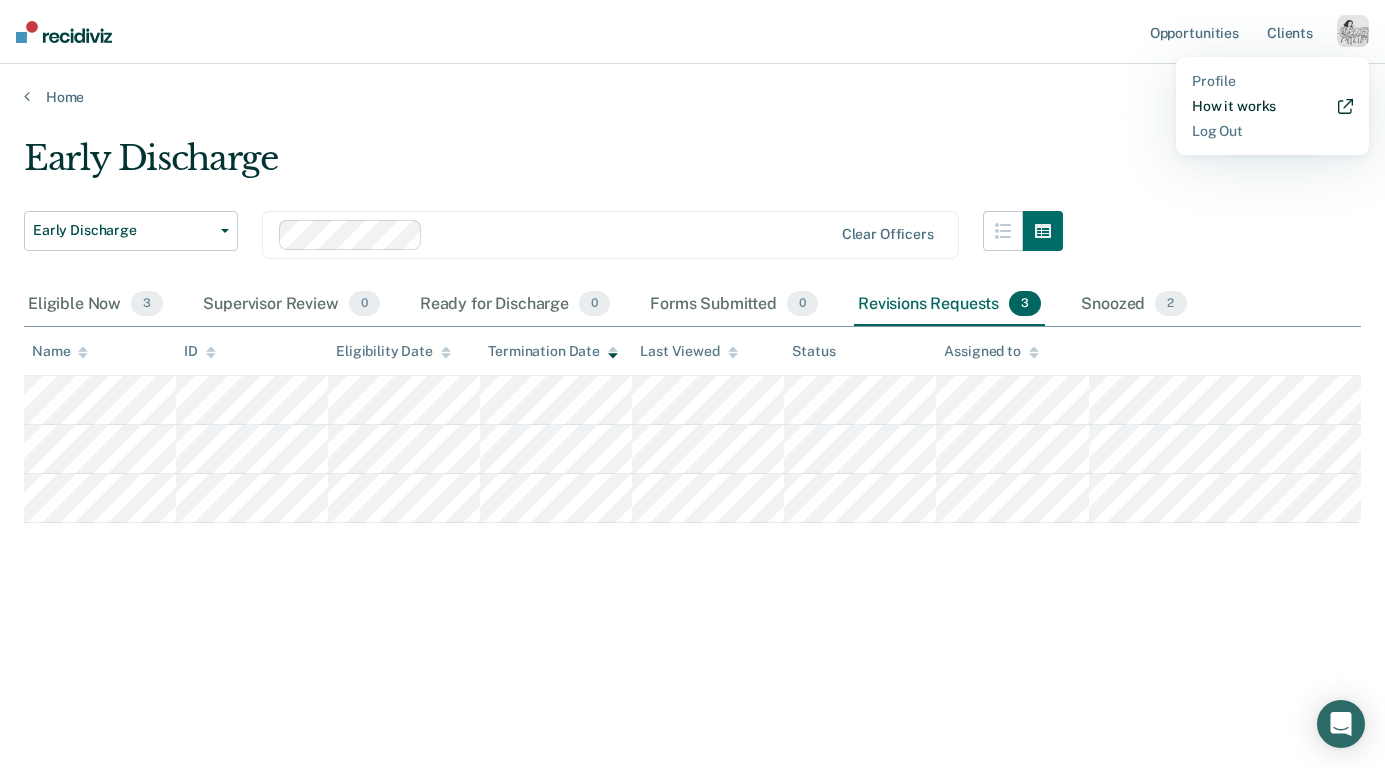 click on "How it works" at bounding box center (1272, 106) 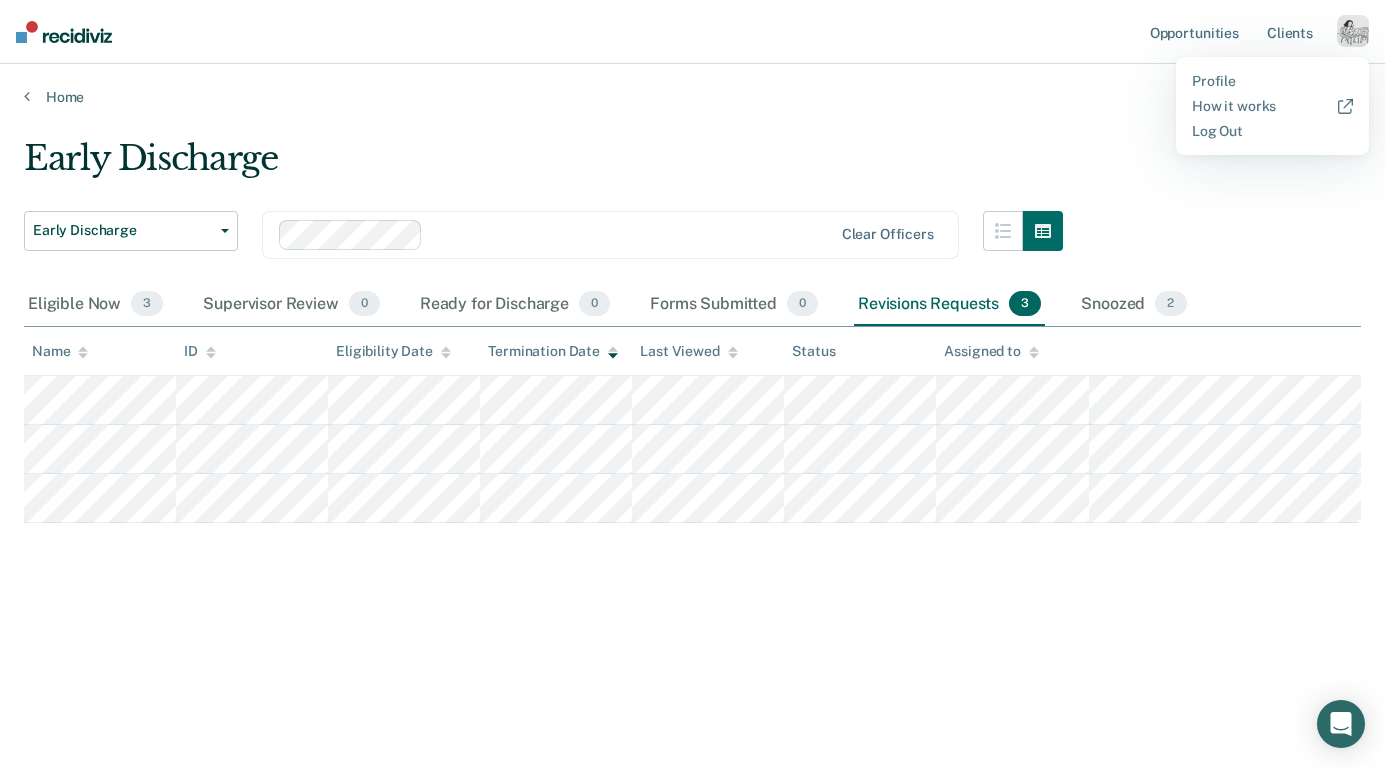 click on "Early Discharge   Early Discharge Early Discharge Clear   officers Eligible Now 3 Supervisor Review 0 Ready for Discharge 0 Forms Submitted 0 Revisions Requests 3 Snoozed 2
To pick up a draggable item, press the space bar.
While dragging, use the arrow keys to move the item.
Press space again to drop the item in its new position, or press escape to cancel.
Name ID Eligibility Date Termination Date Last Viewed Status Assigned to" at bounding box center [692, 378] 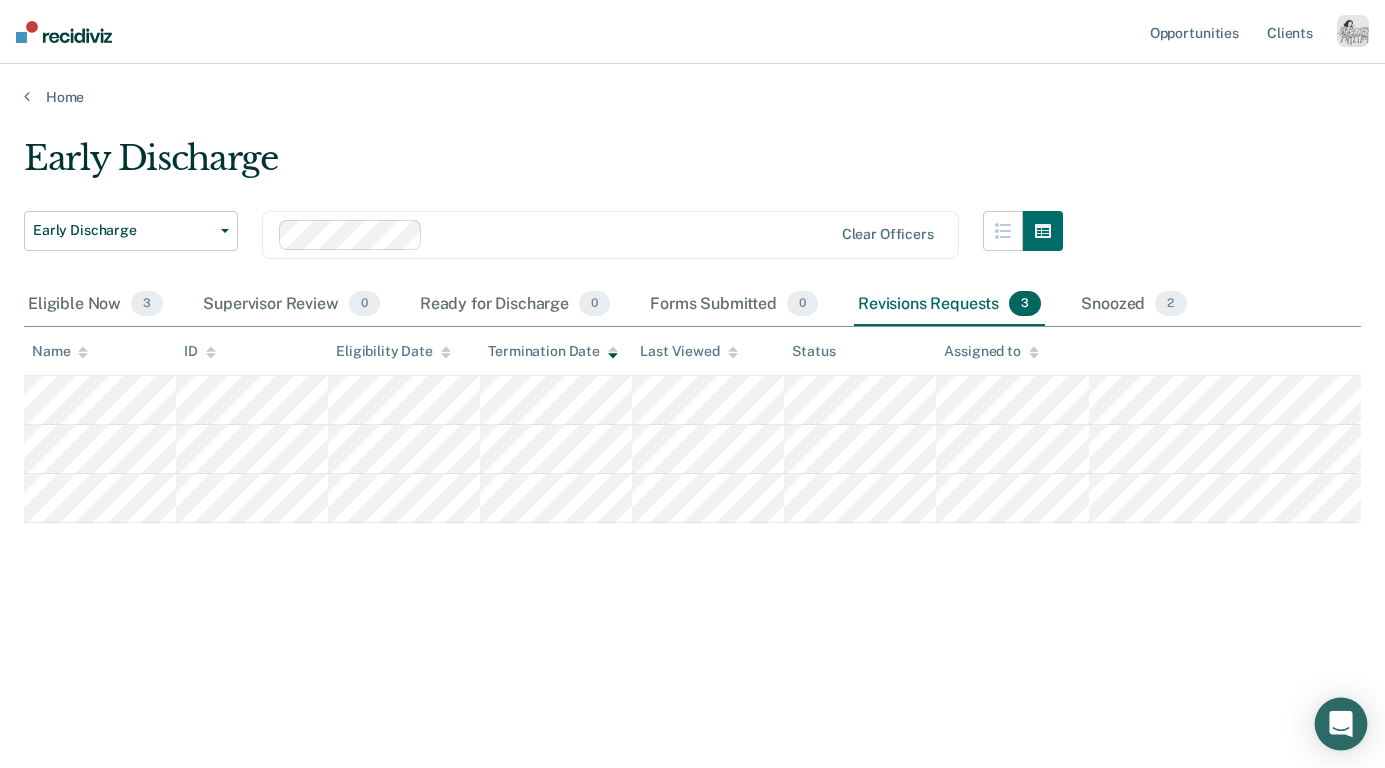 click 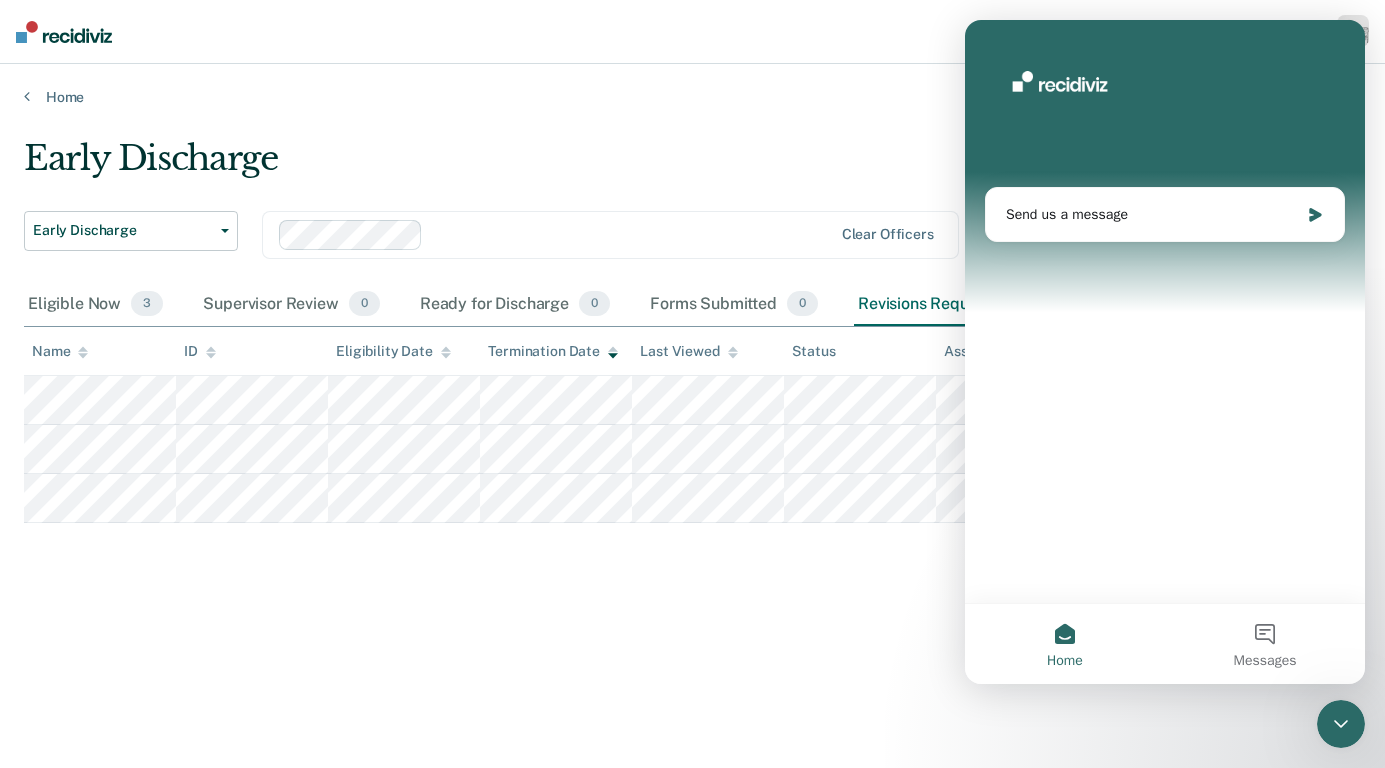 scroll, scrollTop: 0, scrollLeft: 0, axis: both 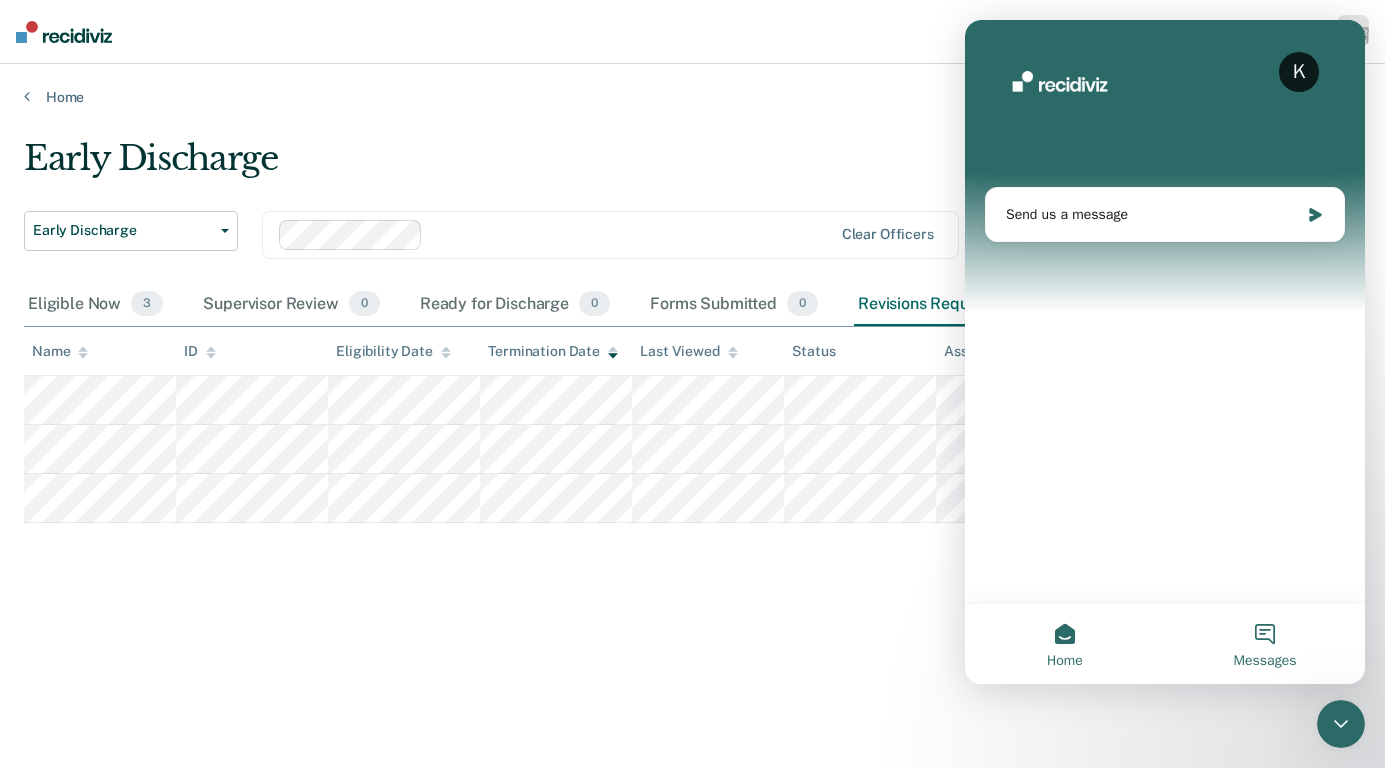 click on "Messages" at bounding box center [1265, 644] 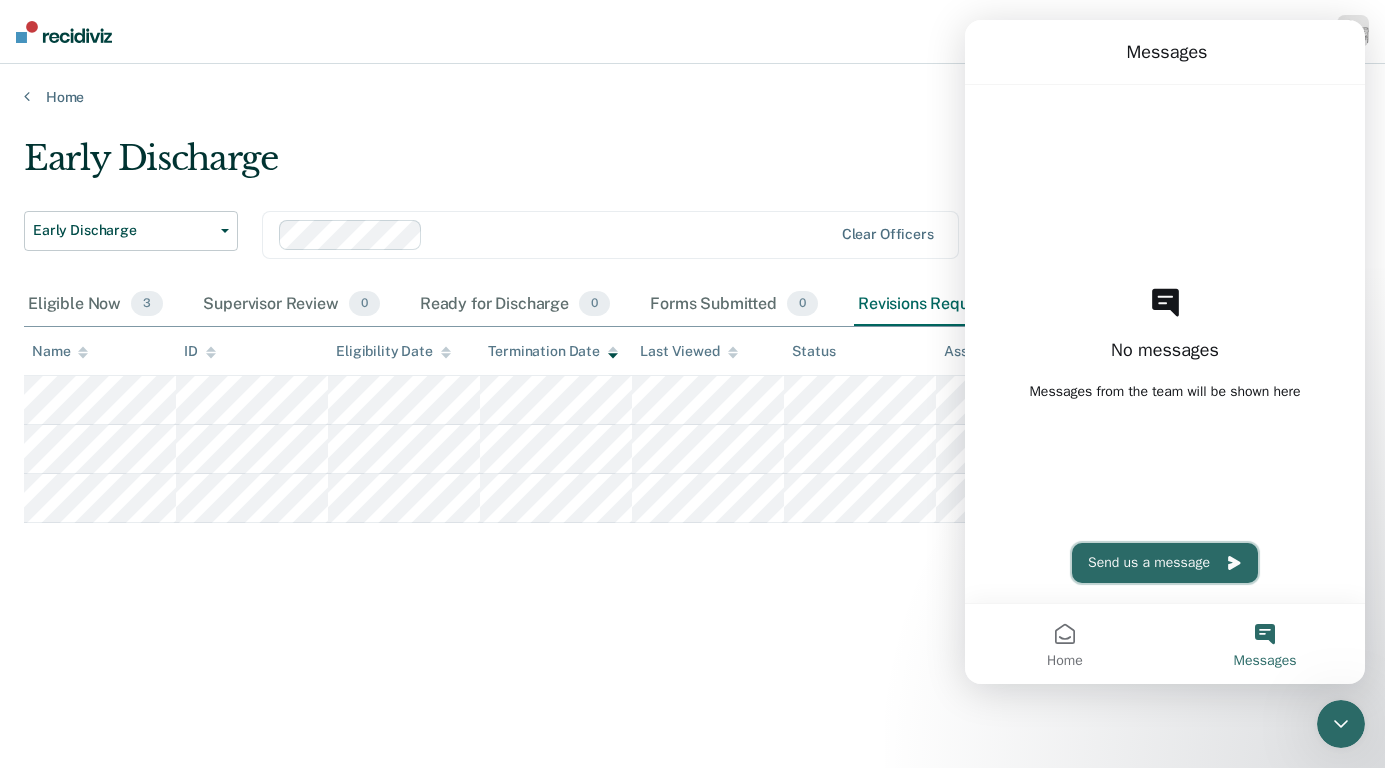 click on "Send us a message" at bounding box center (1165, 563) 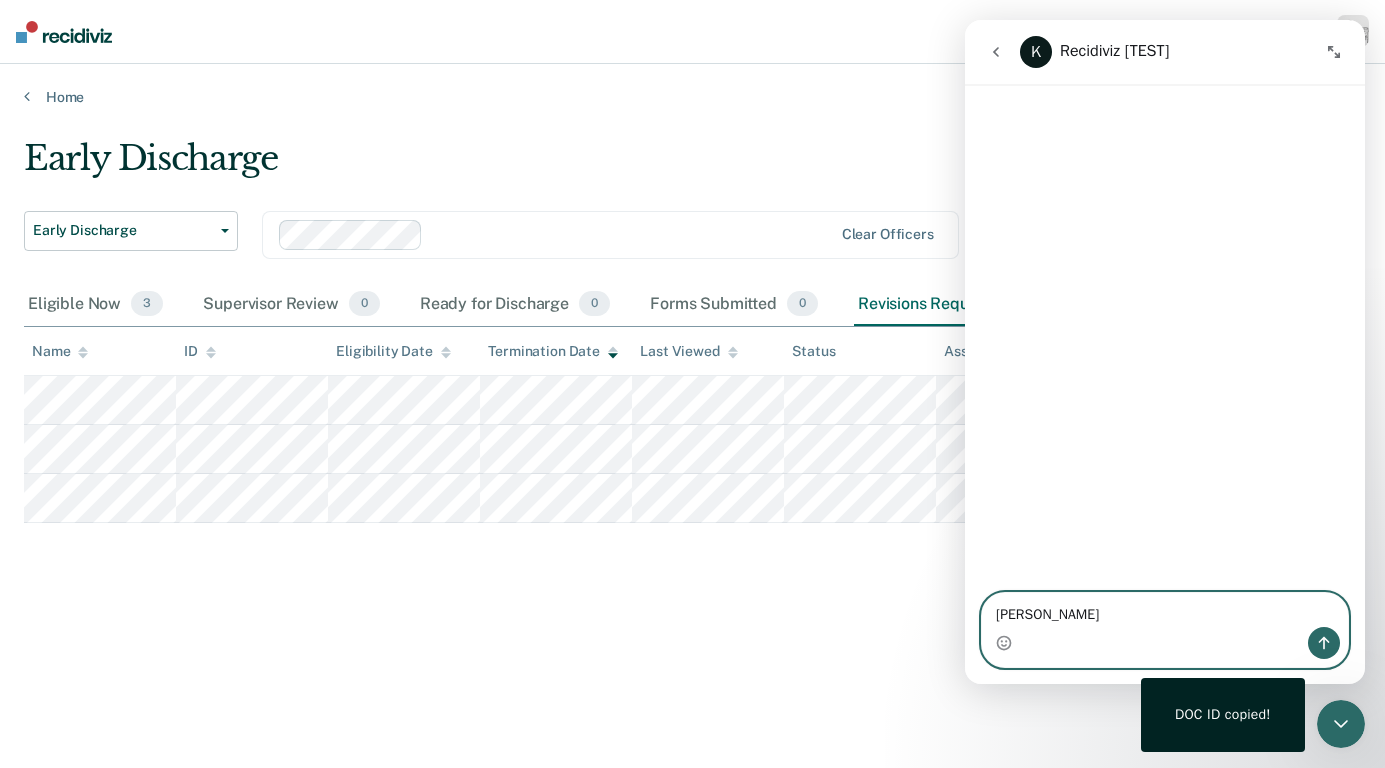 click on "[PERSON_NAME]" at bounding box center [1165, 610] 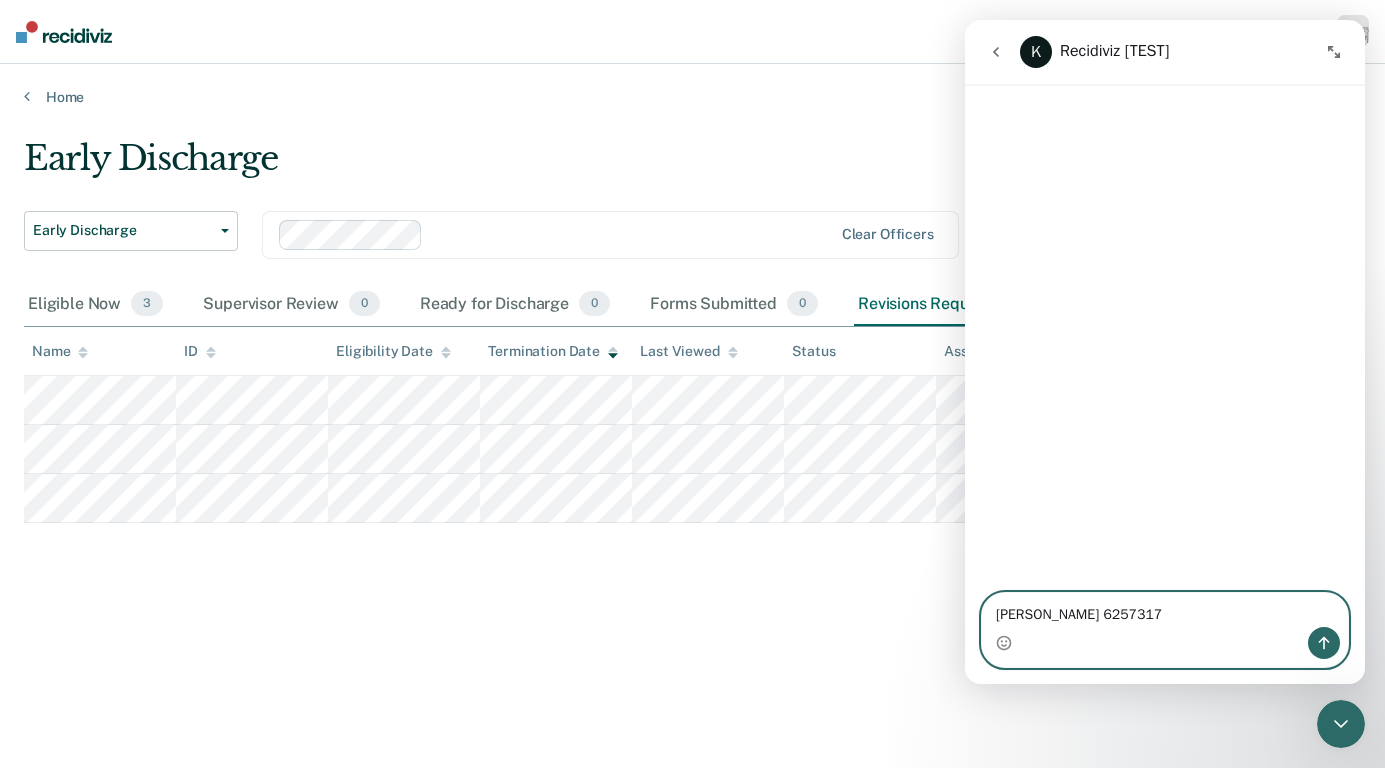 click on "[PERSON_NAME] 6257317" at bounding box center [1165, 610] 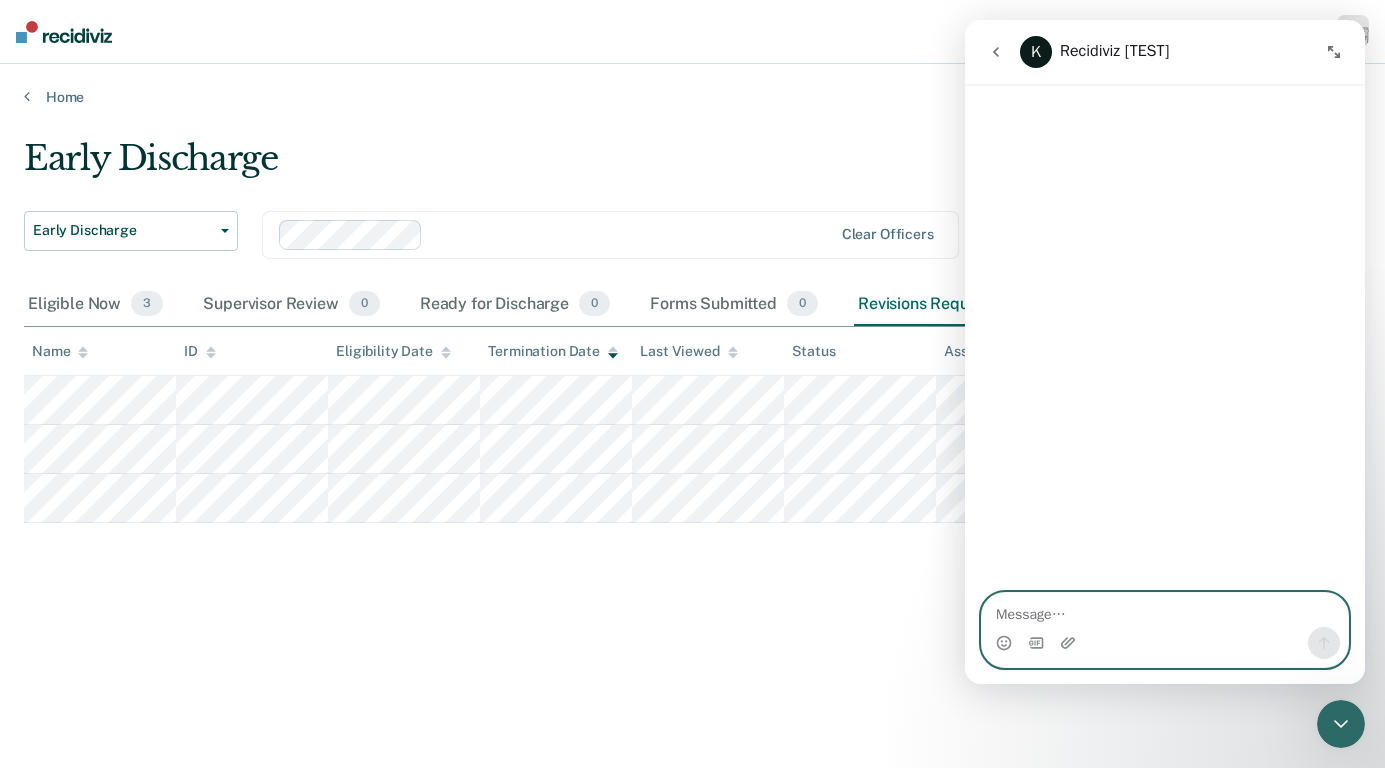 type 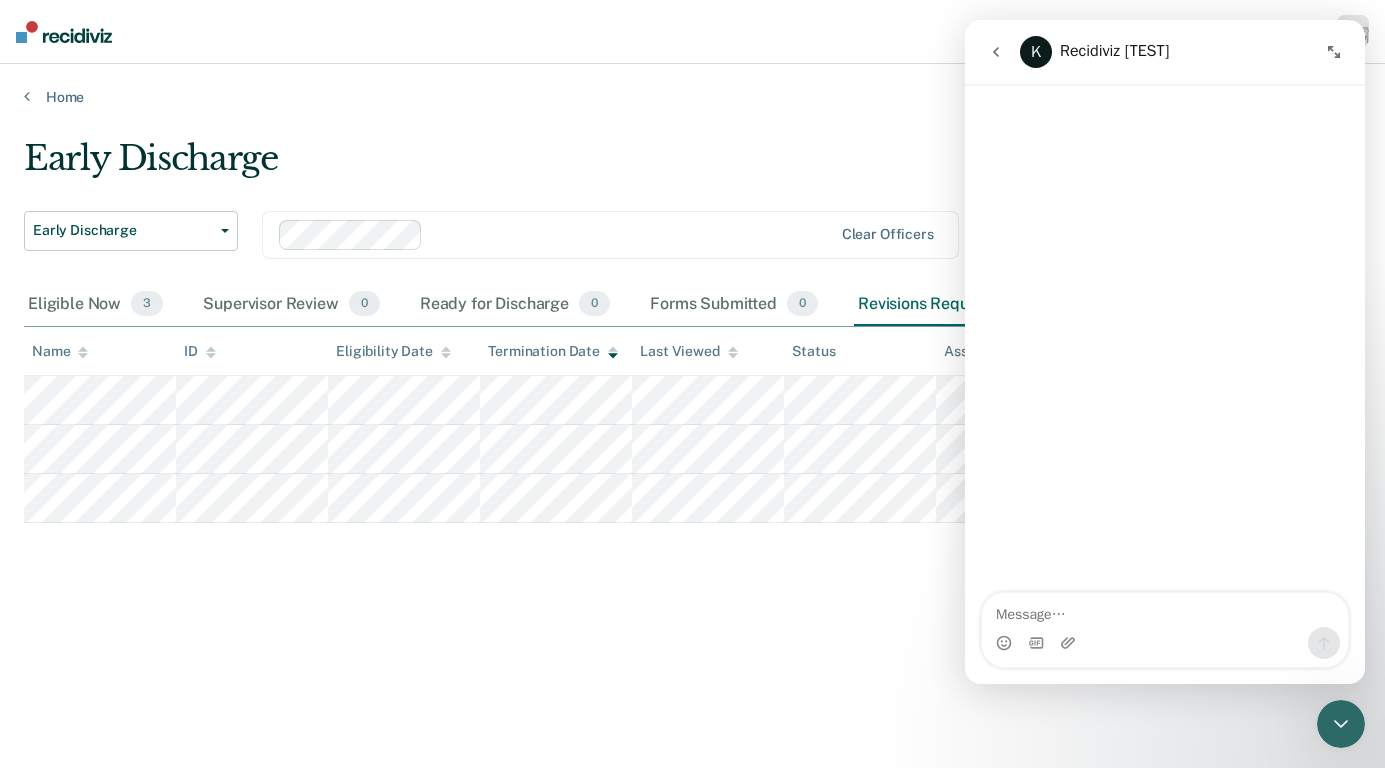 click 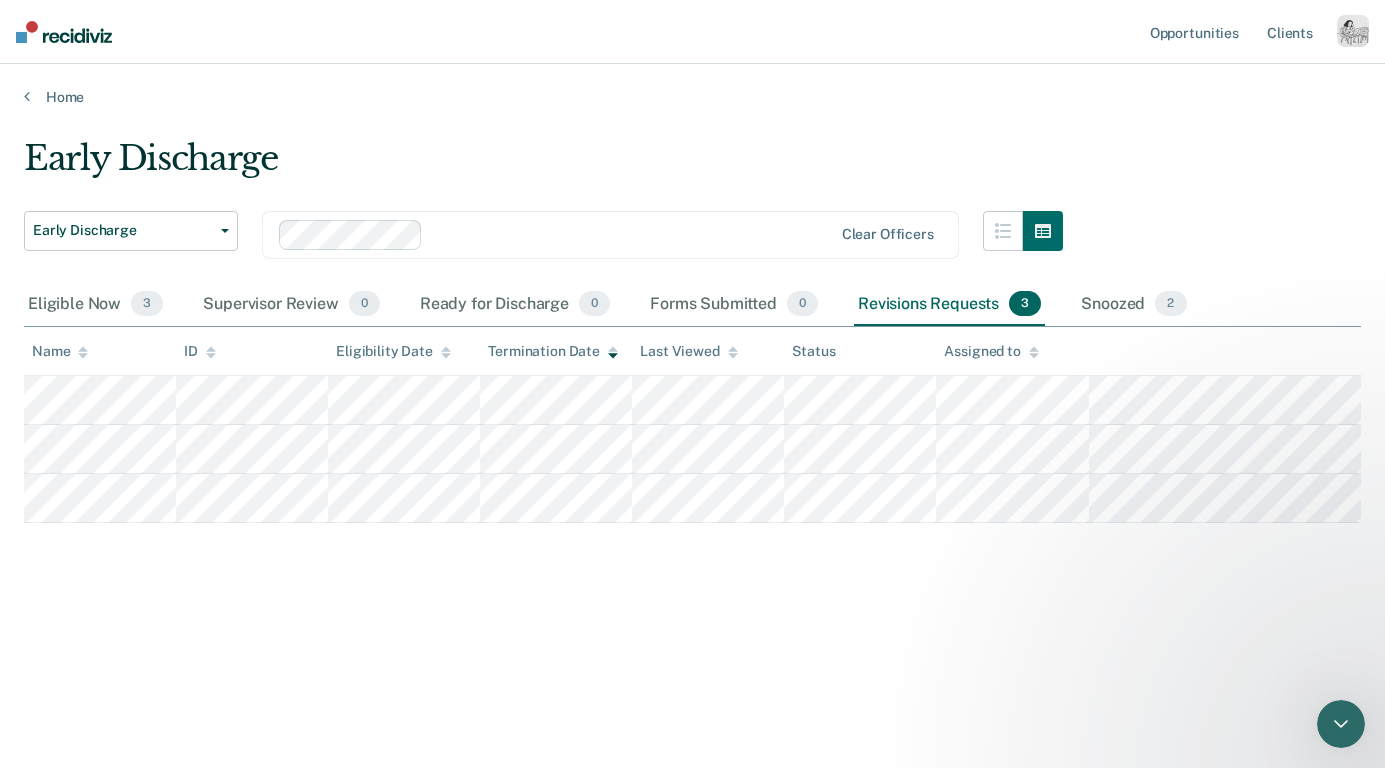 scroll, scrollTop: 0, scrollLeft: 0, axis: both 